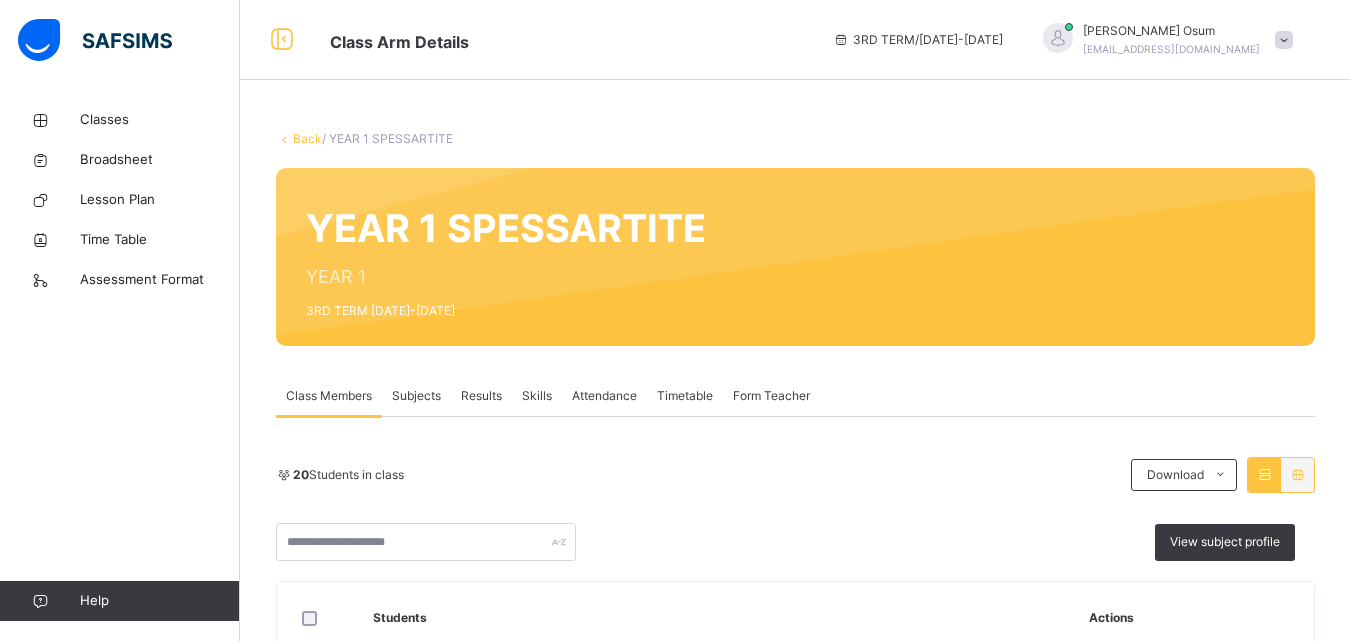 scroll, scrollTop: 966, scrollLeft: 0, axis: vertical 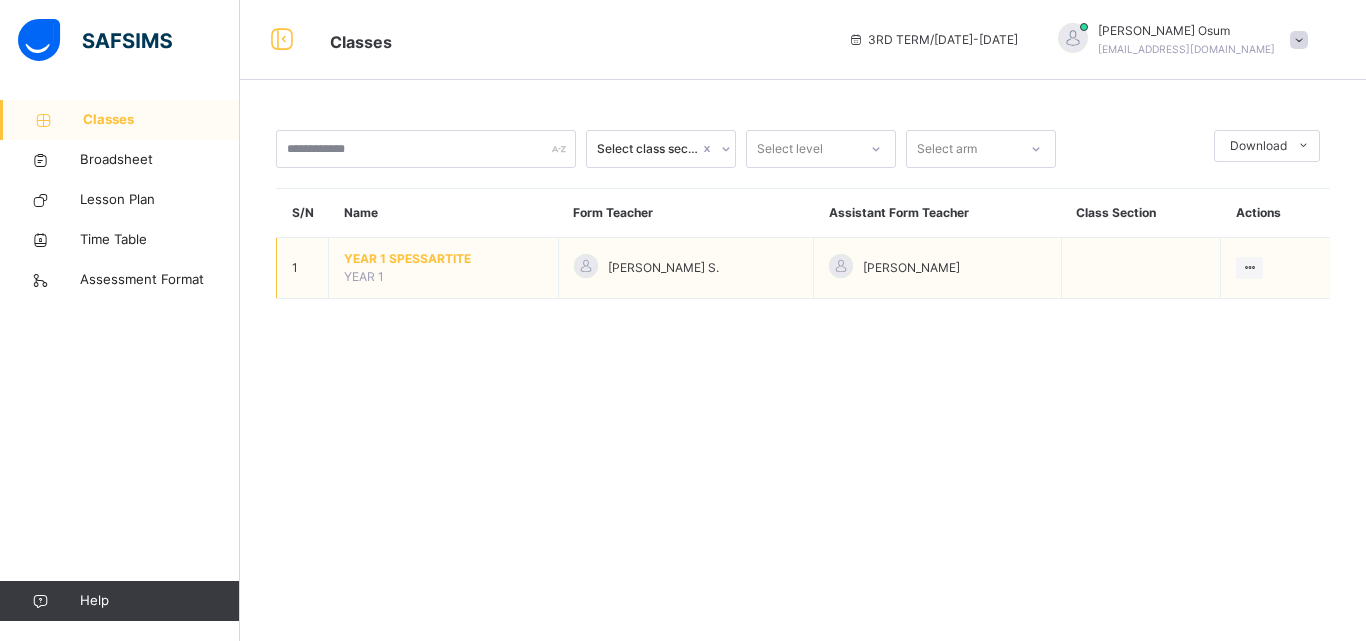 click on "YEAR 1   SPESSARTITE" at bounding box center (443, 259) 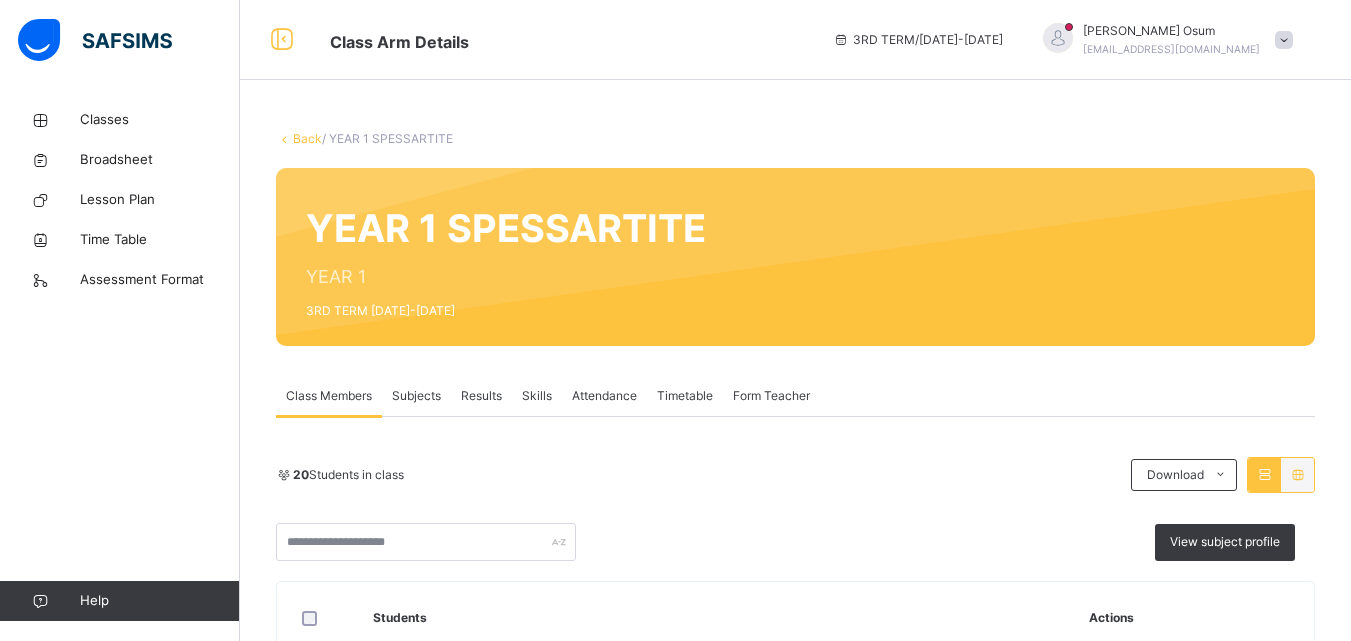 click on "Subjects" at bounding box center (416, 396) 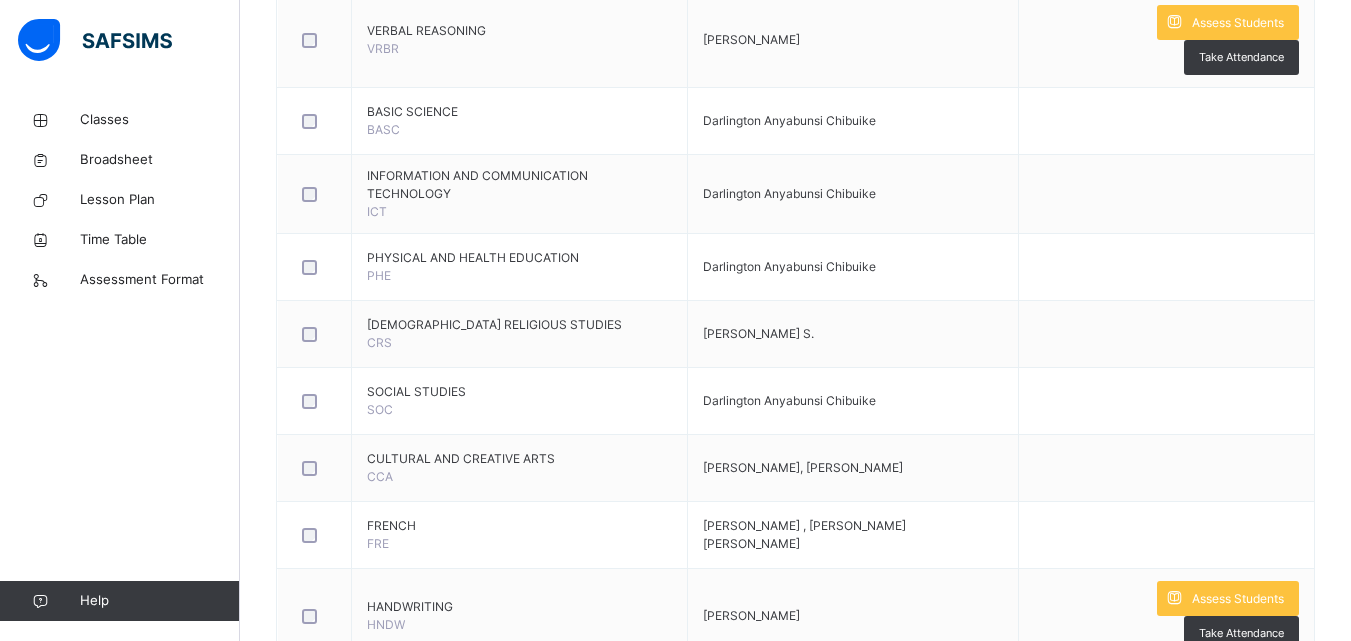 scroll, scrollTop: 1255, scrollLeft: 0, axis: vertical 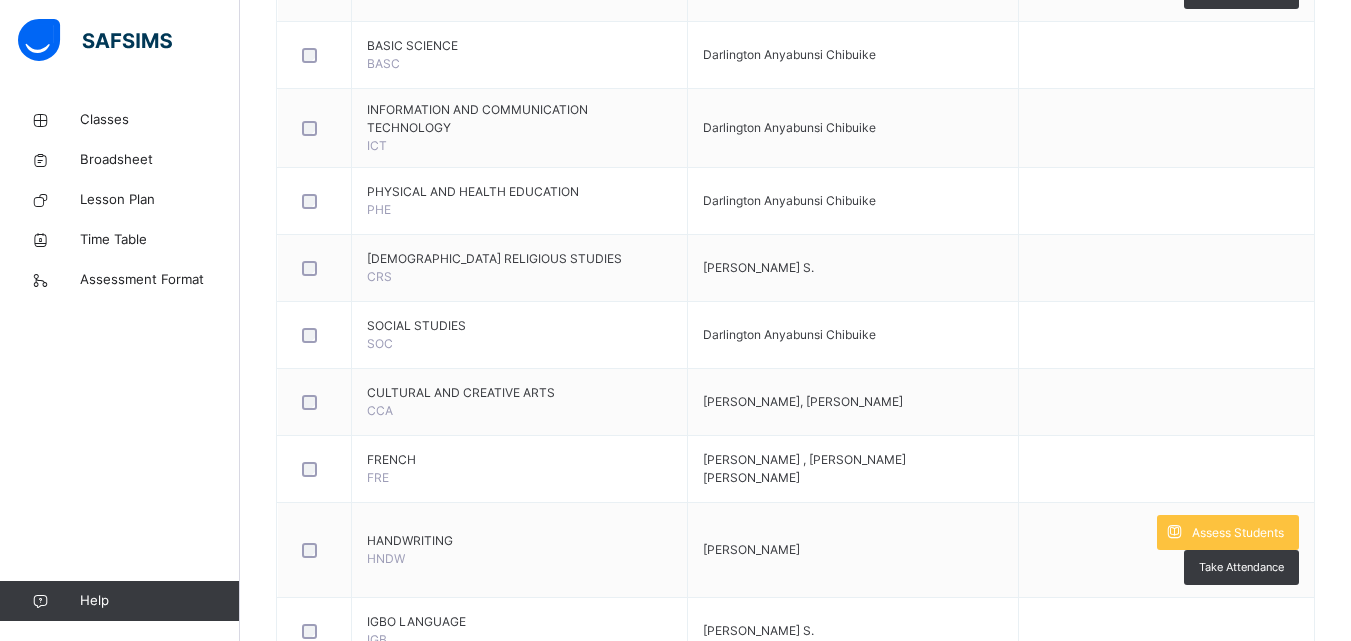 click on "Assess Students" at bounding box center [1238, 695] 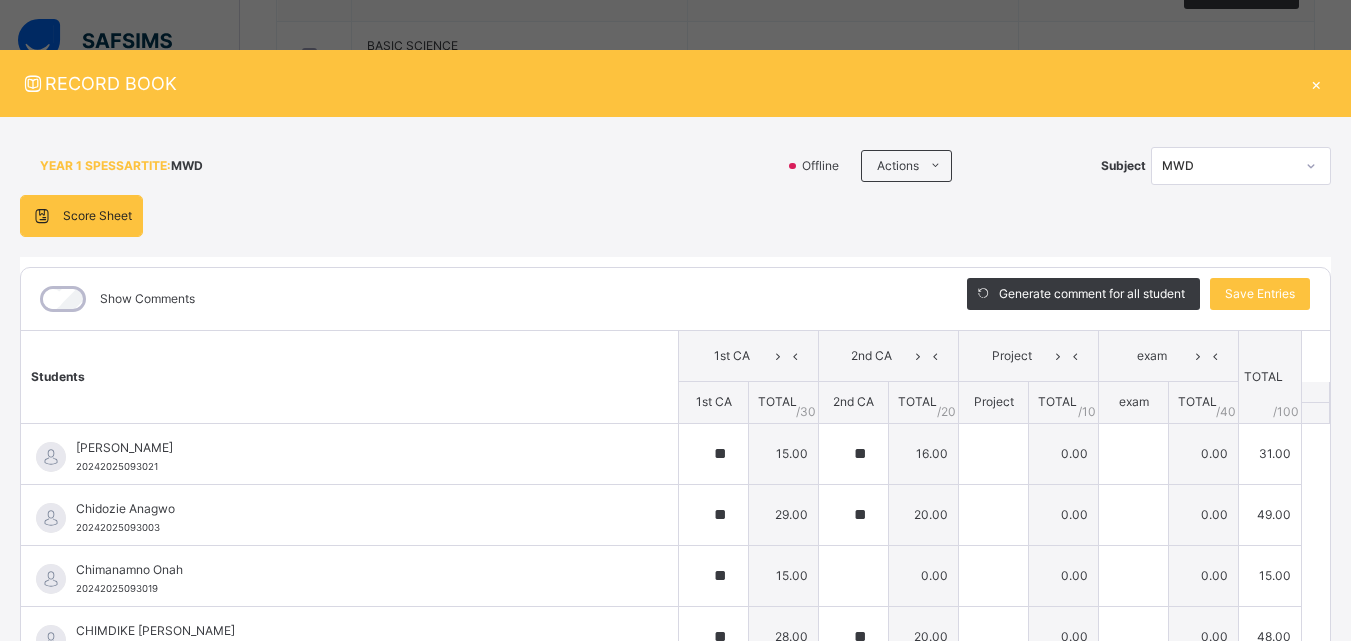 type on "**" 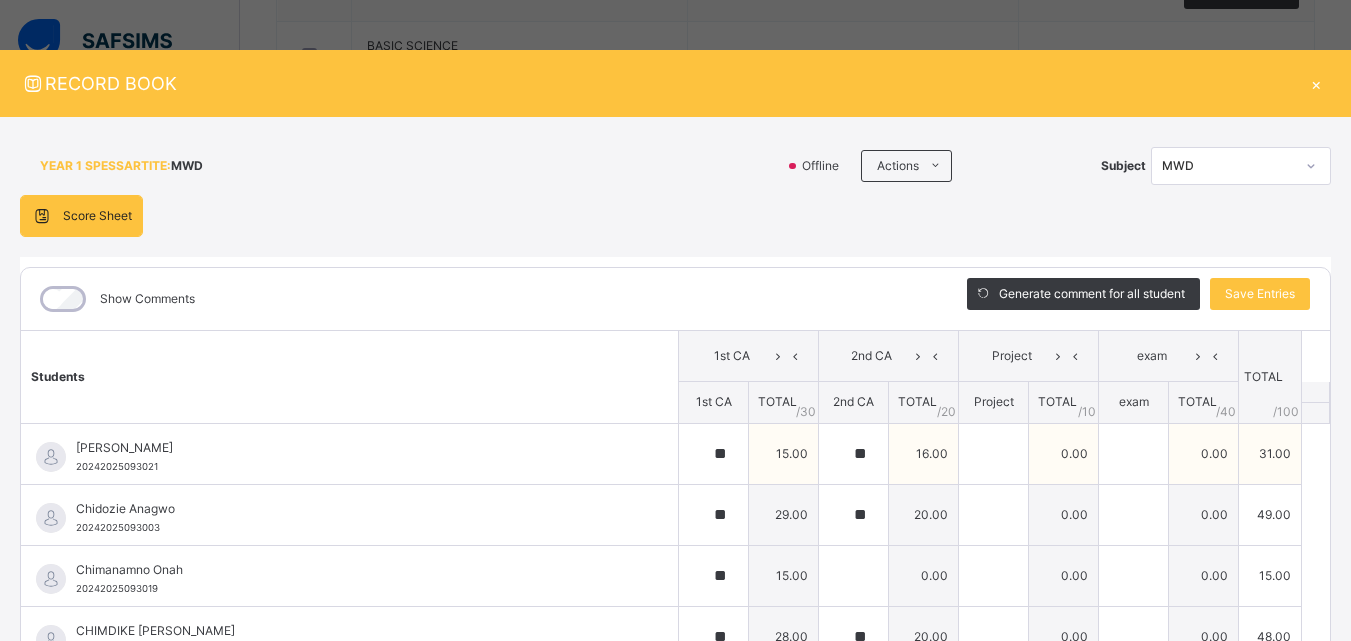 click on "0.00" at bounding box center (1204, 453) 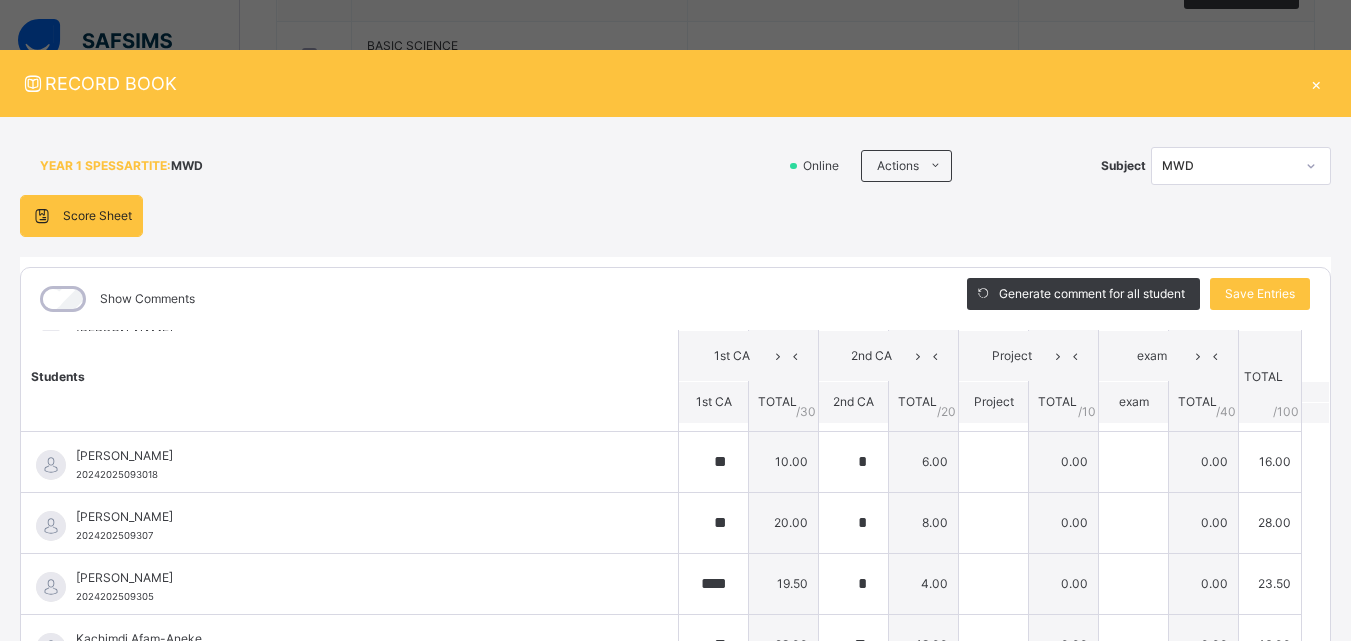 scroll, scrollTop: 787, scrollLeft: 0, axis: vertical 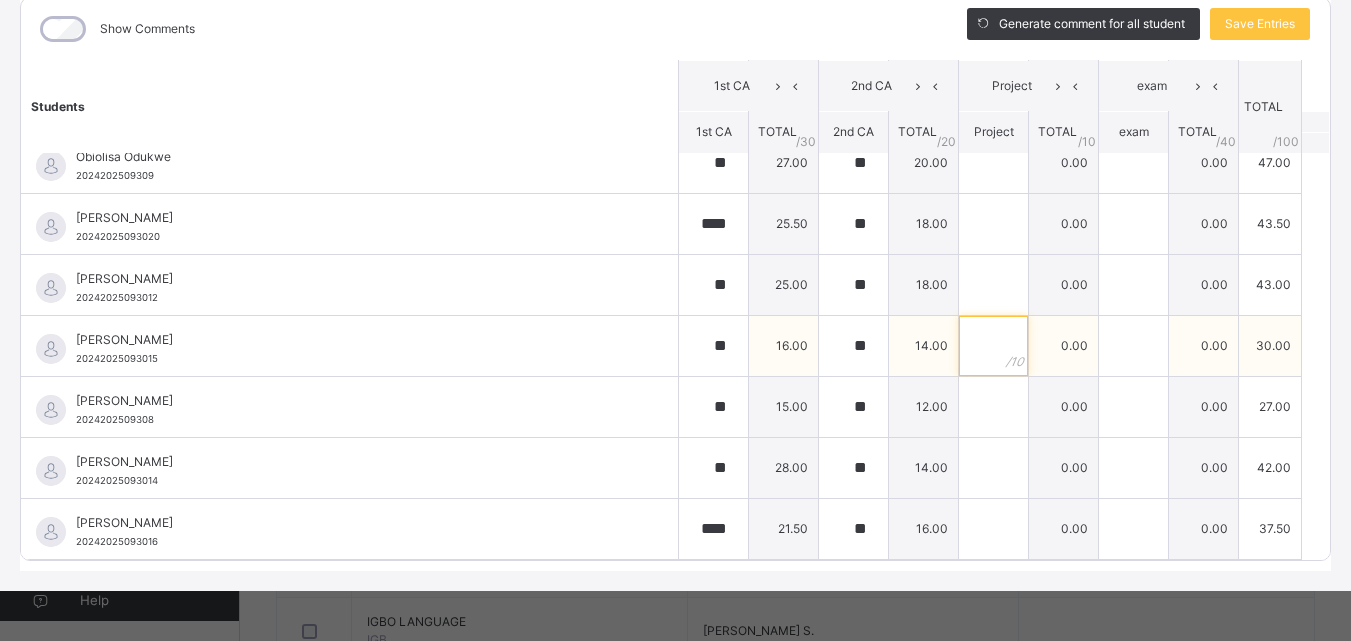 click at bounding box center (993, 346) 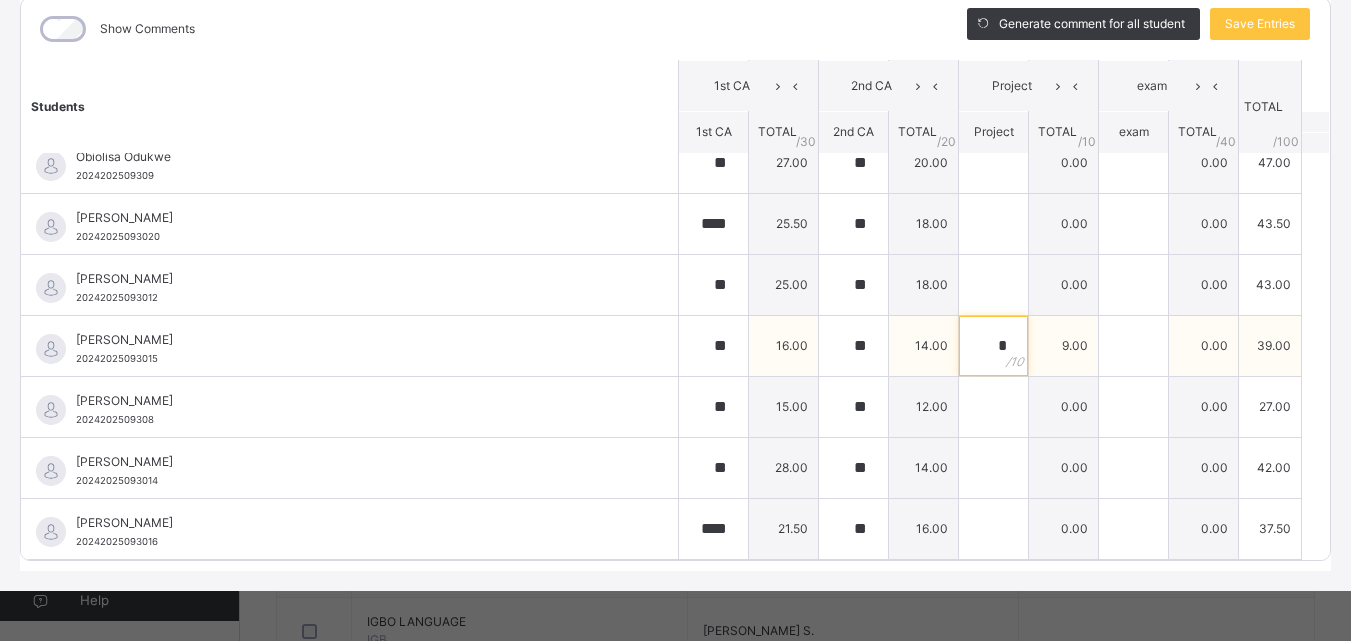 click on "*" at bounding box center [993, 346] 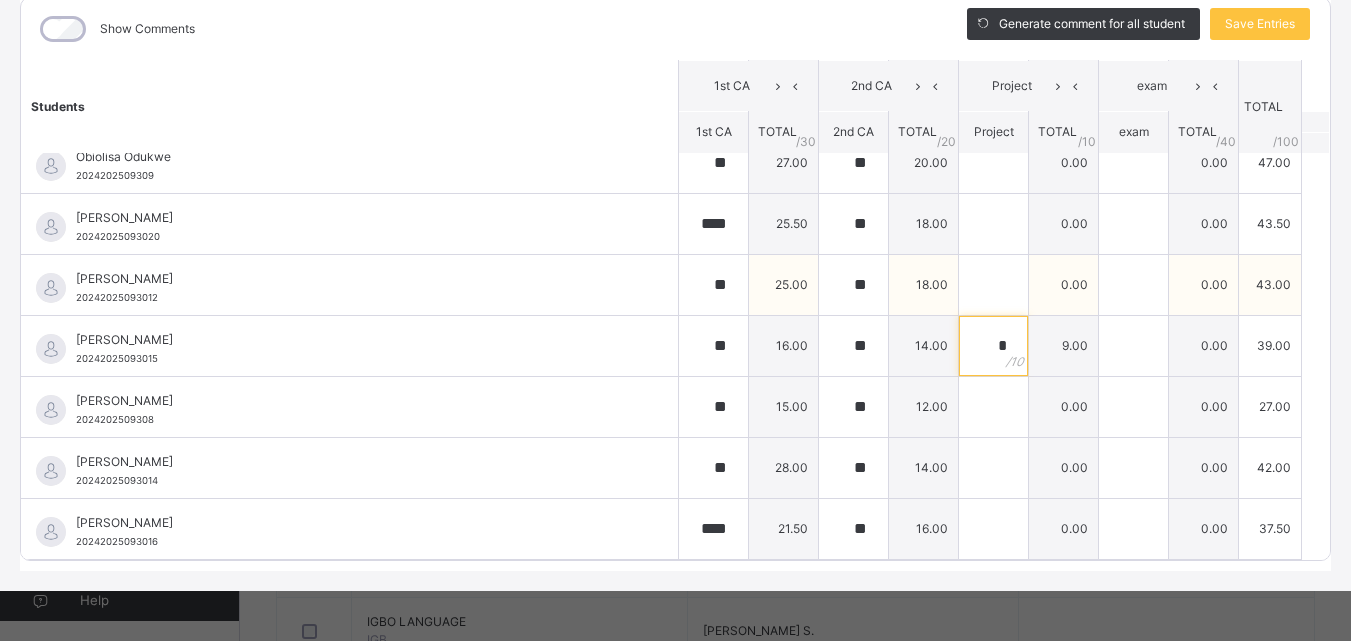 type on "*" 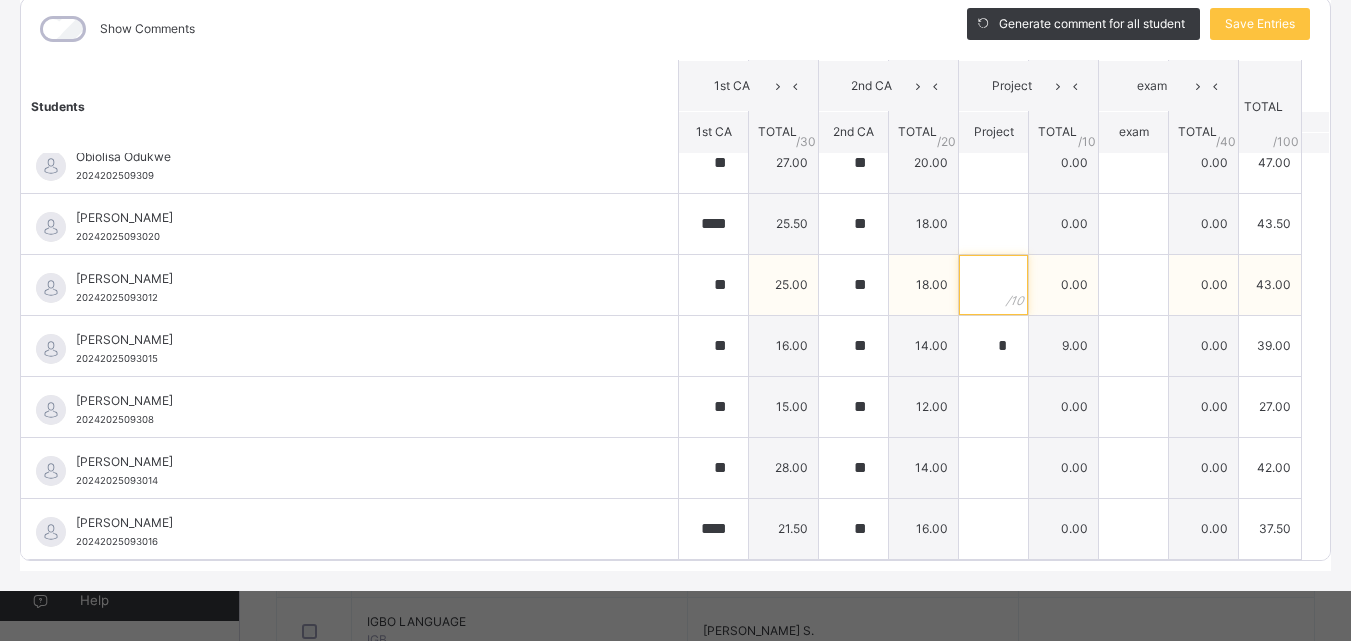 click at bounding box center (993, 285) 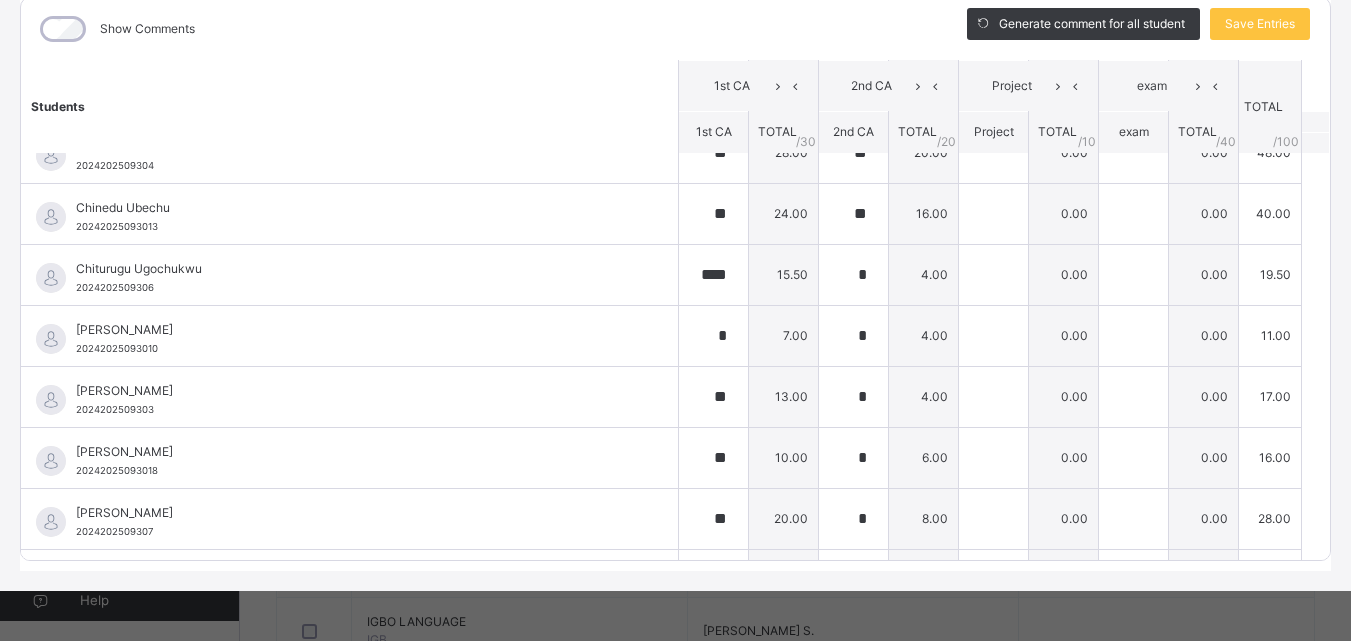 scroll, scrollTop: 174, scrollLeft: 0, axis: vertical 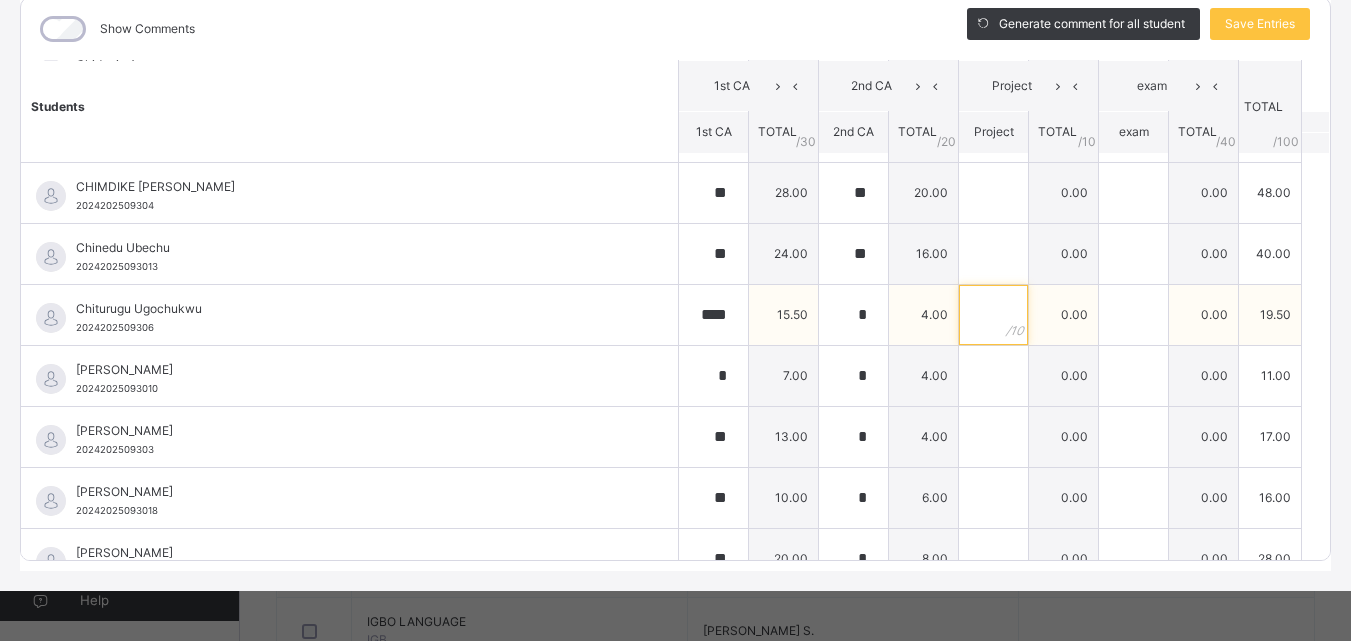 click at bounding box center (993, 315) 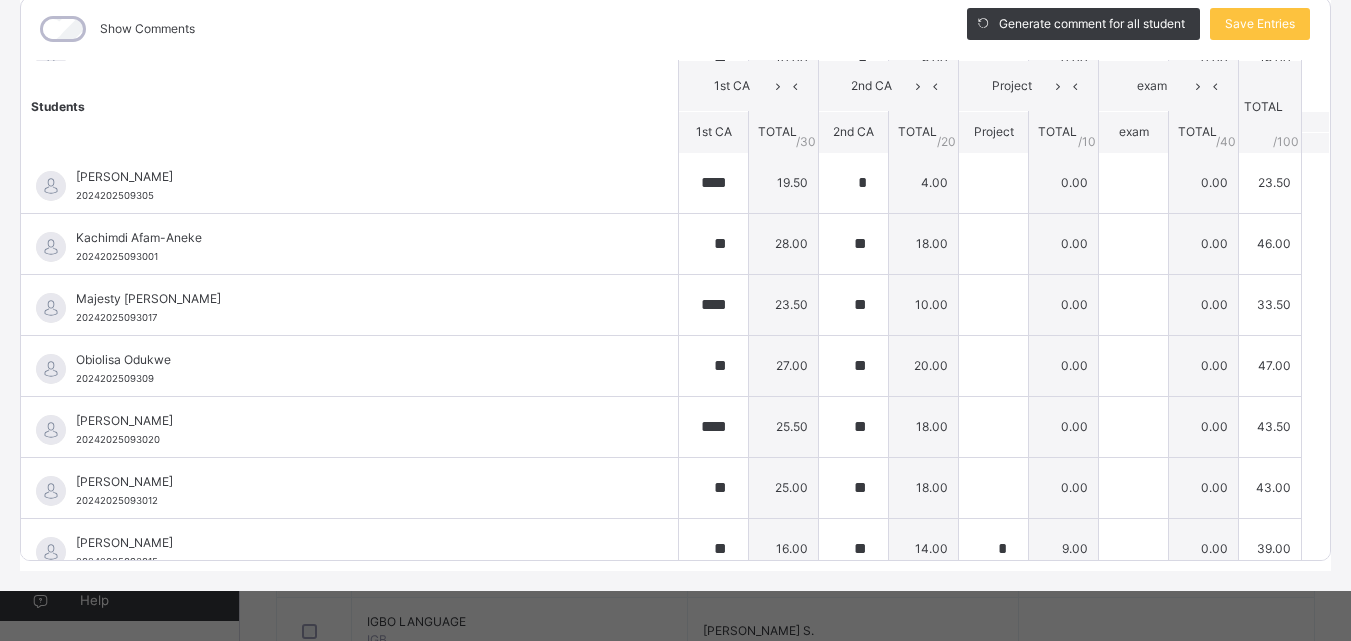 scroll, scrollTop: 814, scrollLeft: 0, axis: vertical 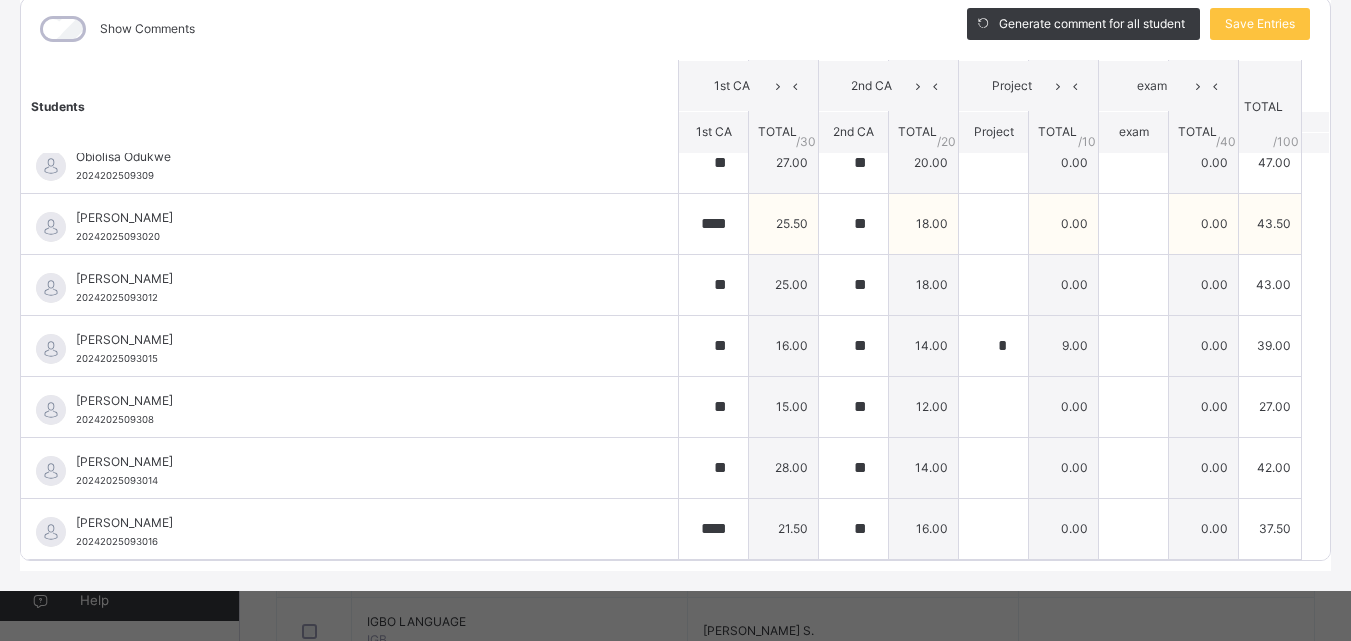 type on "*" 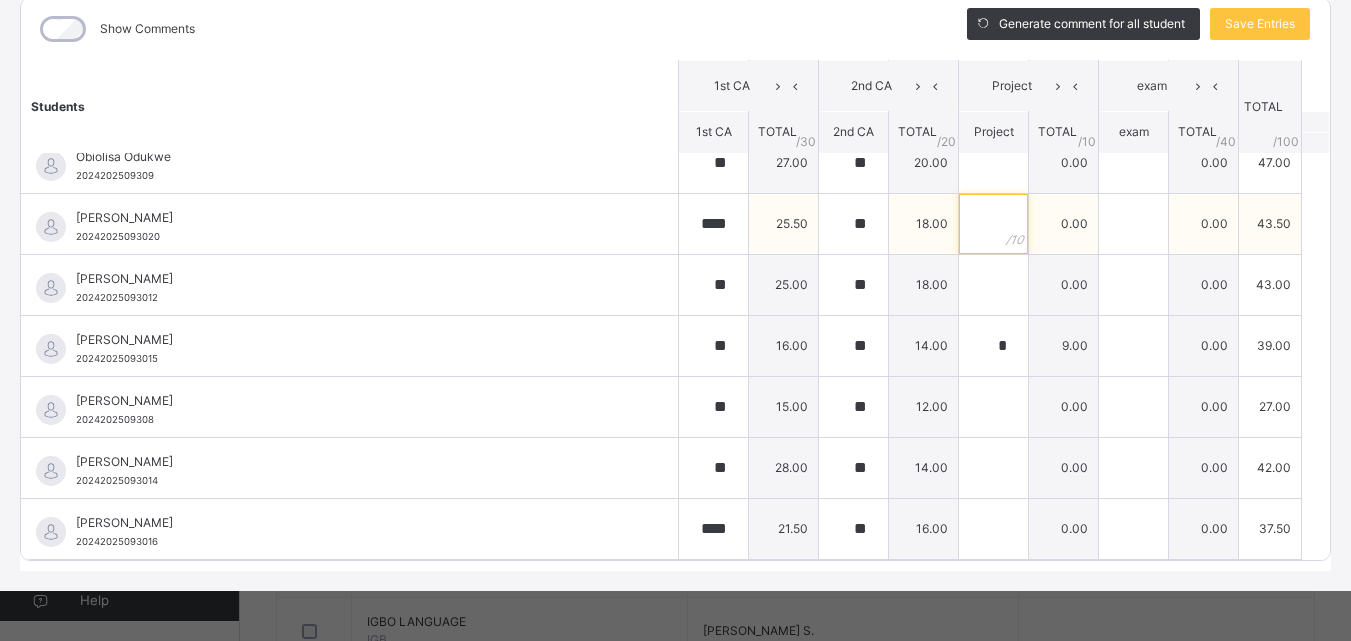 click at bounding box center (993, 224) 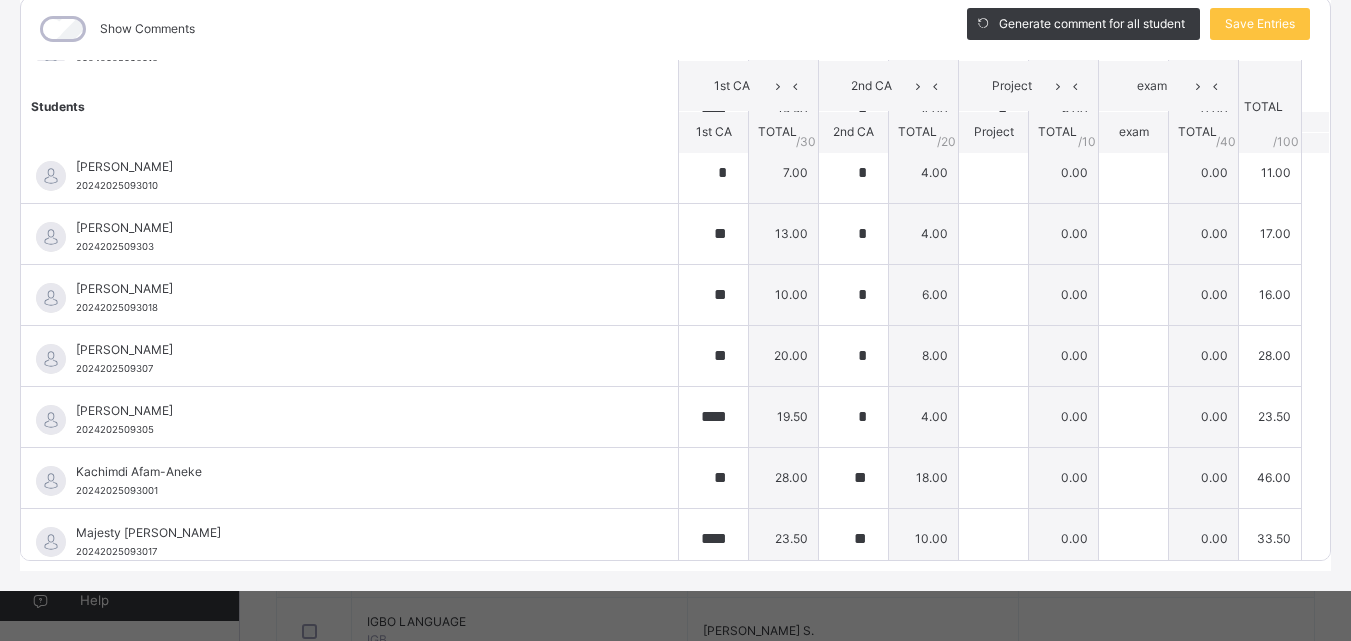 scroll, scrollTop: 0, scrollLeft: 0, axis: both 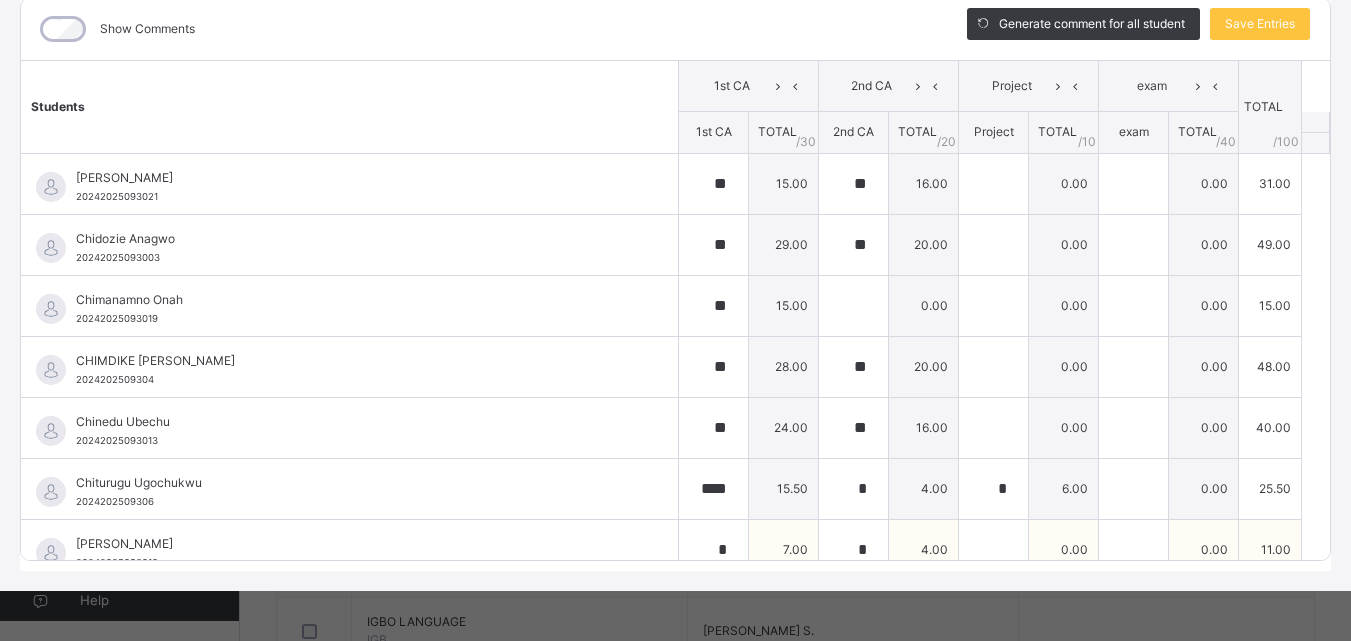 type on "*" 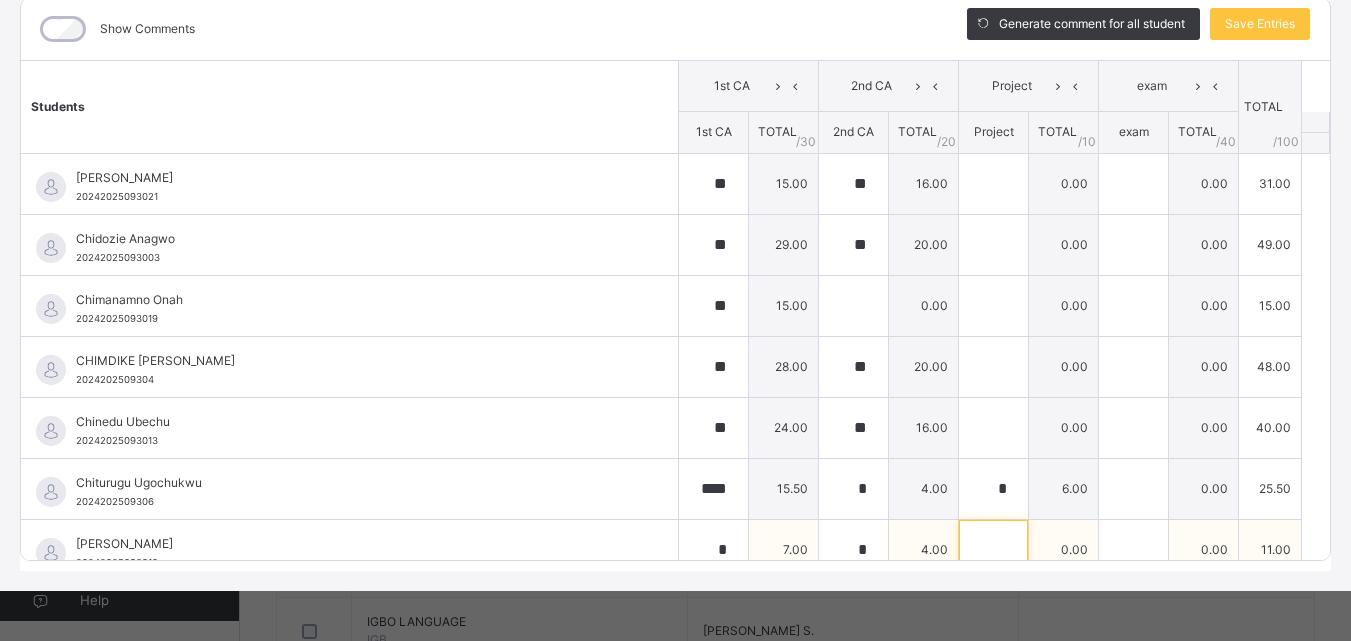 click at bounding box center (993, 550) 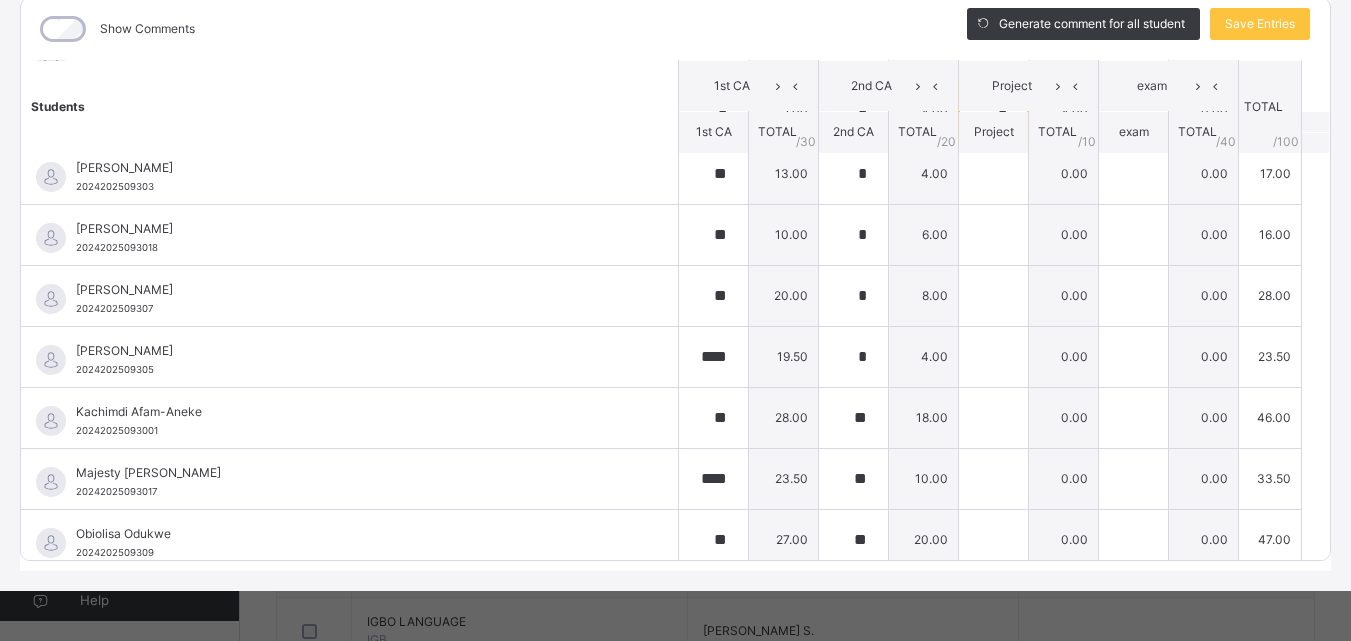 scroll, scrollTop: 814, scrollLeft: 0, axis: vertical 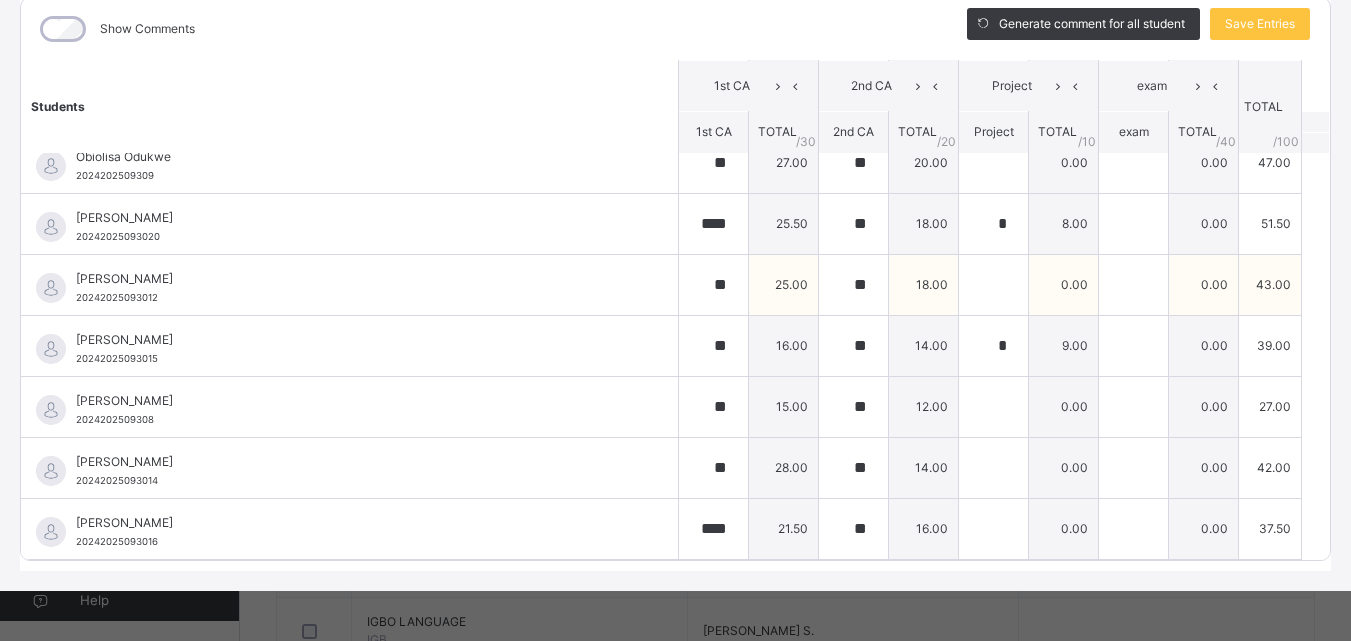 type on "*" 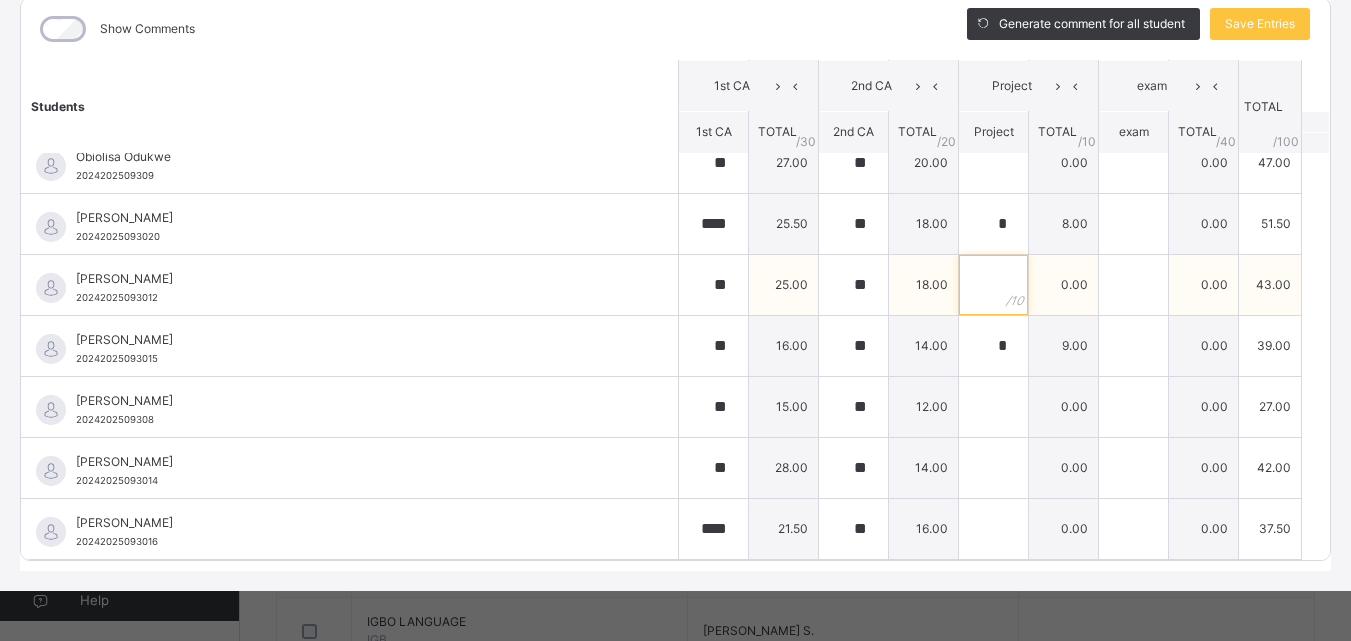 click at bounding box center [993, 285] 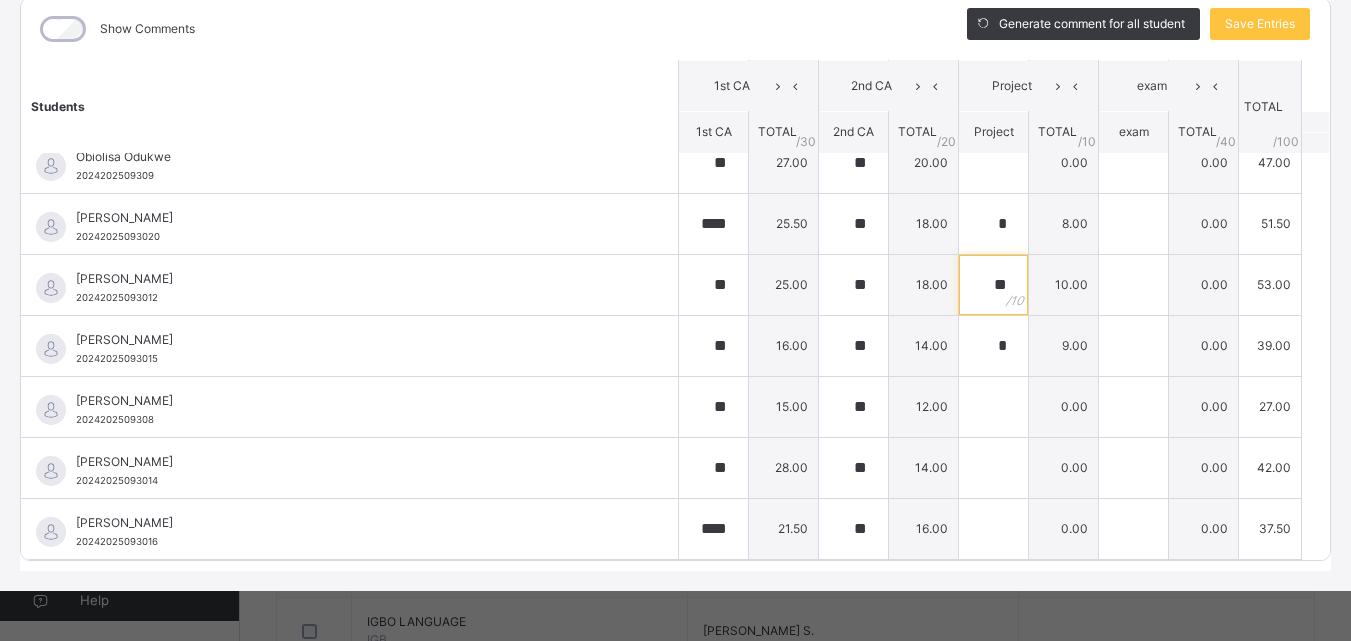 scroll, scrollTop: 377, scrollLeft: 0, axis: vertical 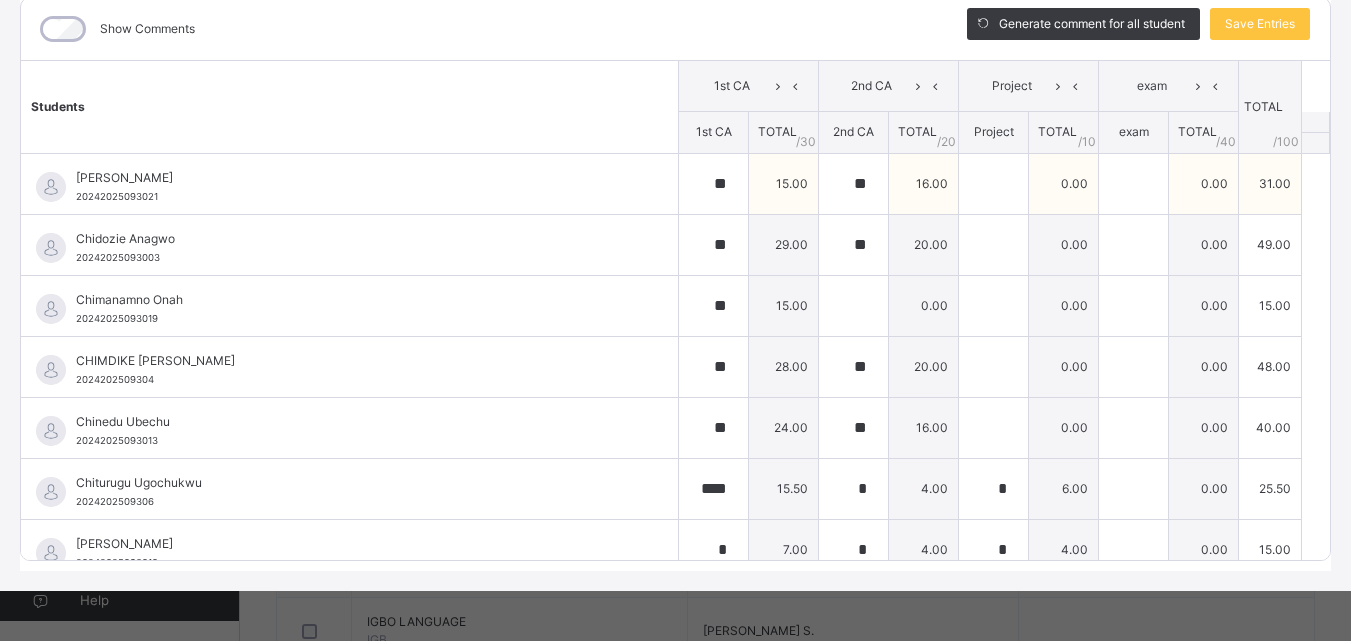 type on "**" 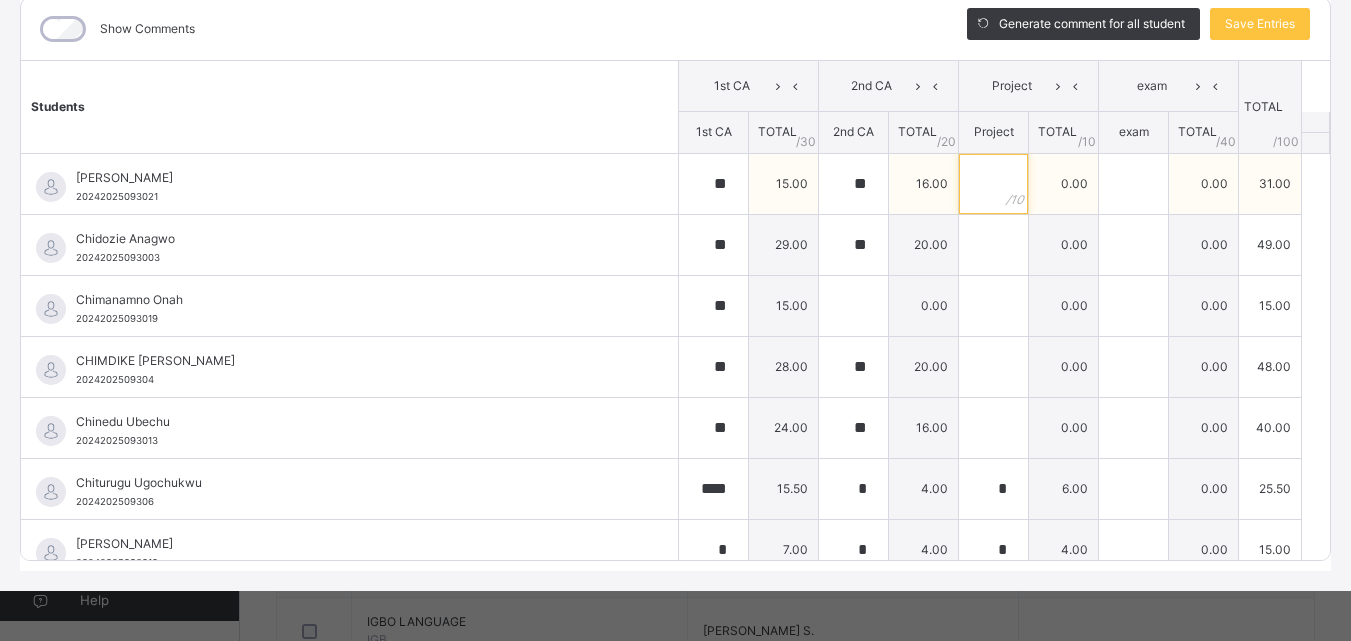 click at bounding box center [993, 184] 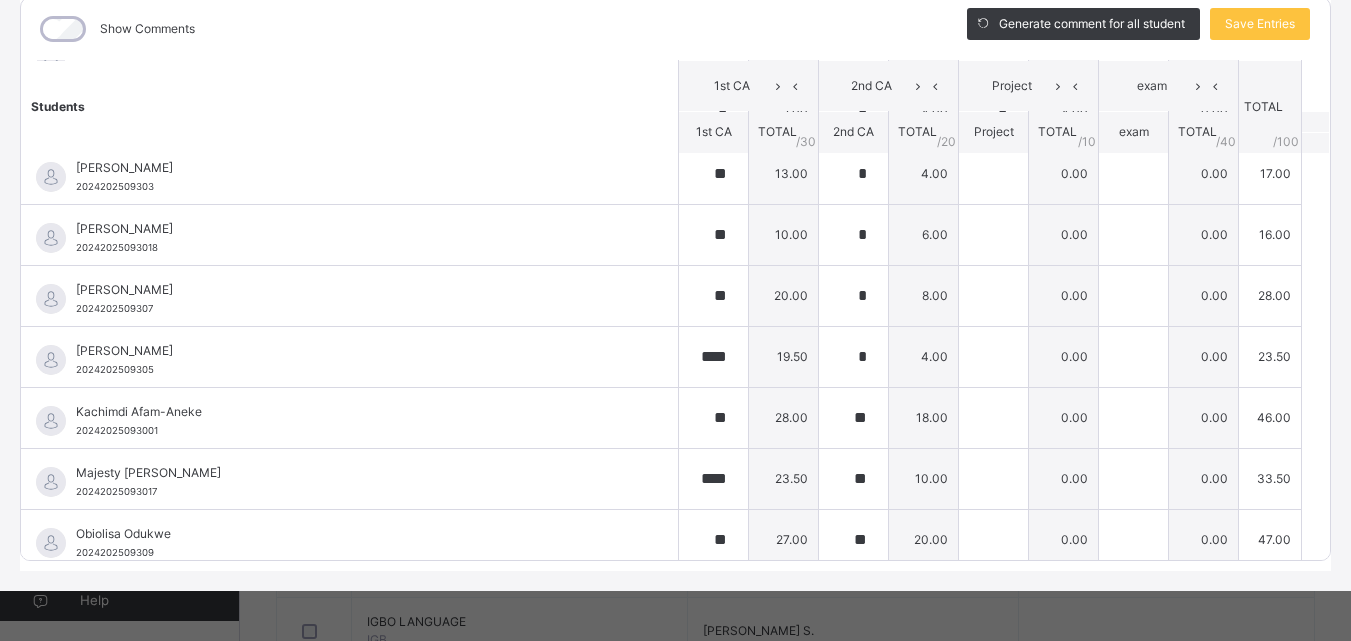 scroll, scrollTop: 814, scrollLeft: 0, axis: vertical 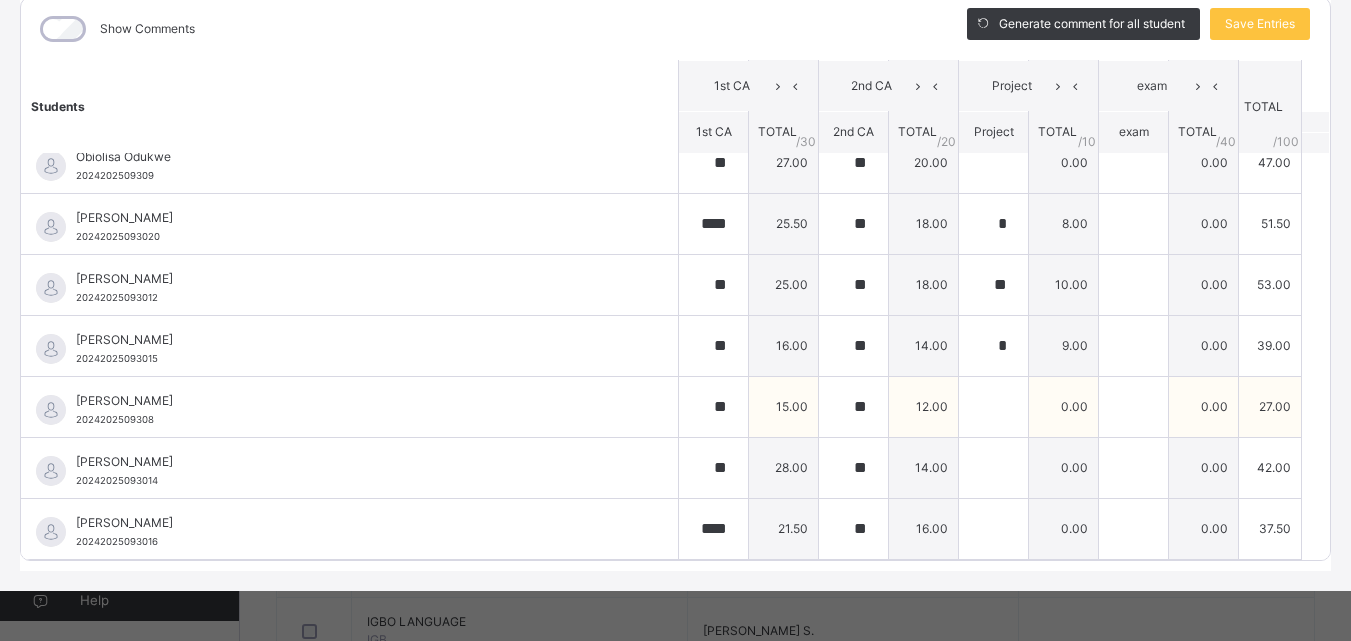 type on "**" 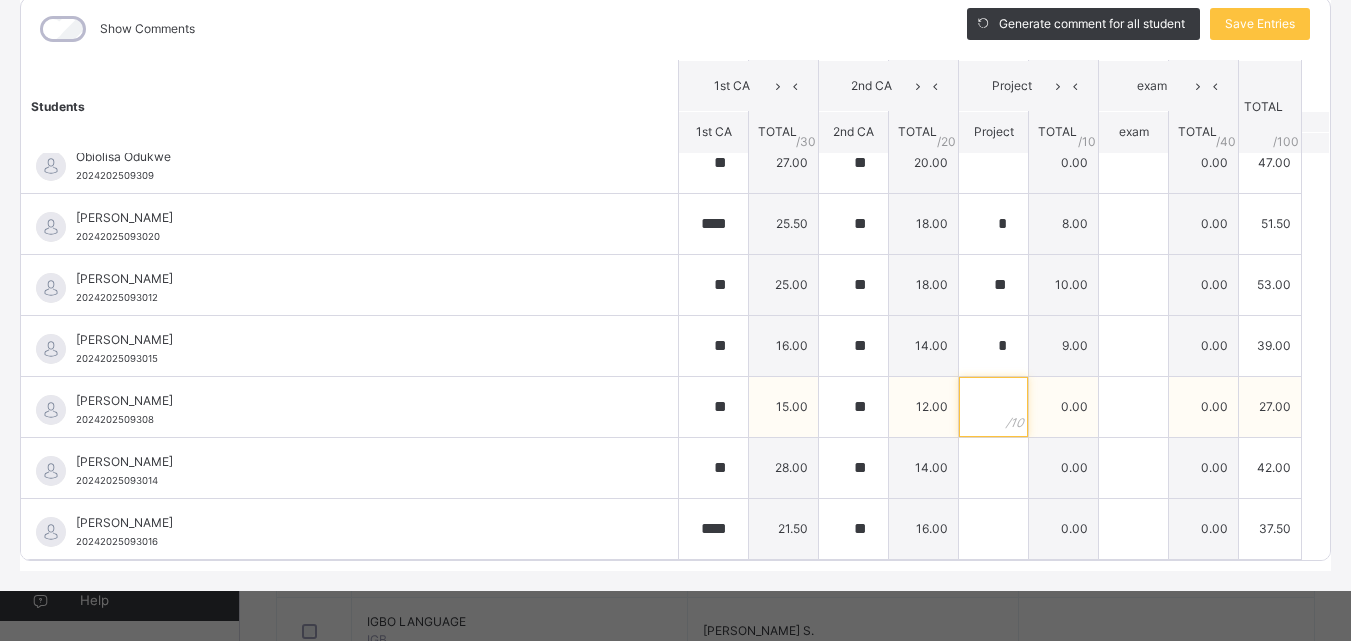 click at bounding box center [993, 407] 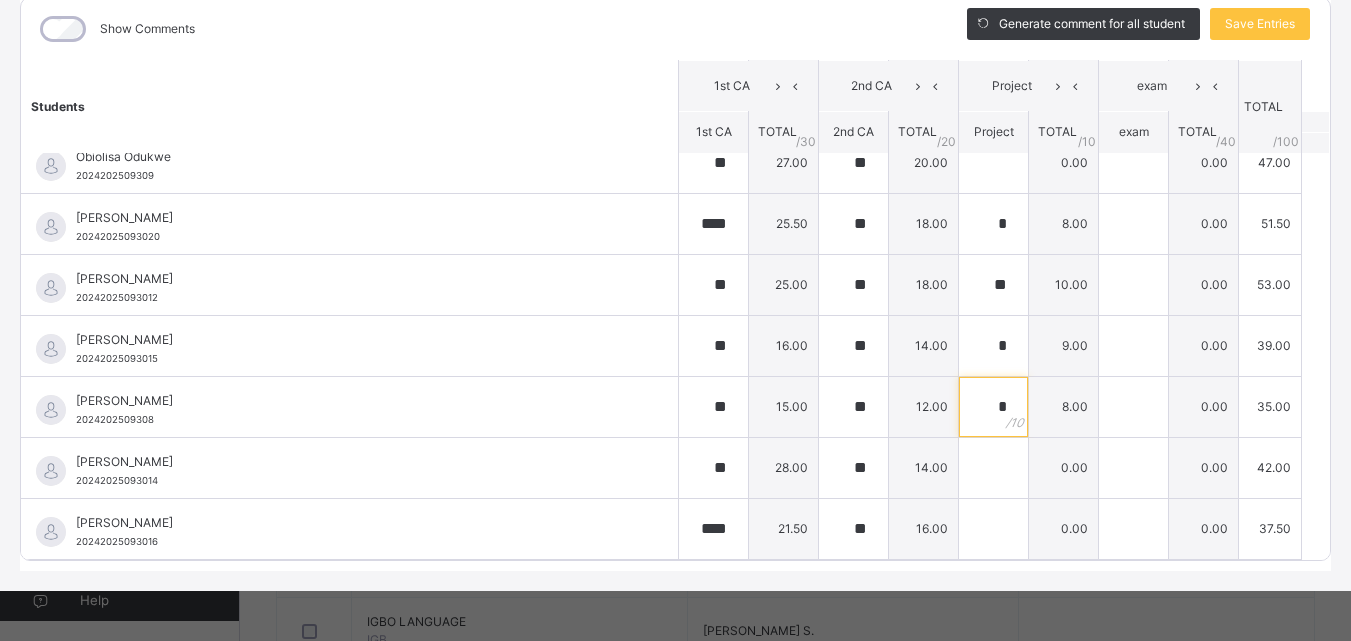 scroll, scrollTop: 377, scrollLeft: 0, axis: vertical 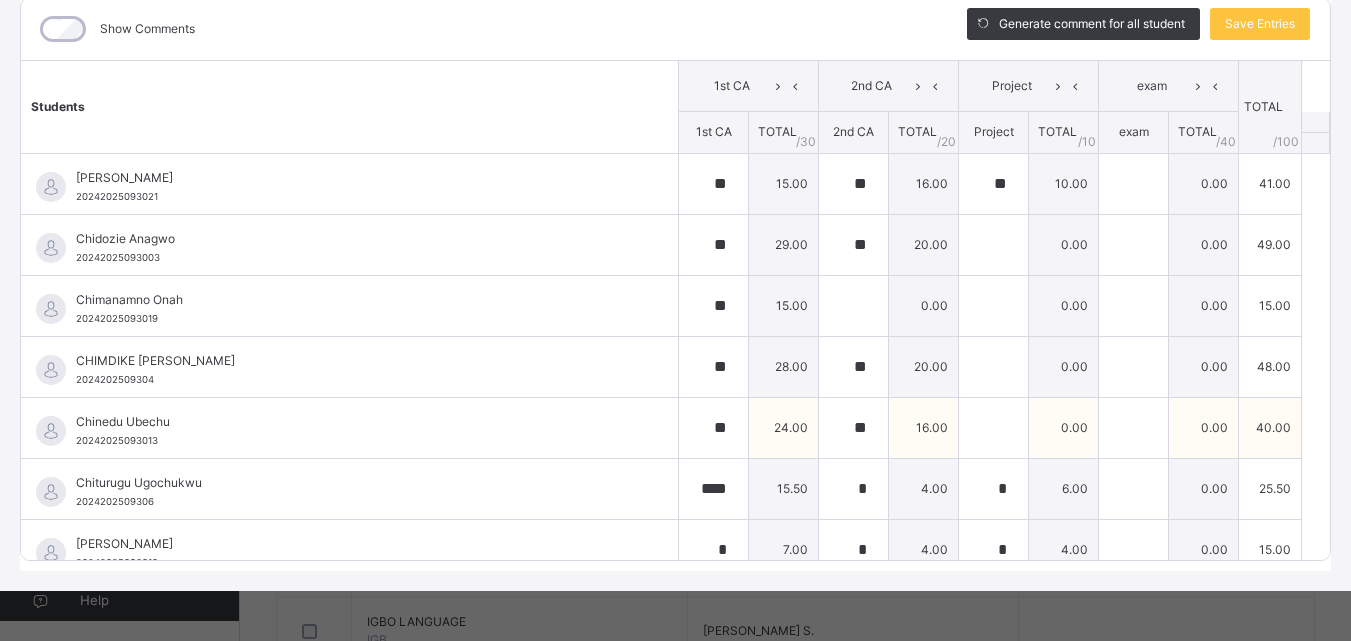 type on "*" 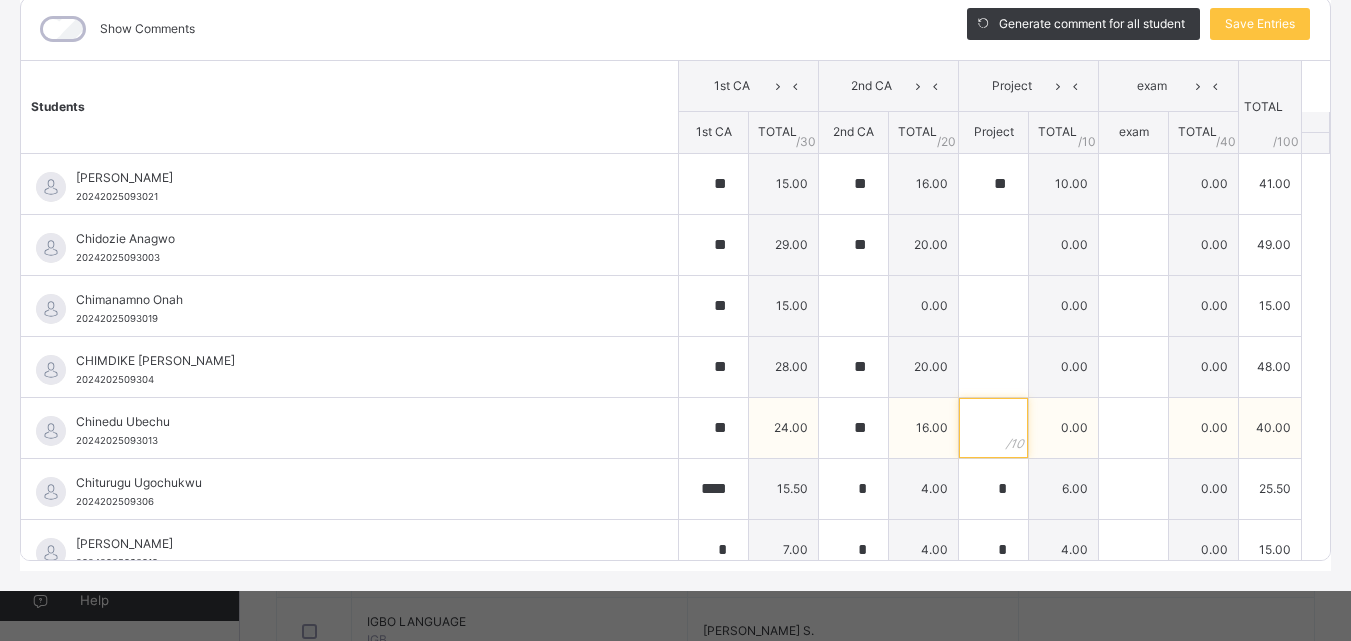 click at bounding box center [993, 428] 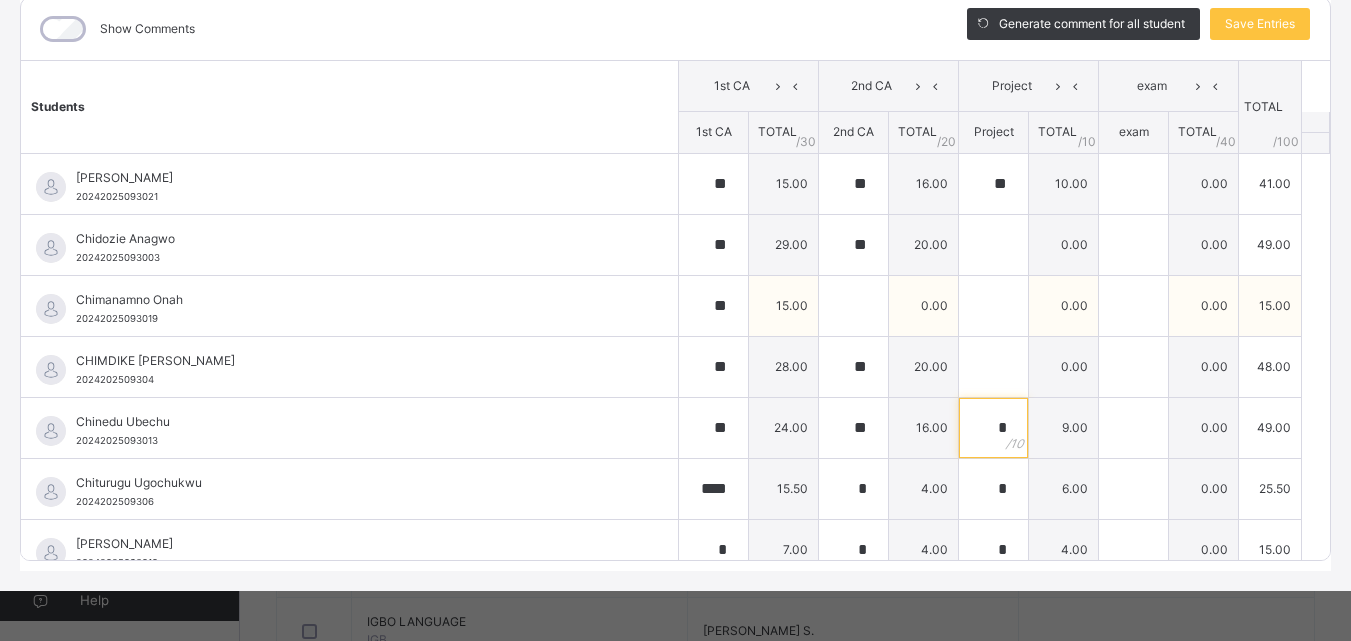 type on "*" 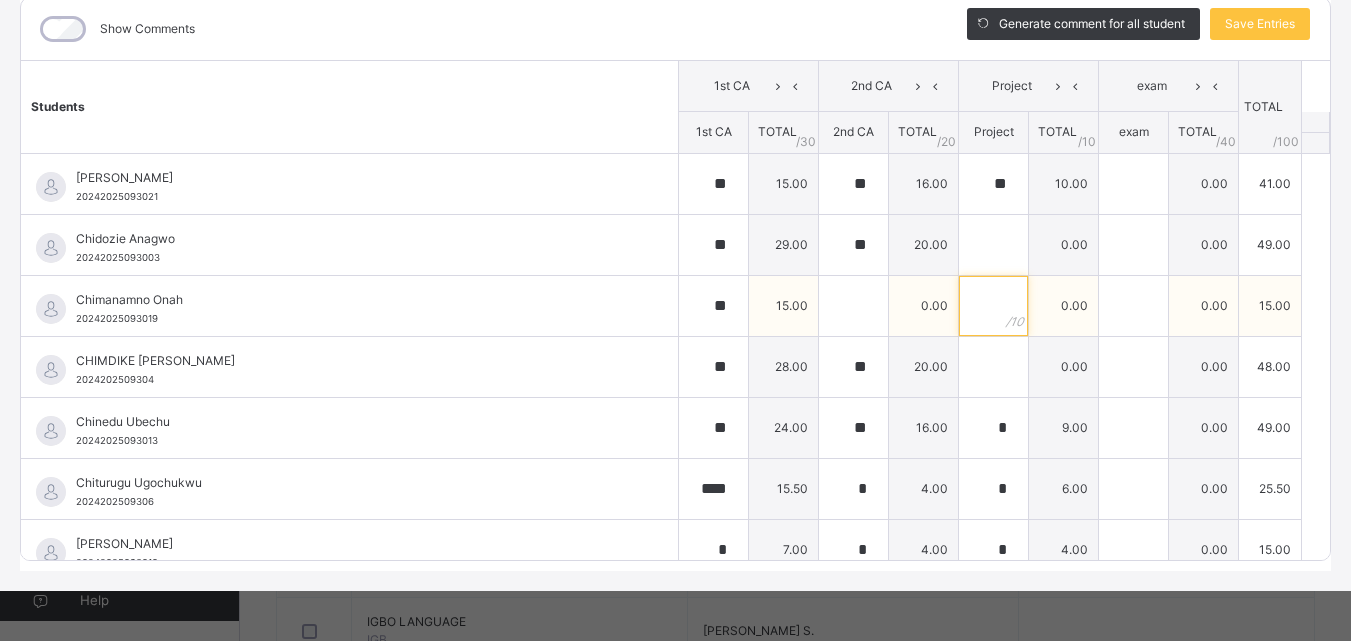 click at bounding box center (993, 306) 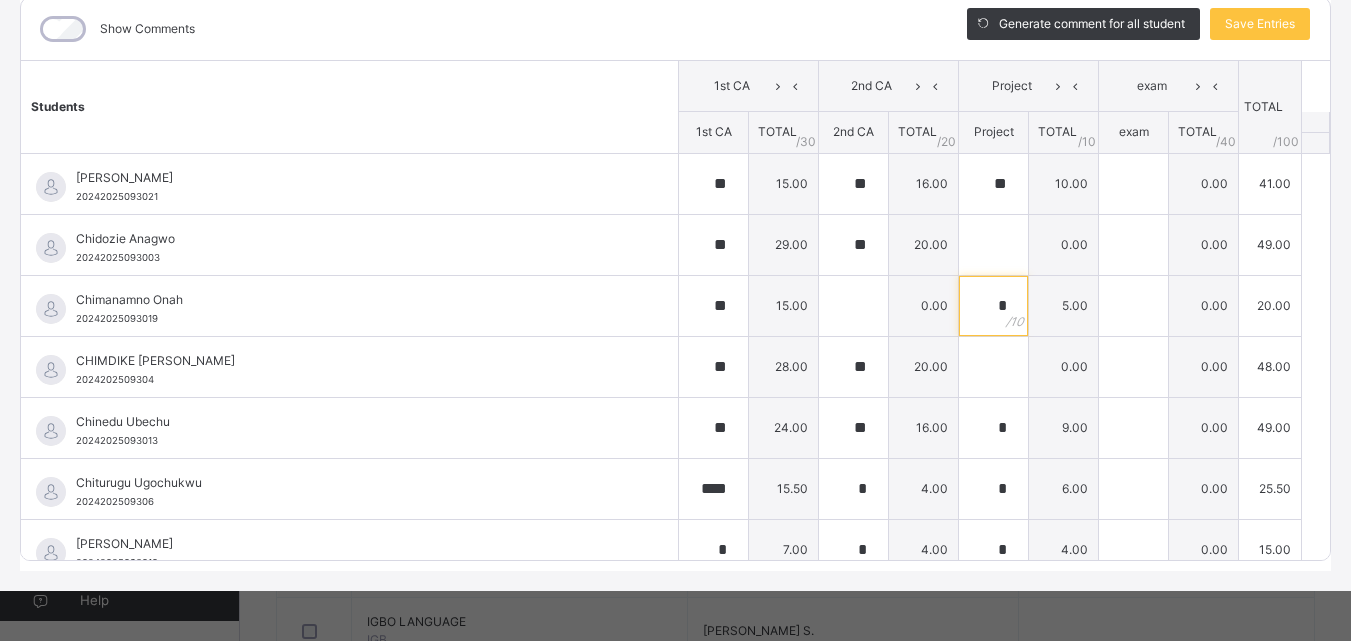 scroll, scrollTop: 437, scrollLeft: 0, axis: vertical 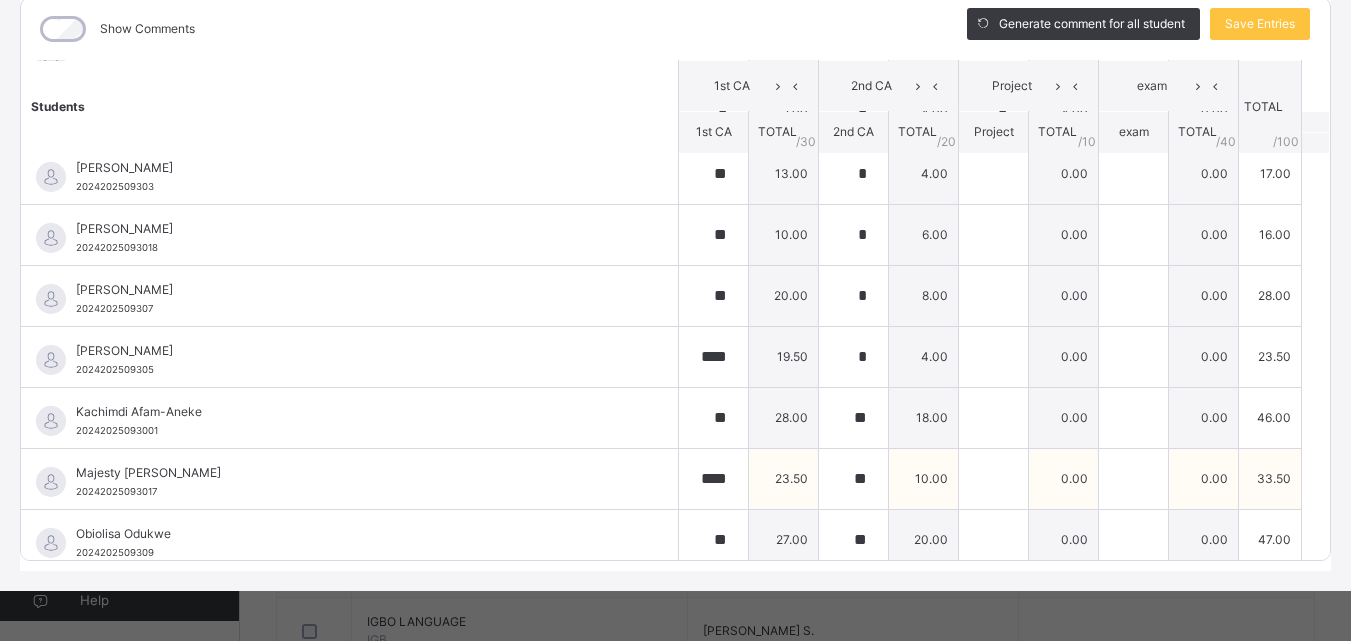 type on "*" 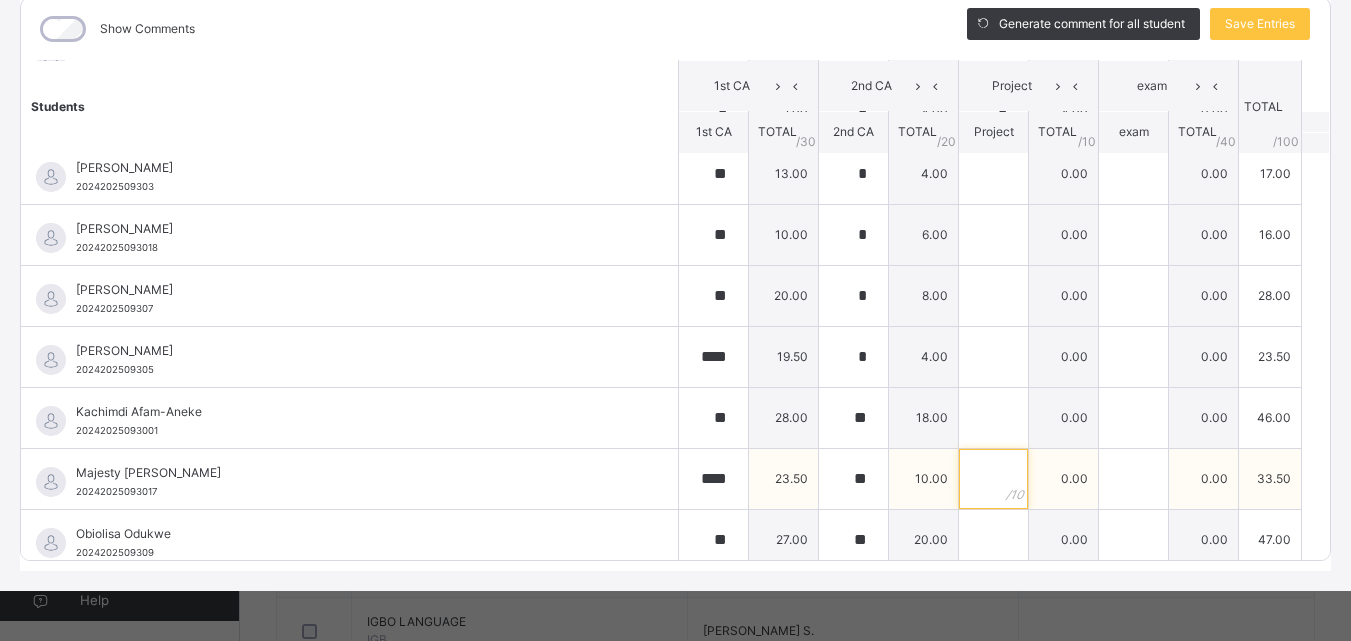click at bounding box center (993, 479) 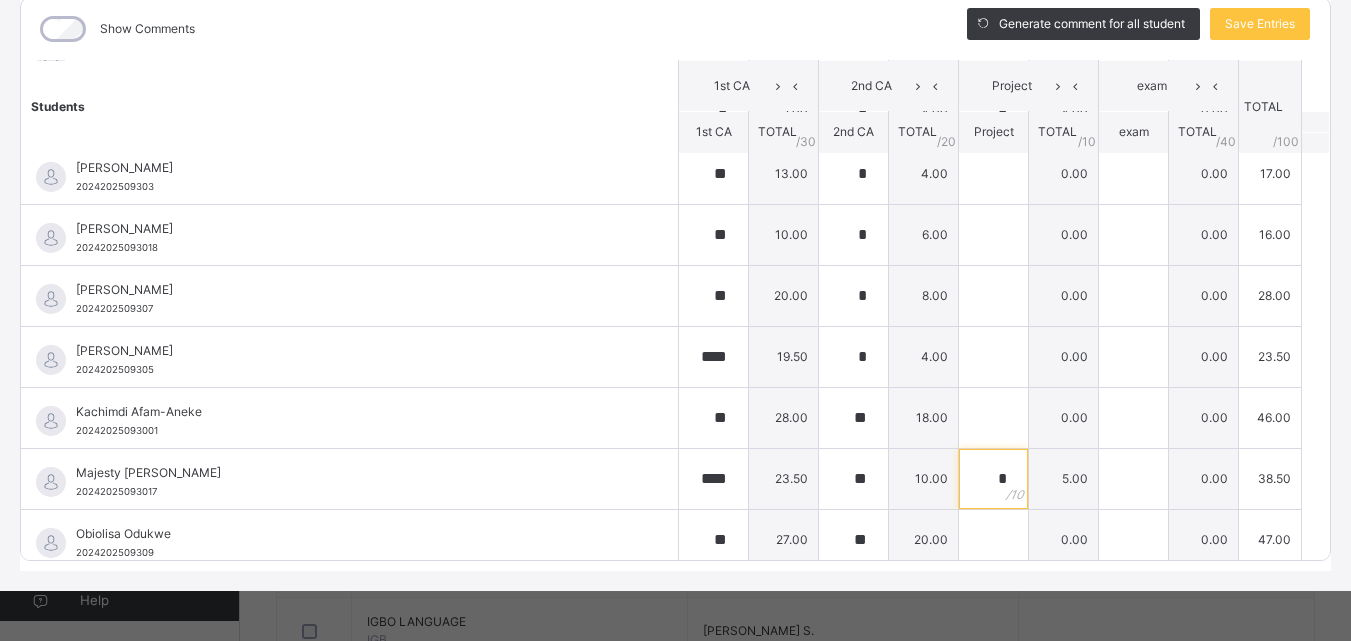 scroll, scrollTop: 0, scrollLeft: 0, axis: both 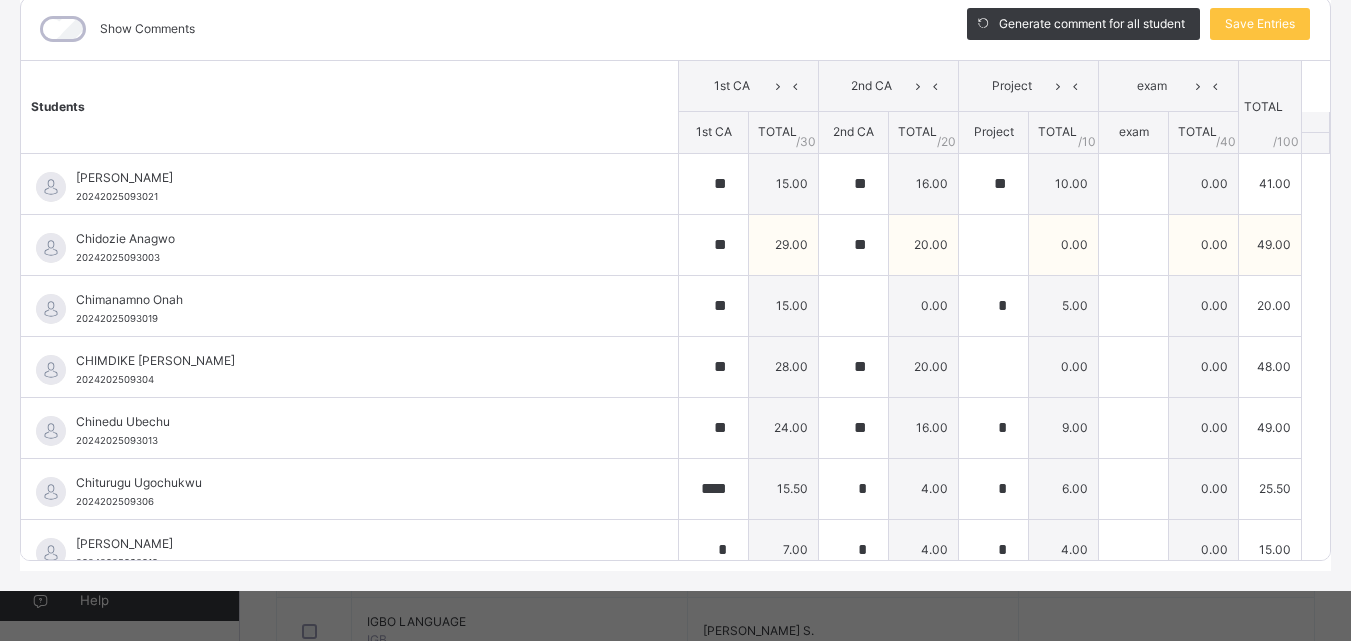 type on "*" 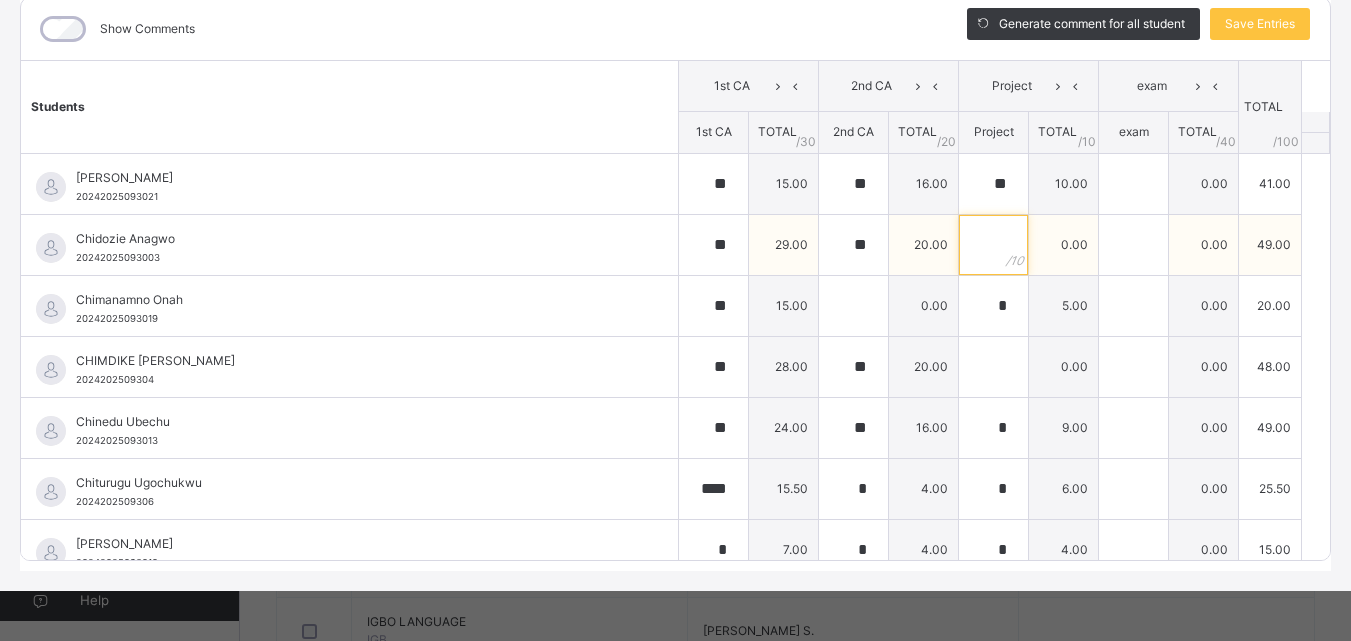 click at bounding box center (993, 245) 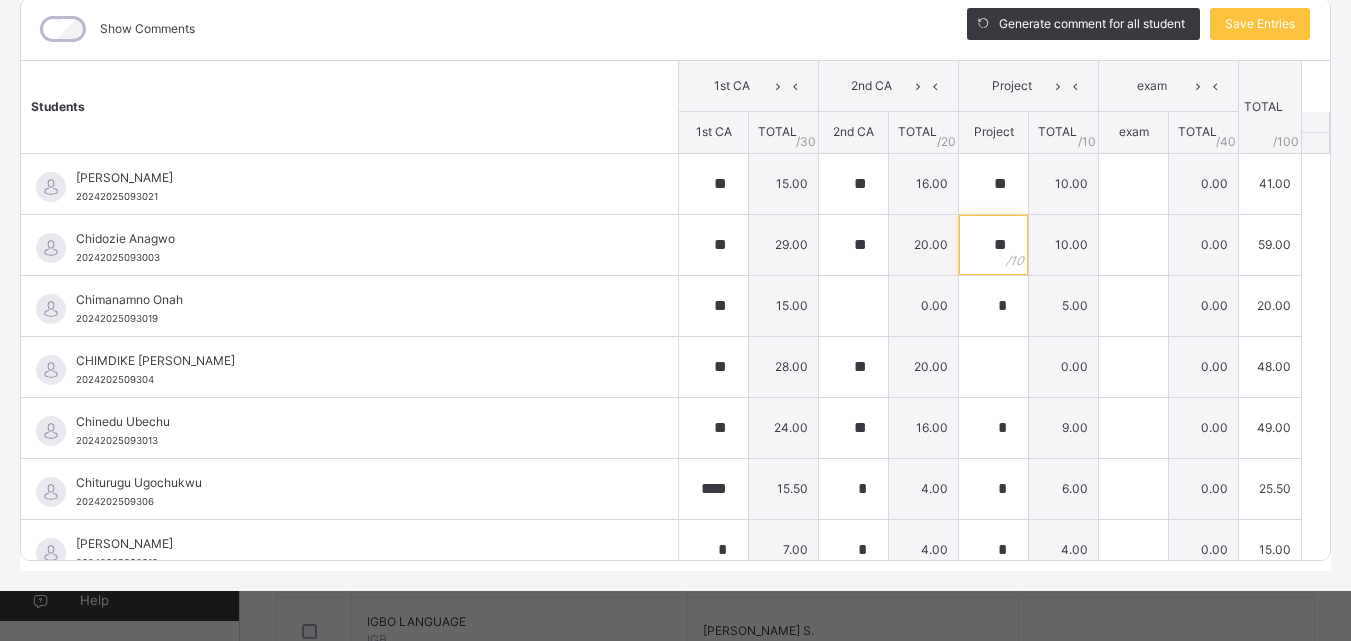 scroll, scrollTop: 437, scrollLeft: 0, axis: vertical 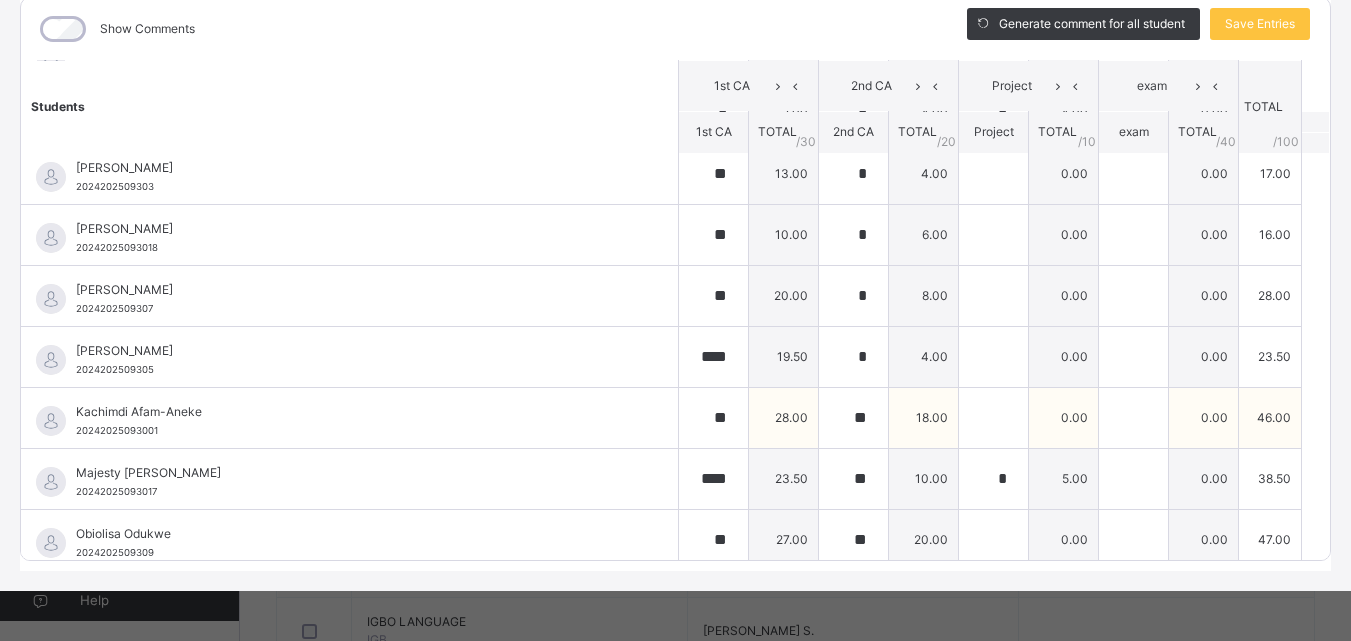type on "**" 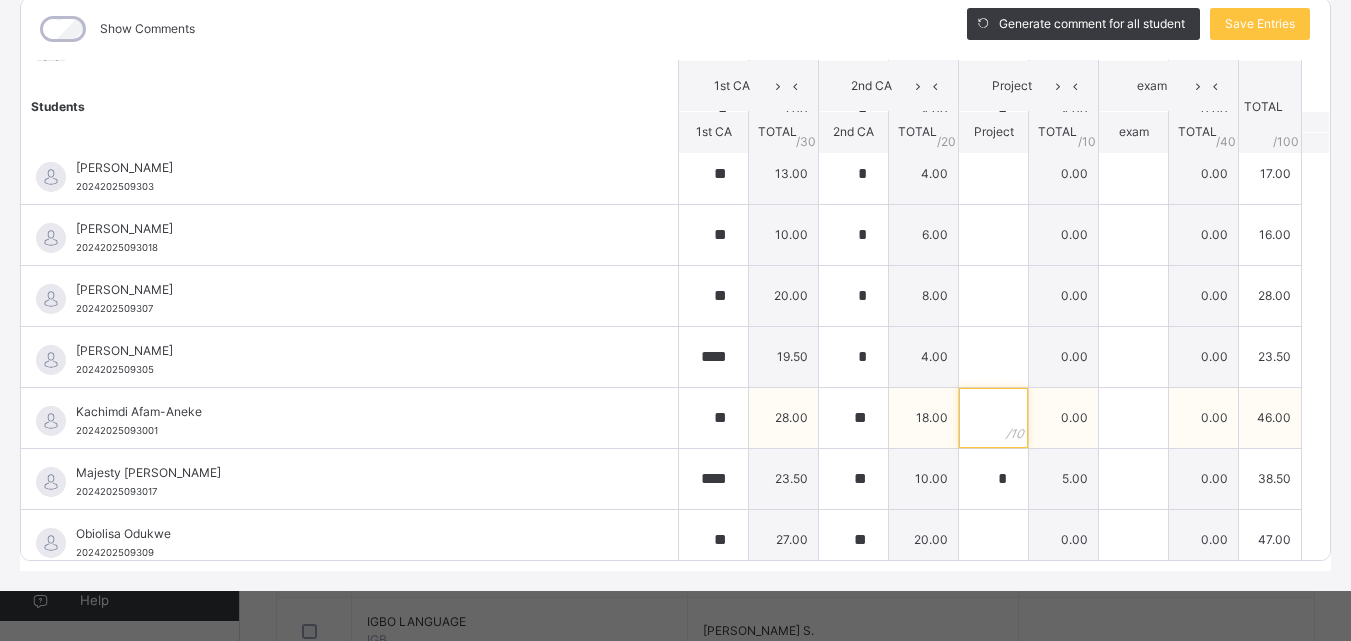 click at bounding box center [993, 418] 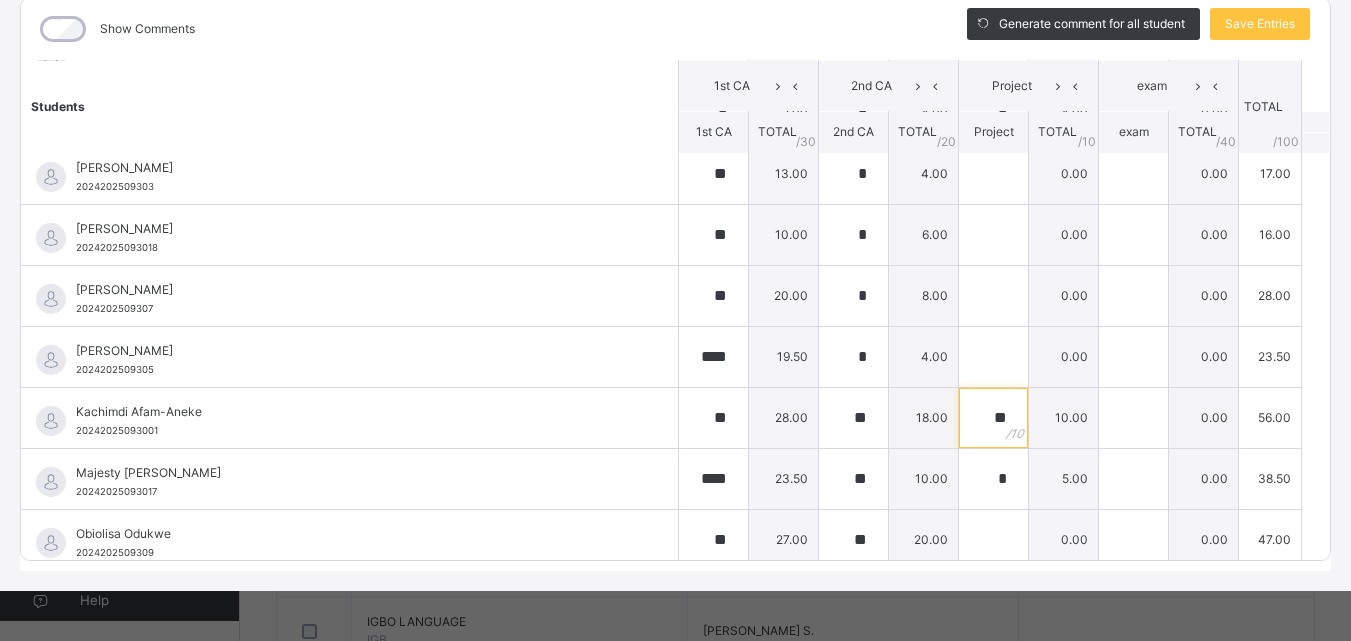scroll, scrollTop: 0, scrollLeft: 0, axis: both 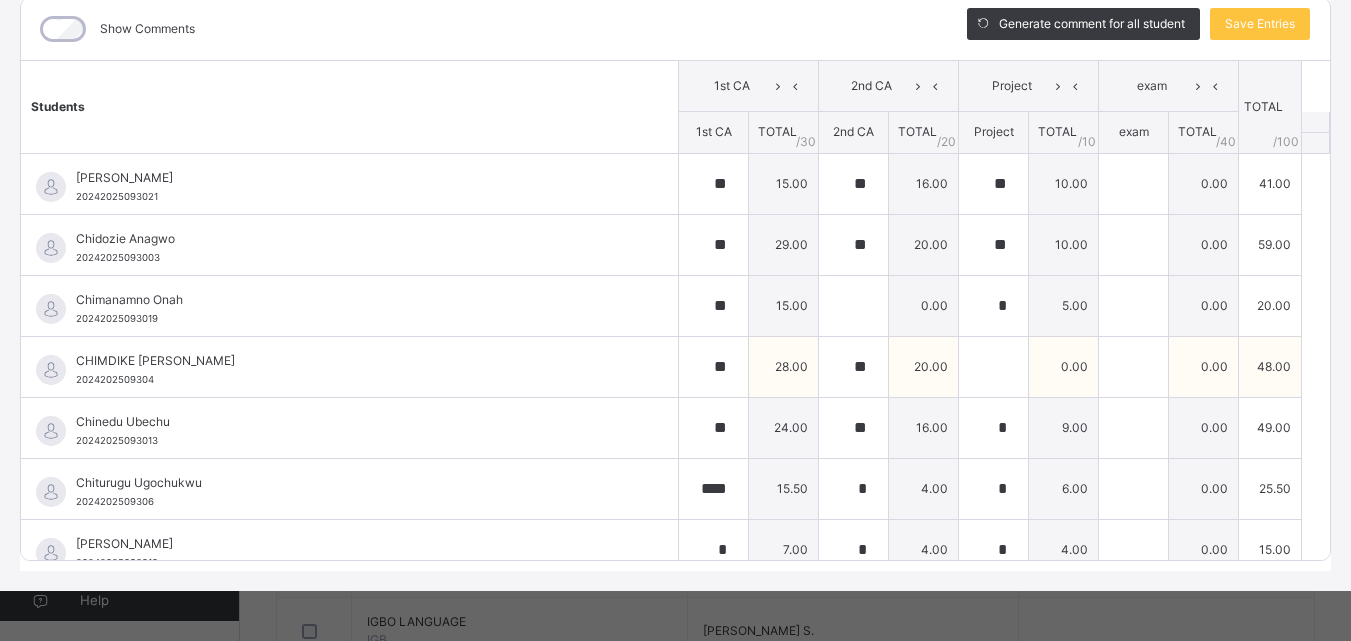 type on "**" 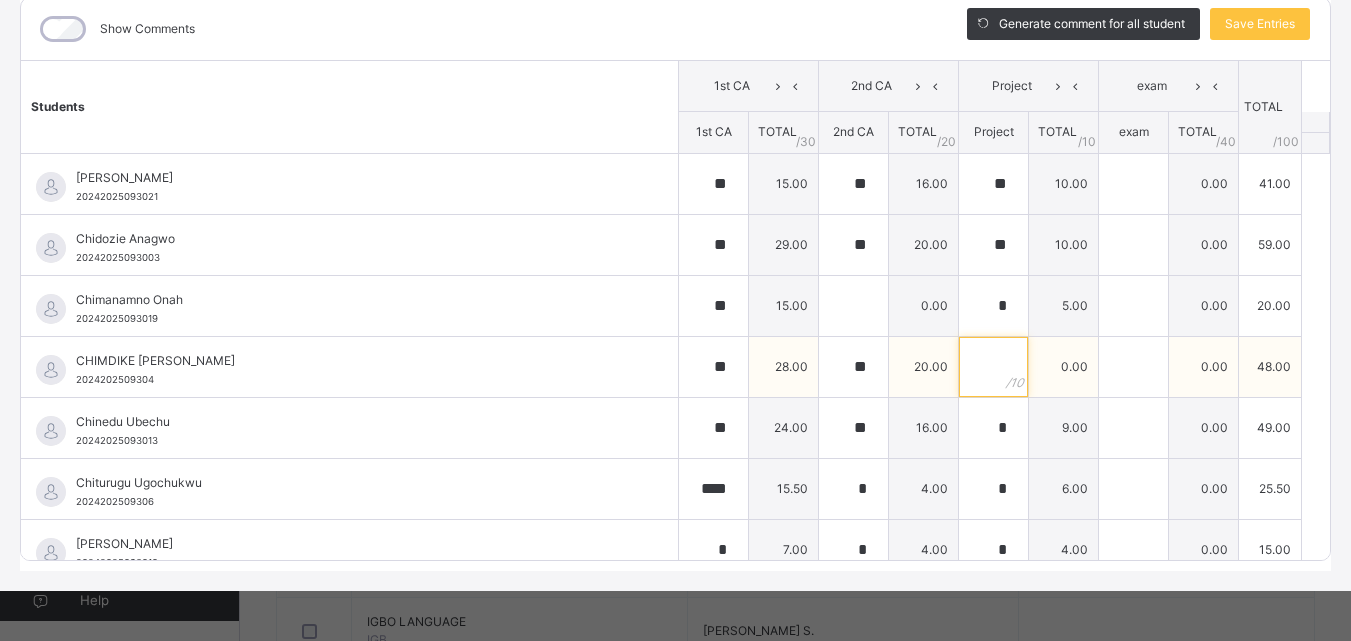 click at bounding box center [993, 367] 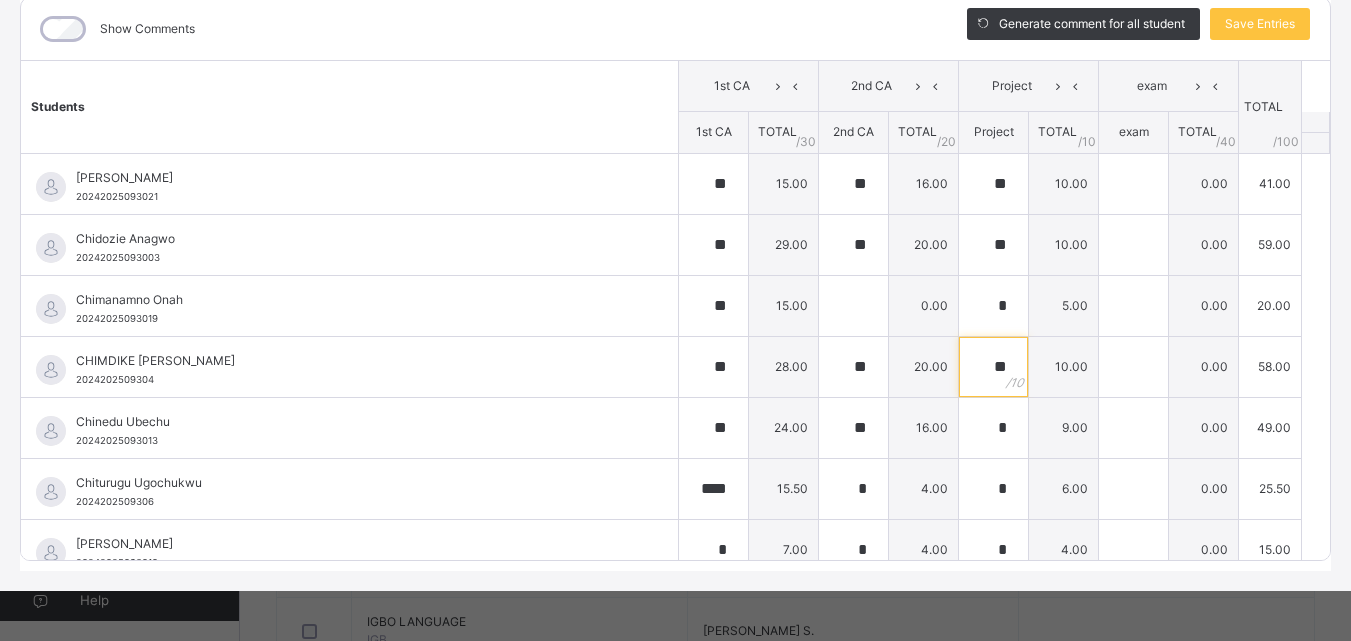 scroll, scrollTop: 437, scrollLeft: 0, axis: vertical 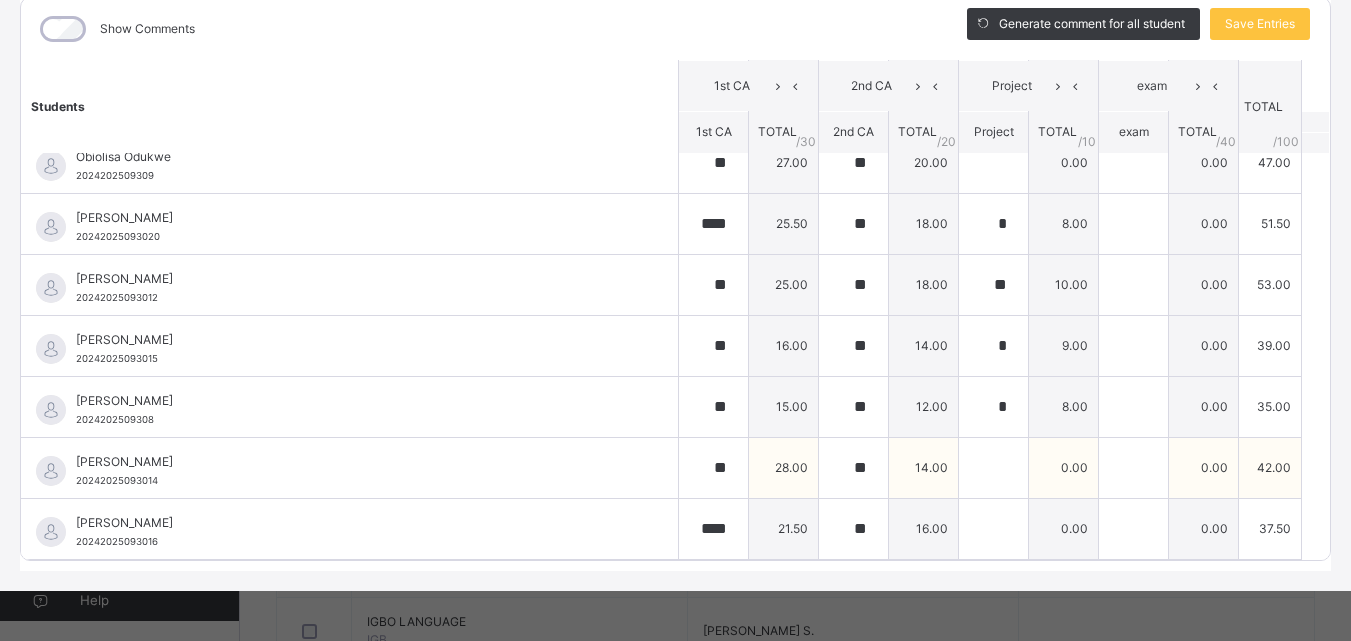 type on "**" 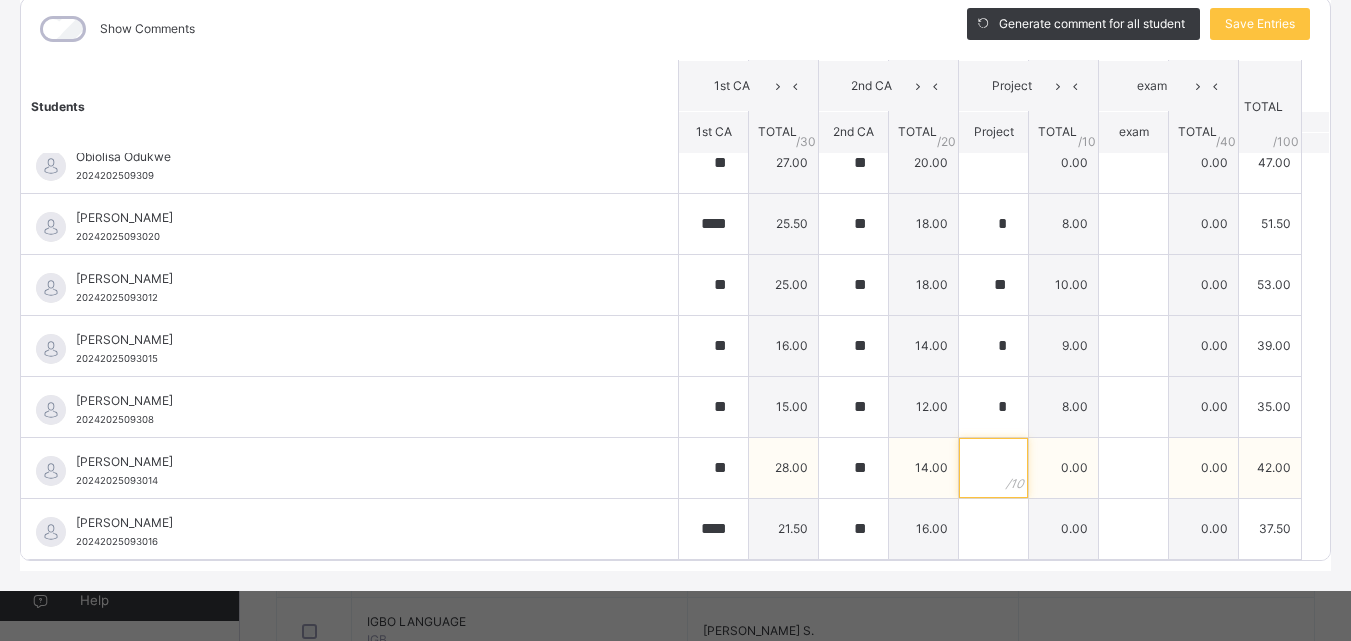 click at bounding box center [993, 468] 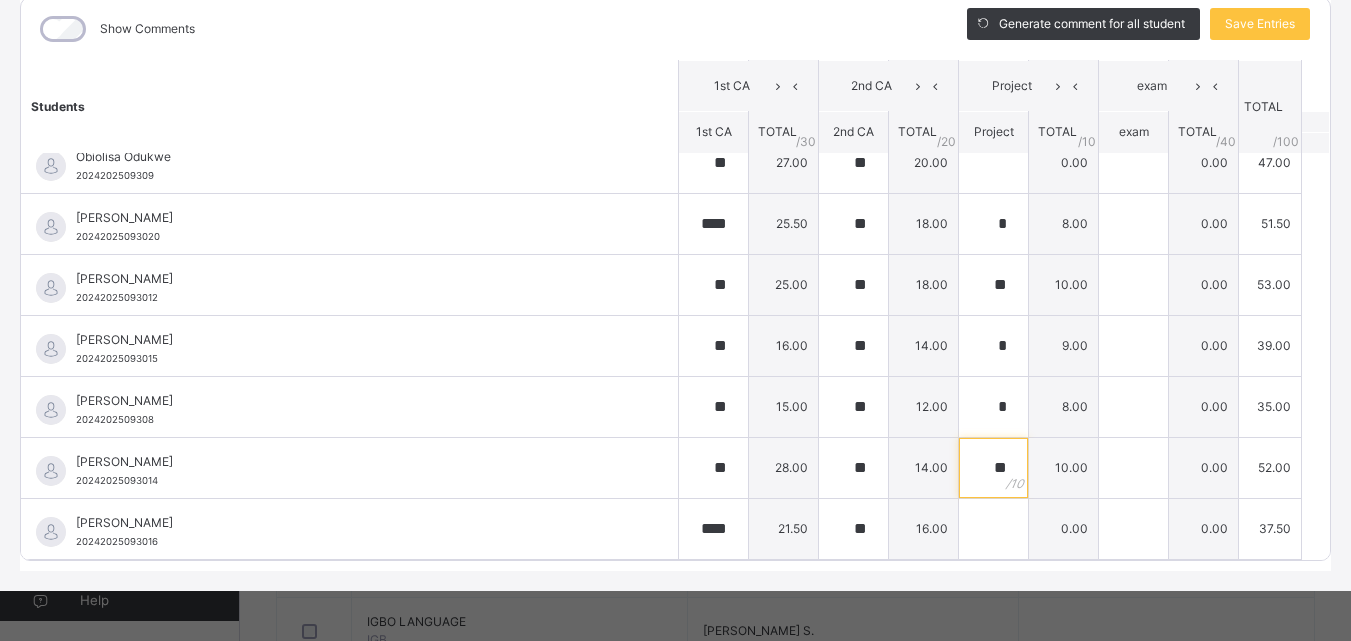 scroll, scrollTop: 377, scrollLeft: 0, axis: vertical 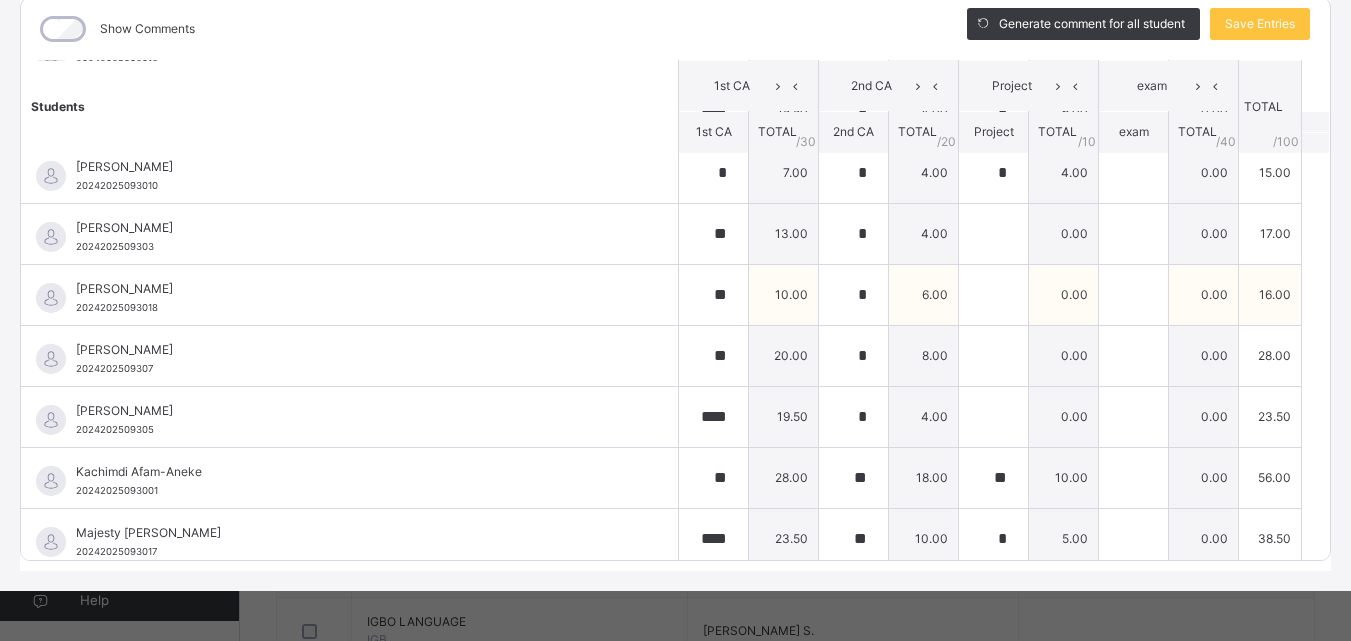 type on "**" 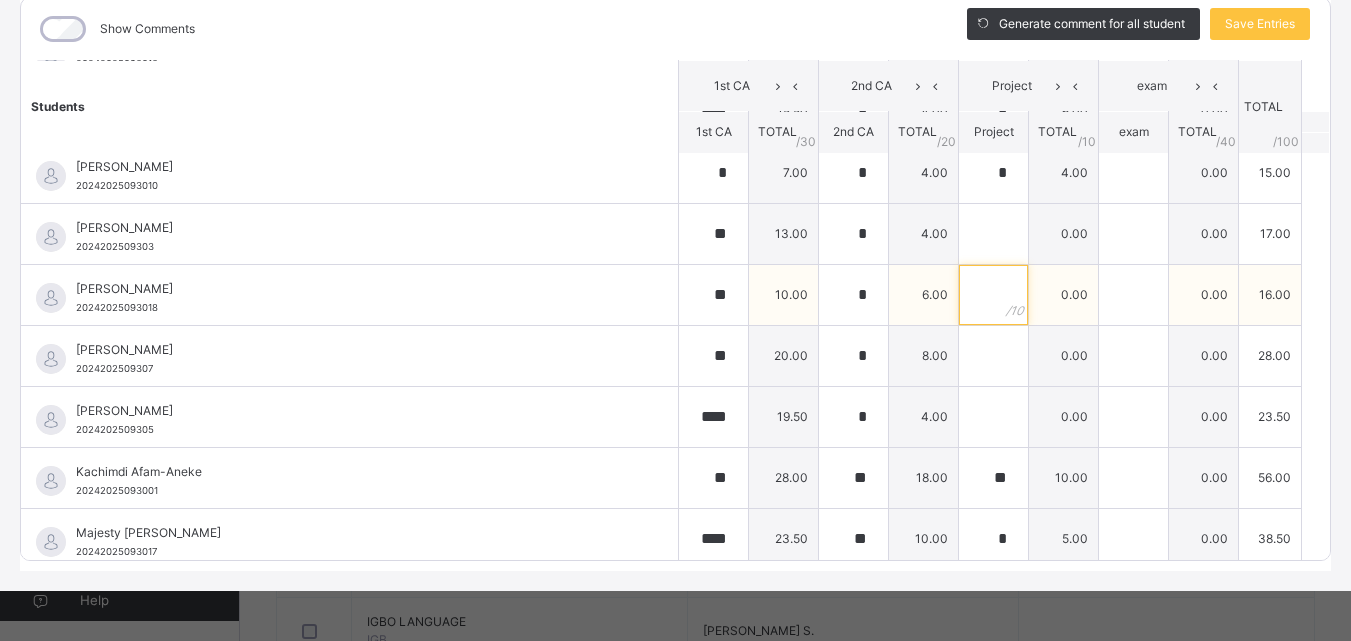 click at bounding box center (993, 295) 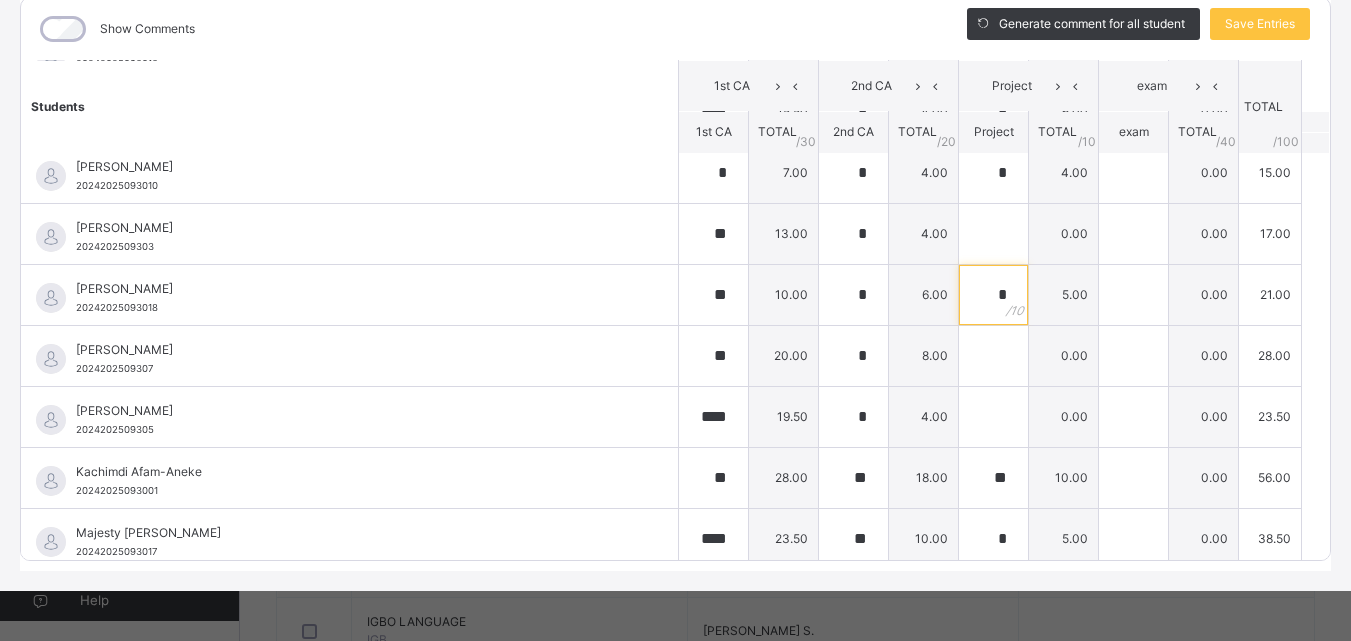 scroll, scrollTop: 0, scrollLeft: 0, axis: both 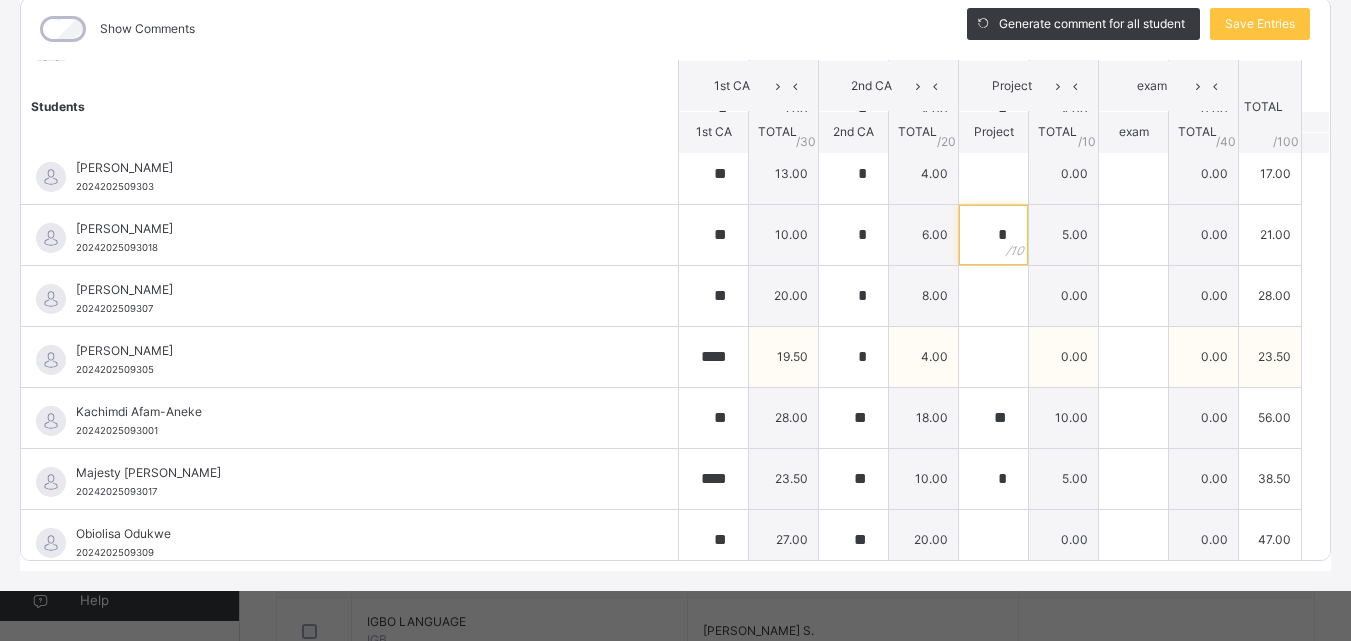 type on "*" 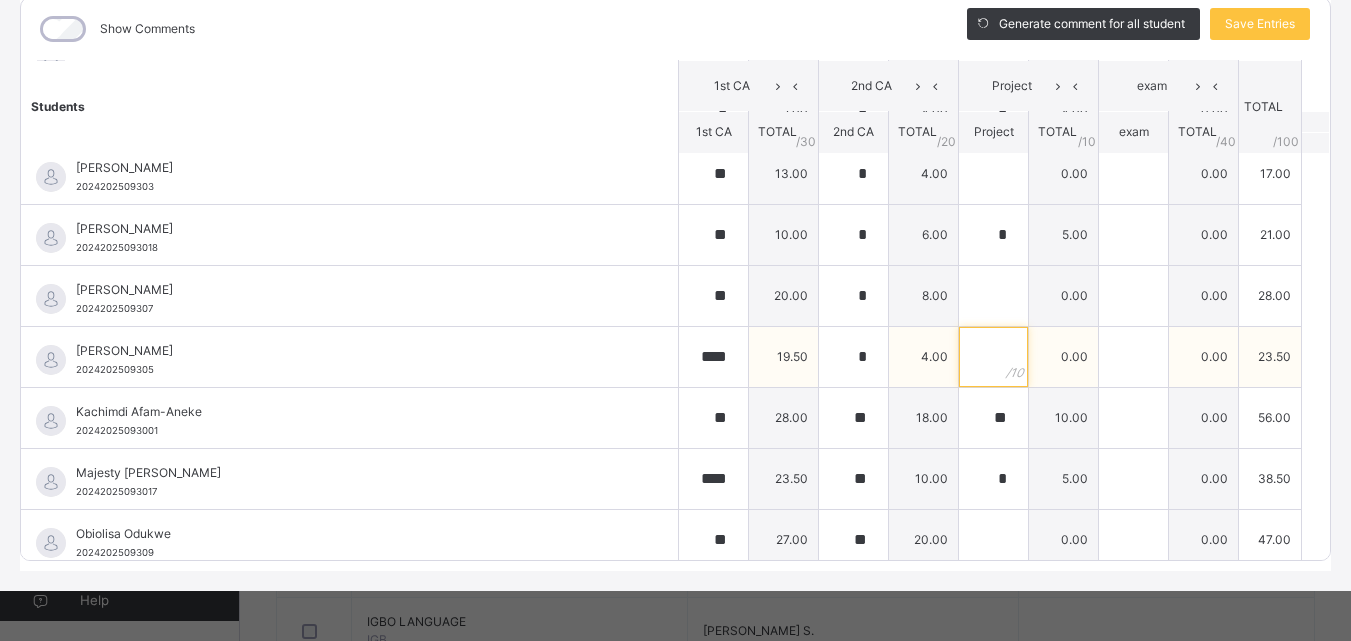 click at bounding box center (993, 357) 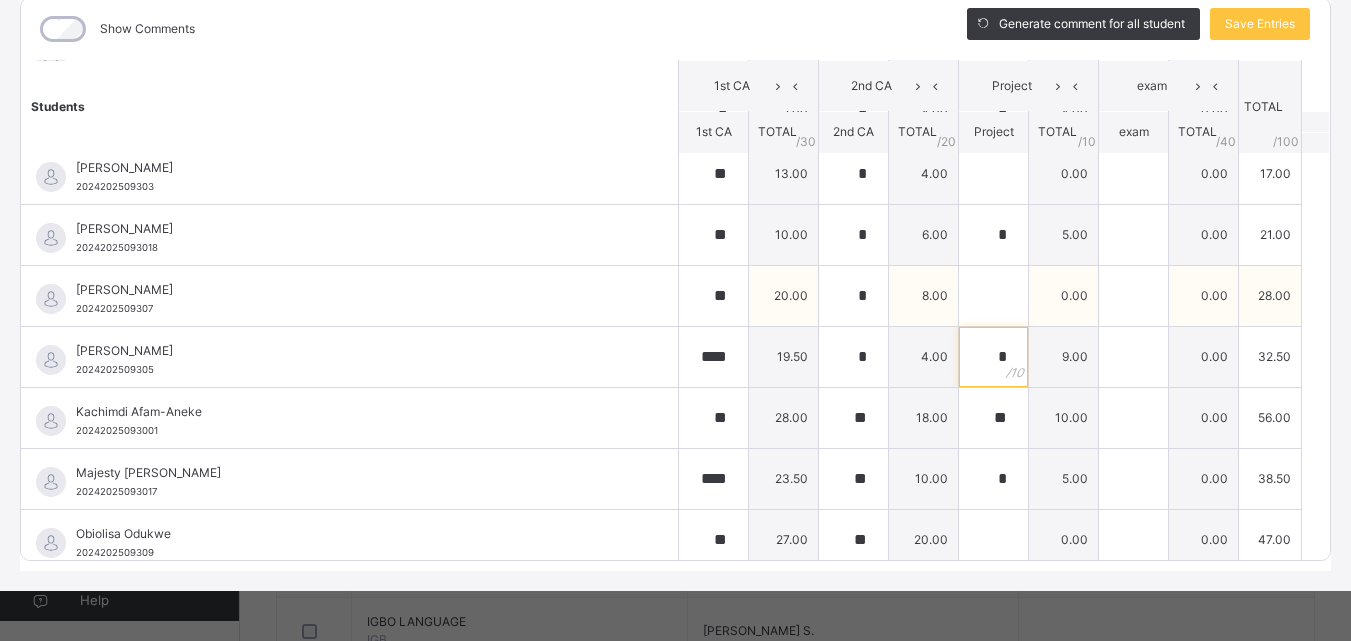 type on "*" 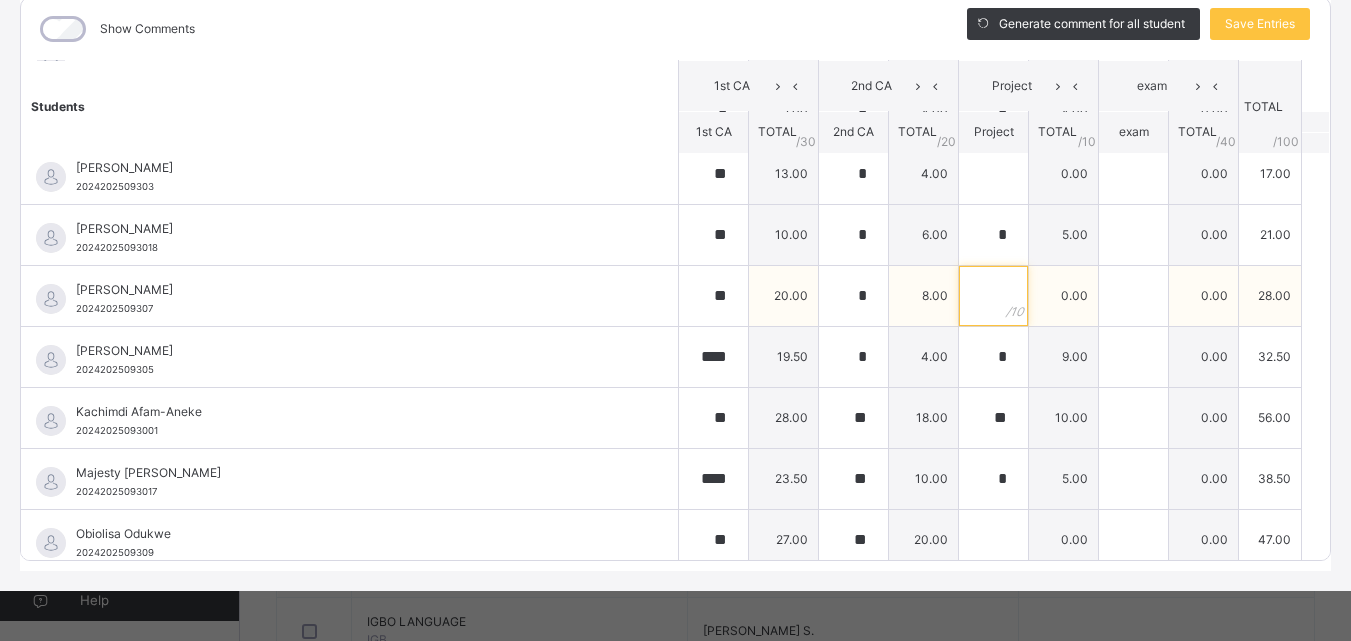 click at bounding box center [993, 296] 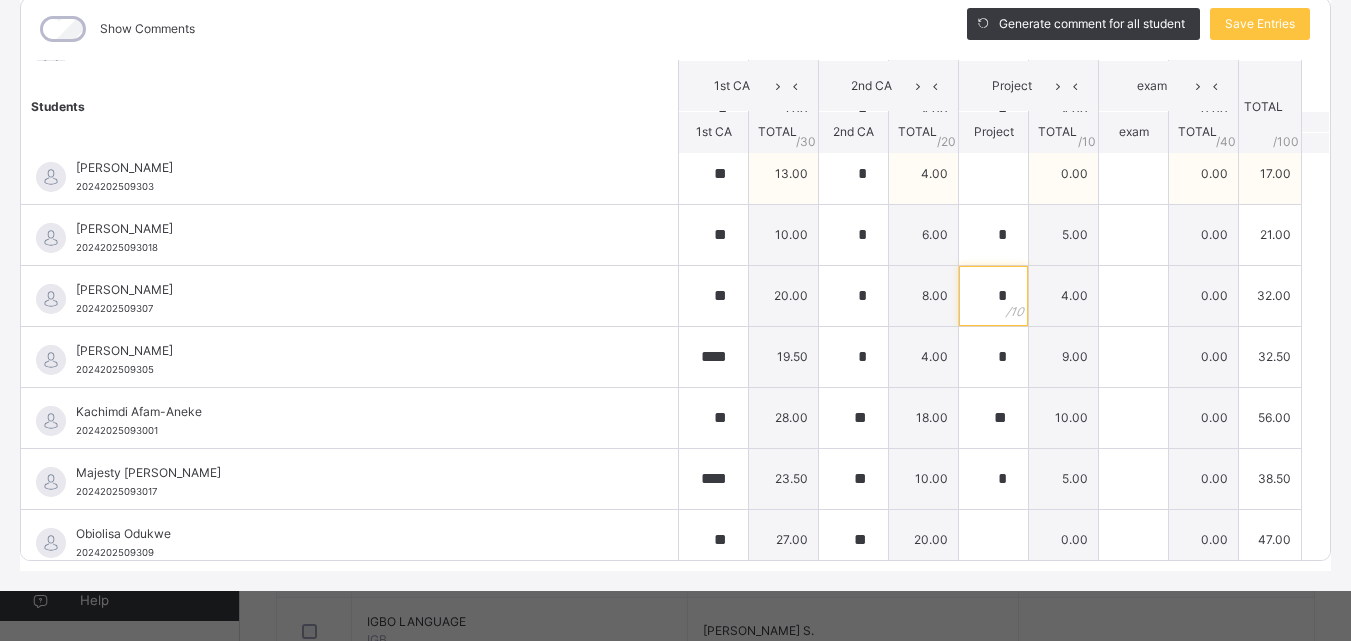 type on "*" 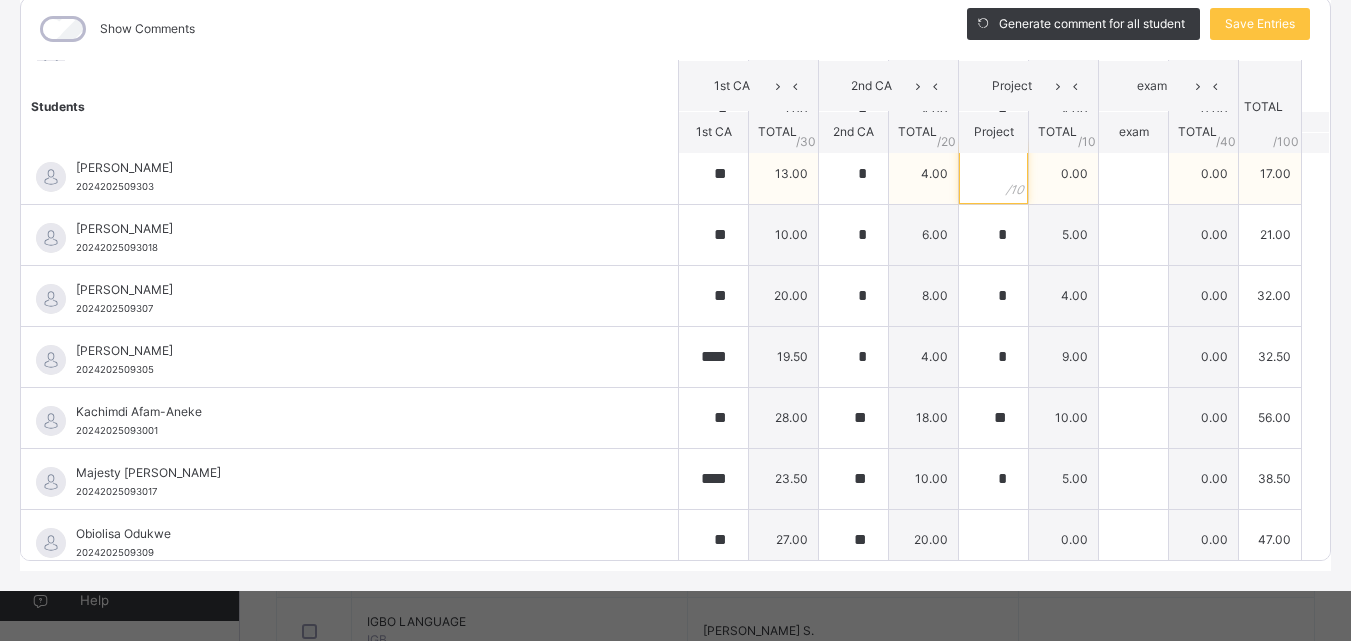 click at bounding box center [993, 174] 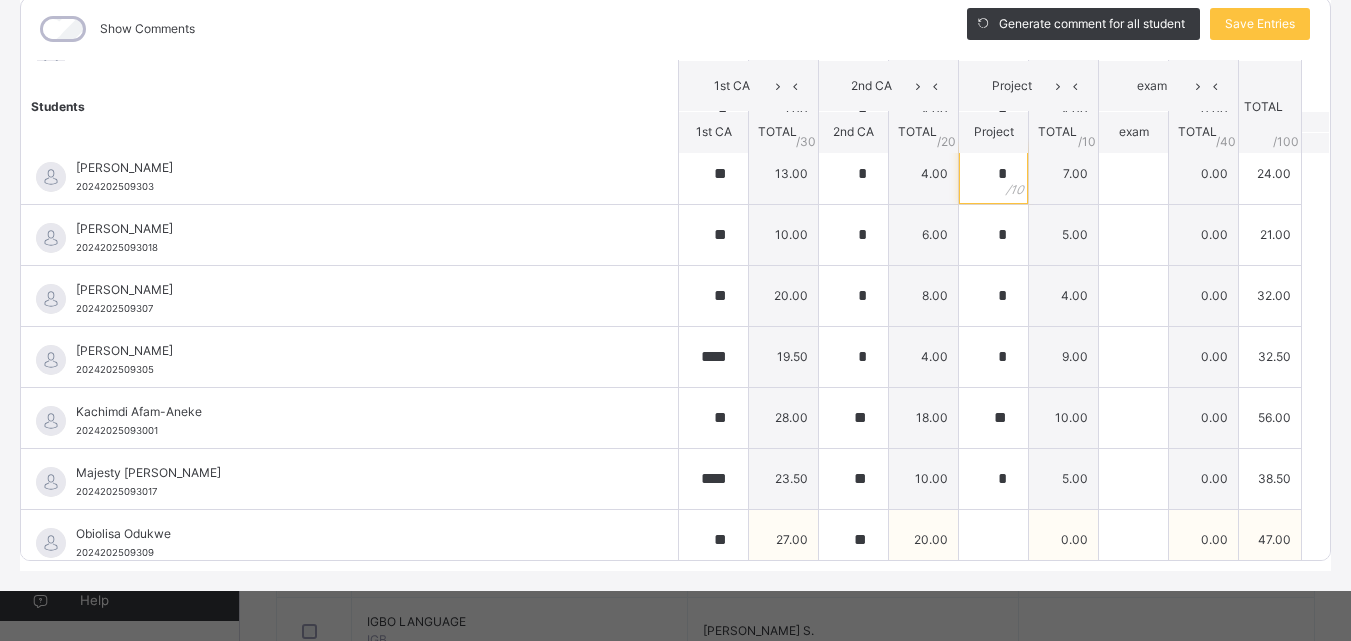 type on "*" 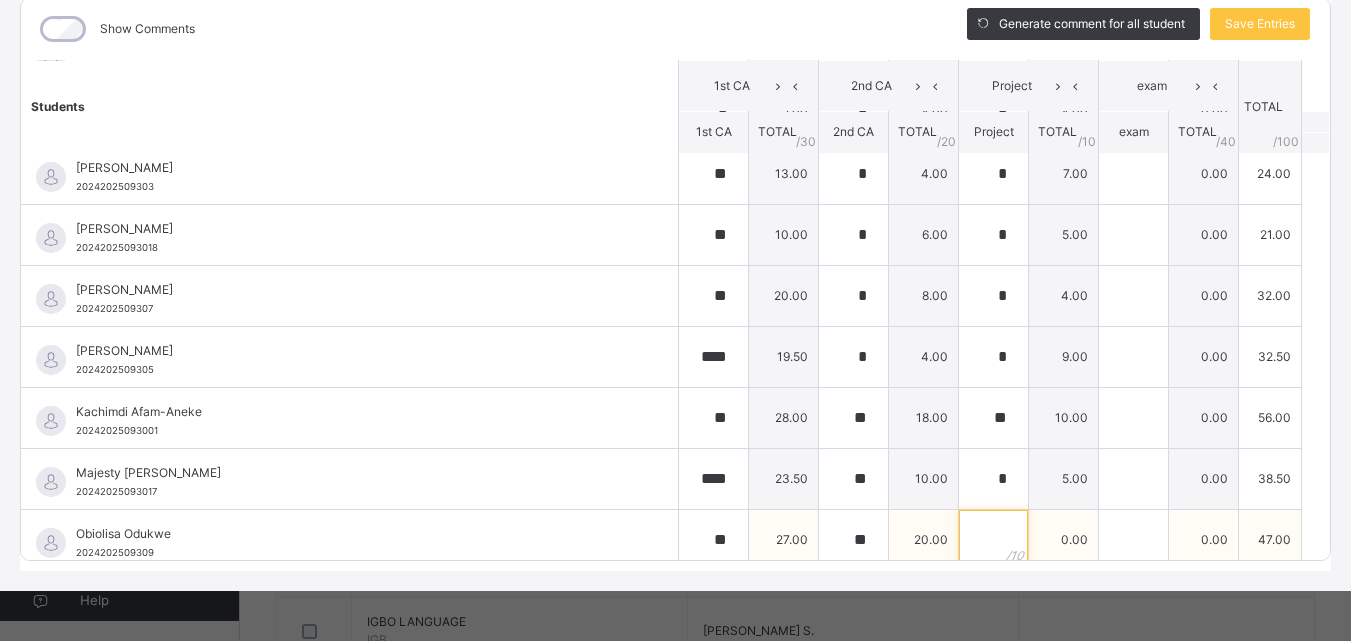 click at bounding box center (993, 540) 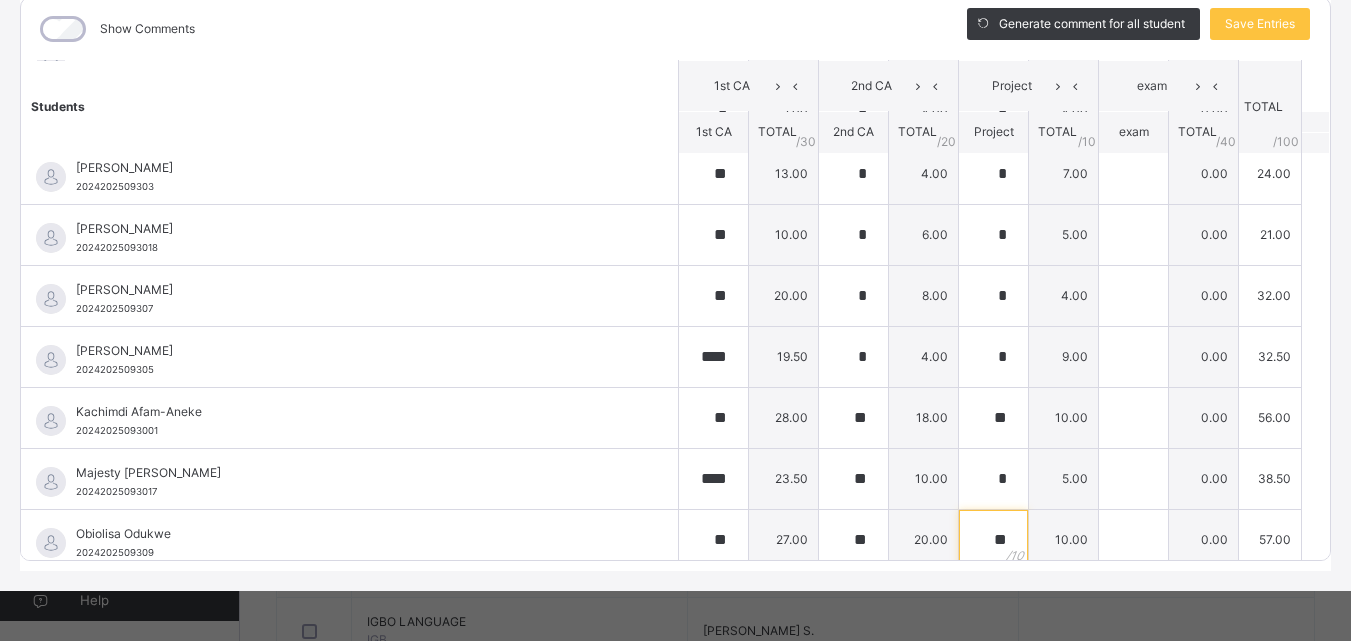 scroll, scrollTop: 814, scrollLeft: 0, axis: vertical 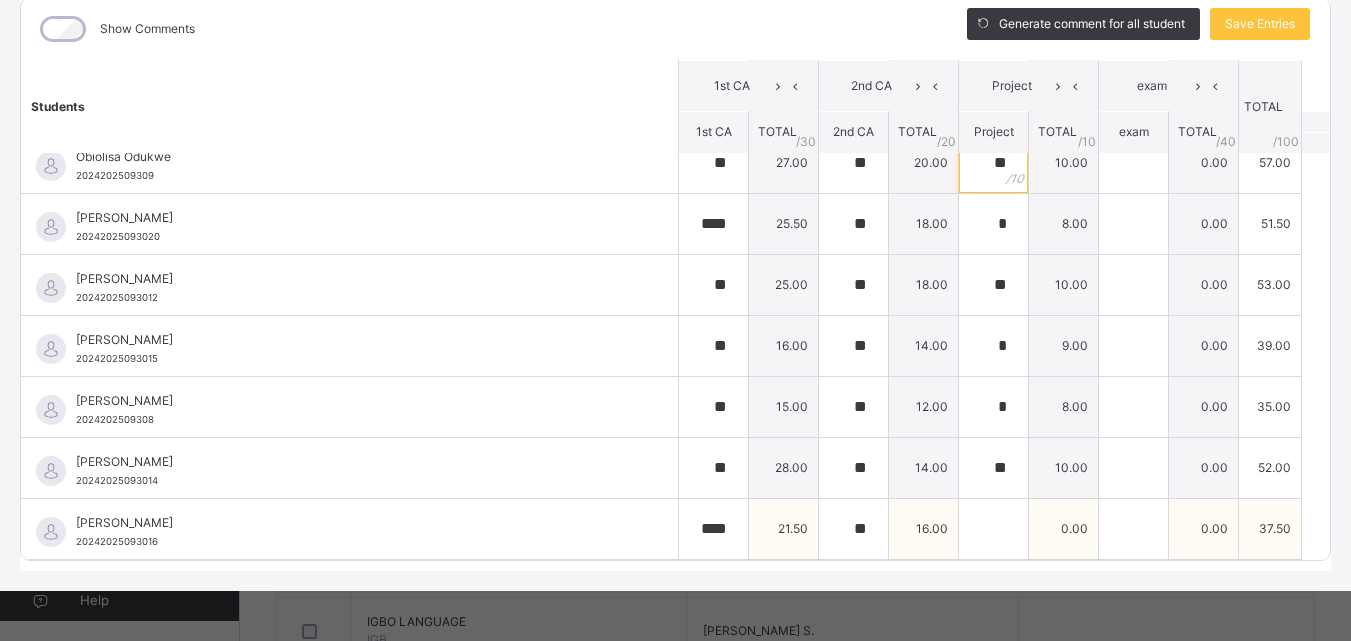 type on "**" 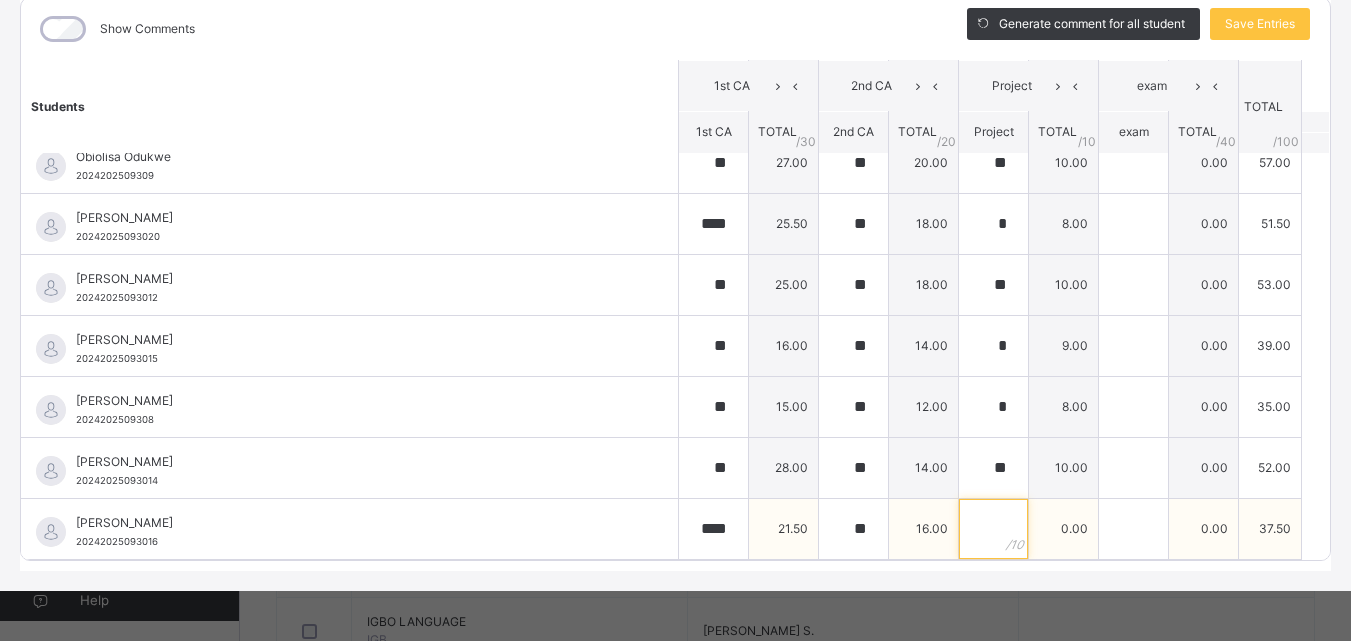 click at bounding box center [993, 529] 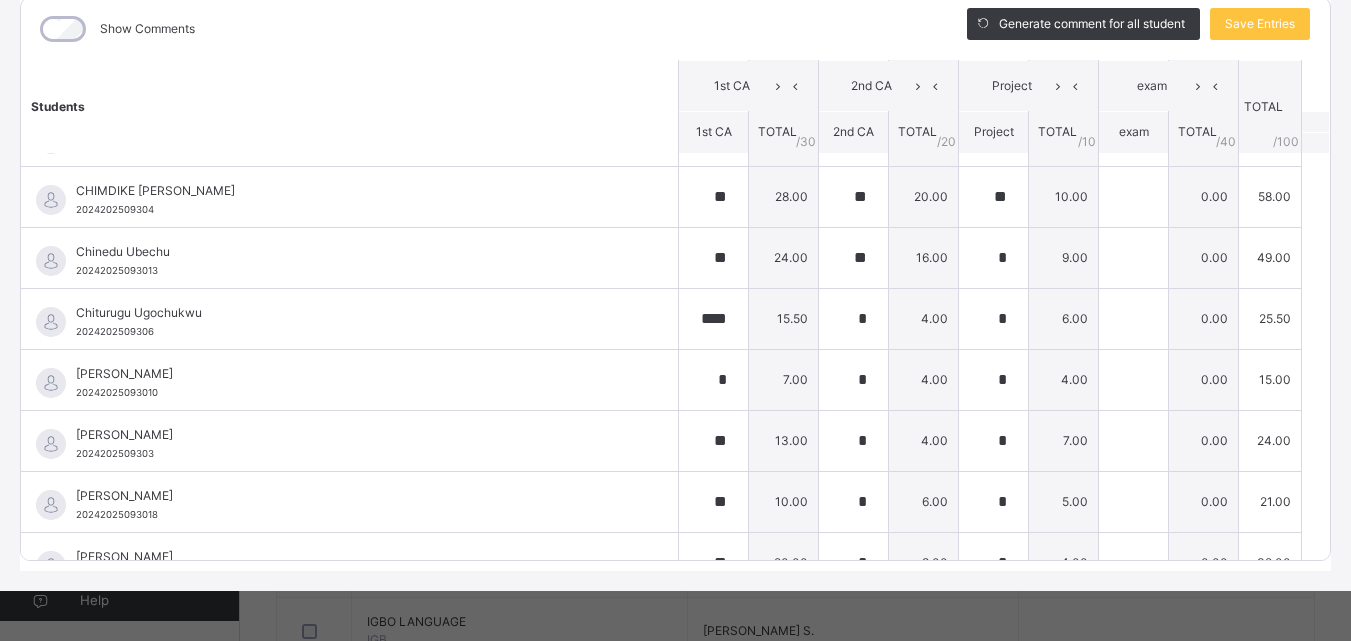 scroll, scrollTop: 173, scrollLeft: 0, axis: vertical 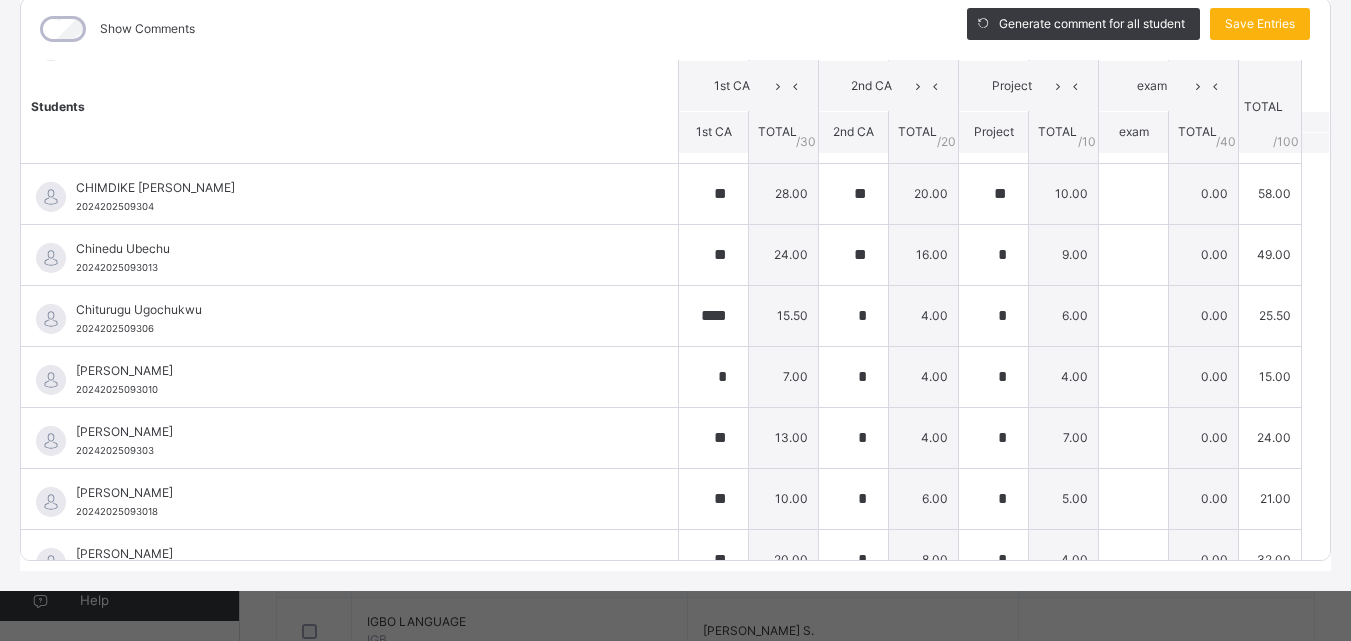 type on "*" 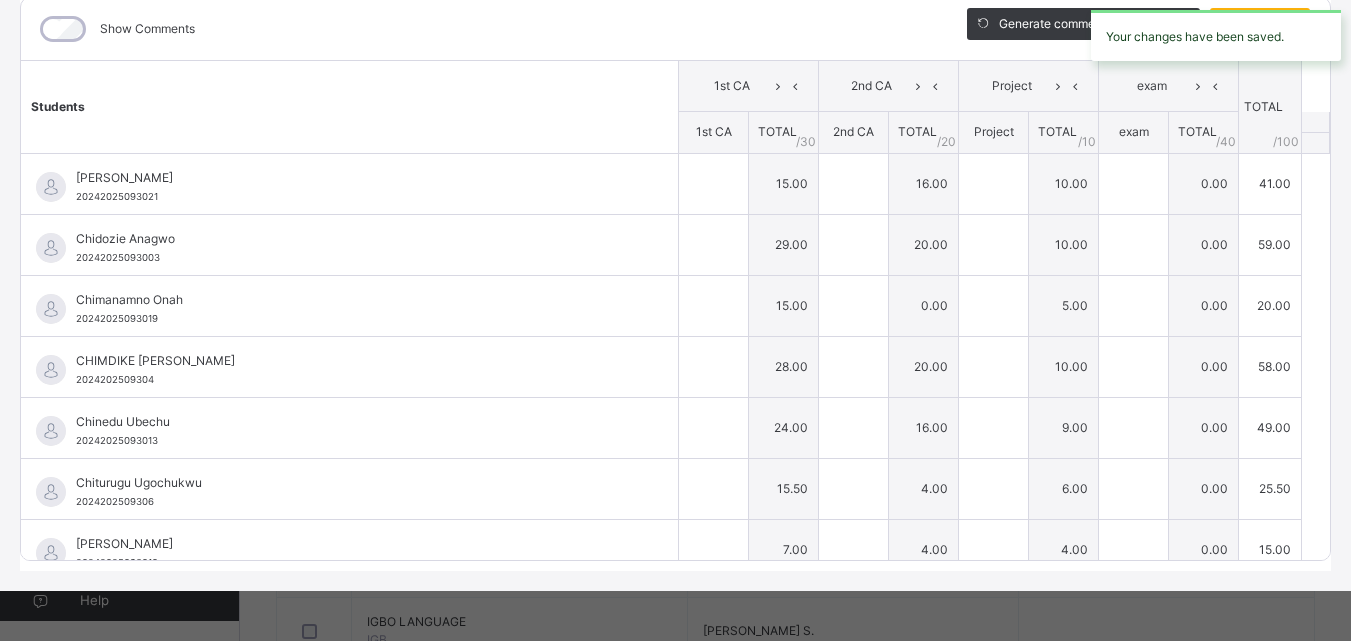 type on "**" 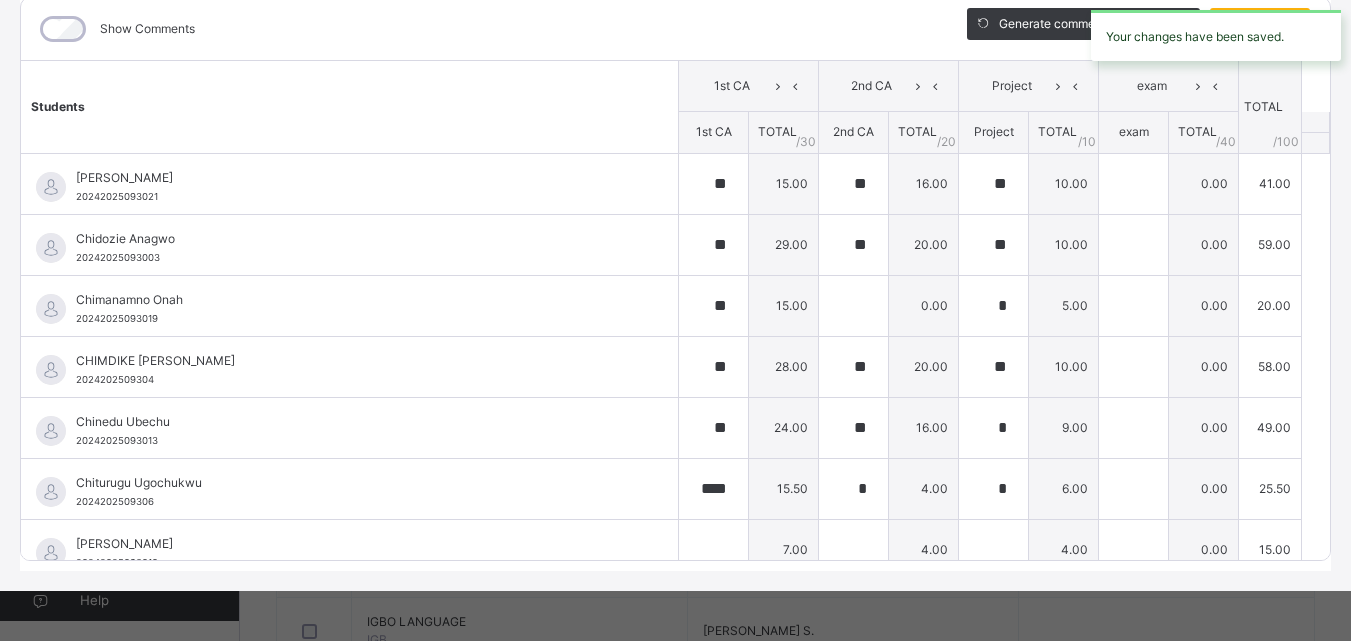 type on "*" 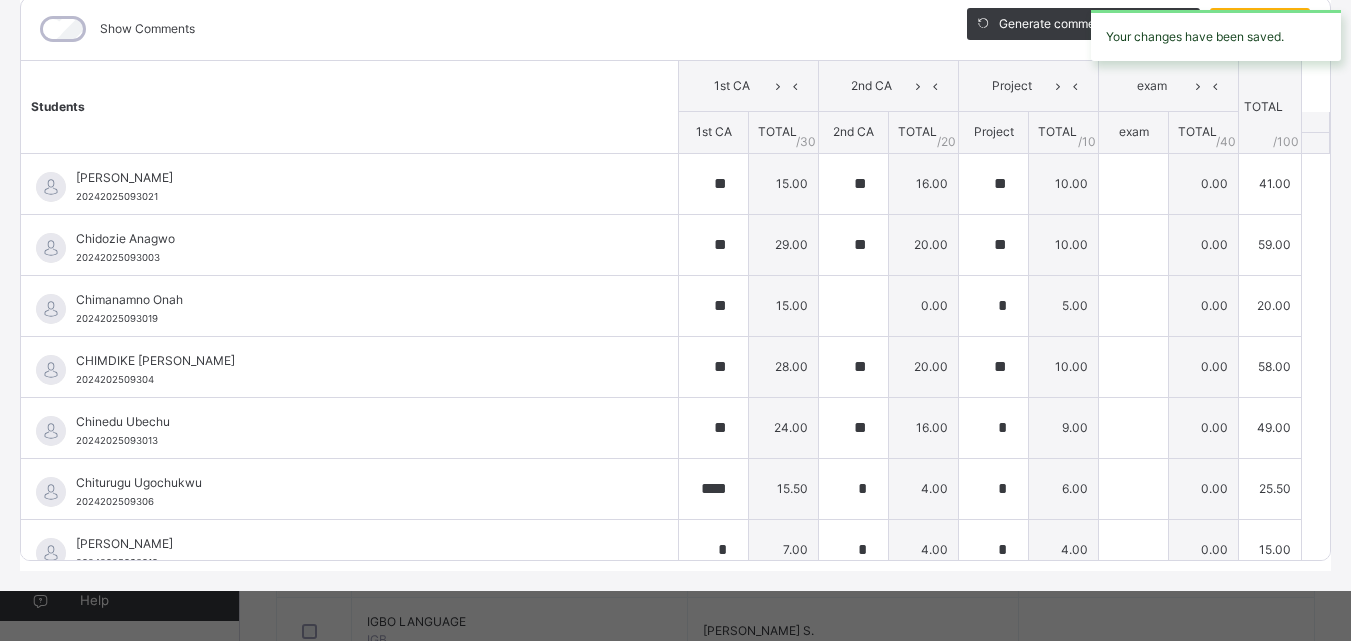 type on "**" 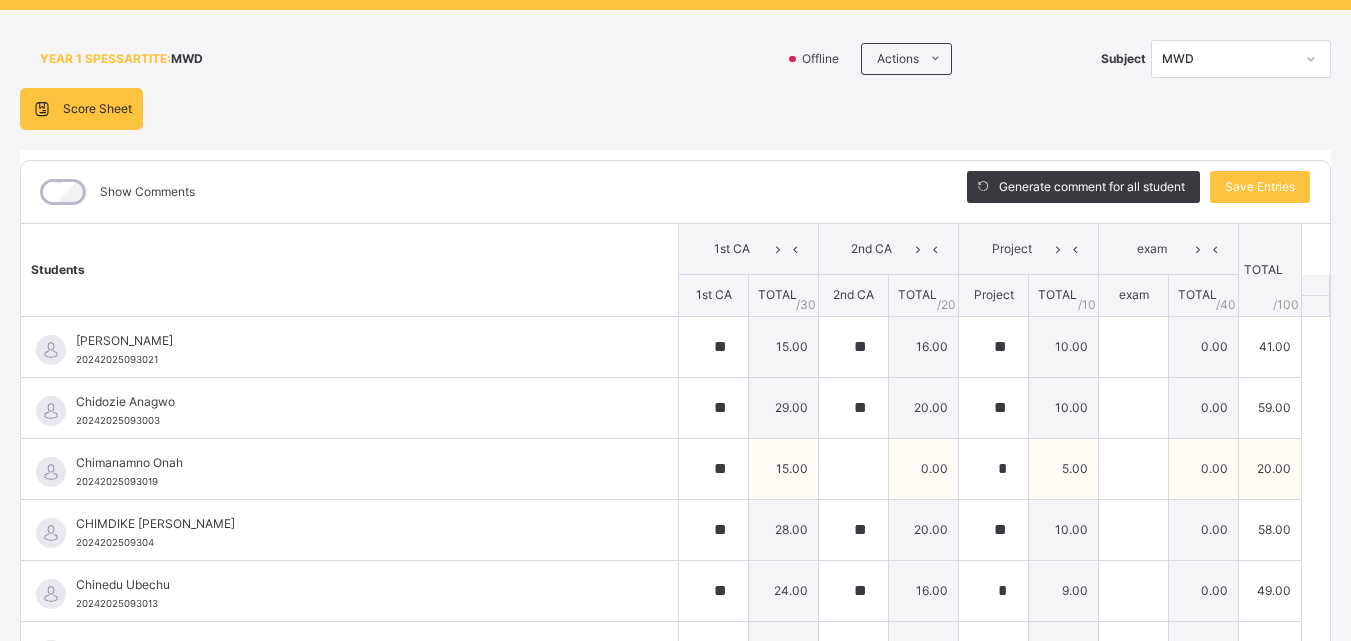 scroll, scrollTop: 70, scrollLeft: 0, axis: vertical 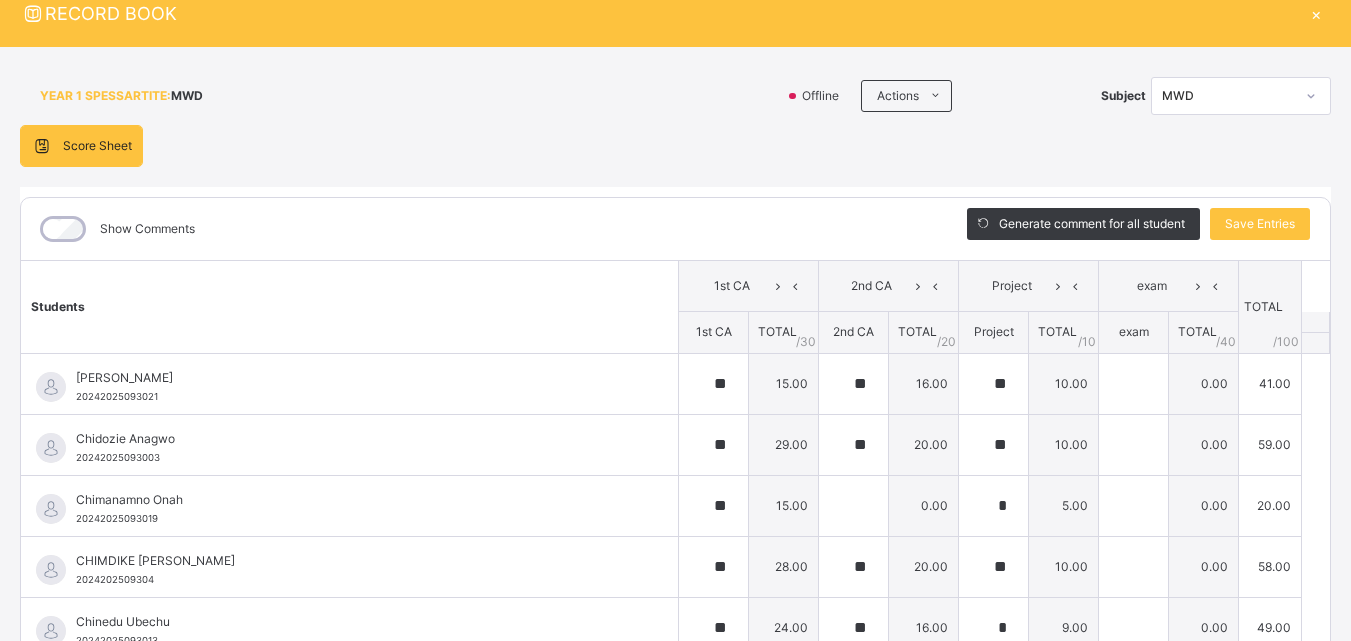 click 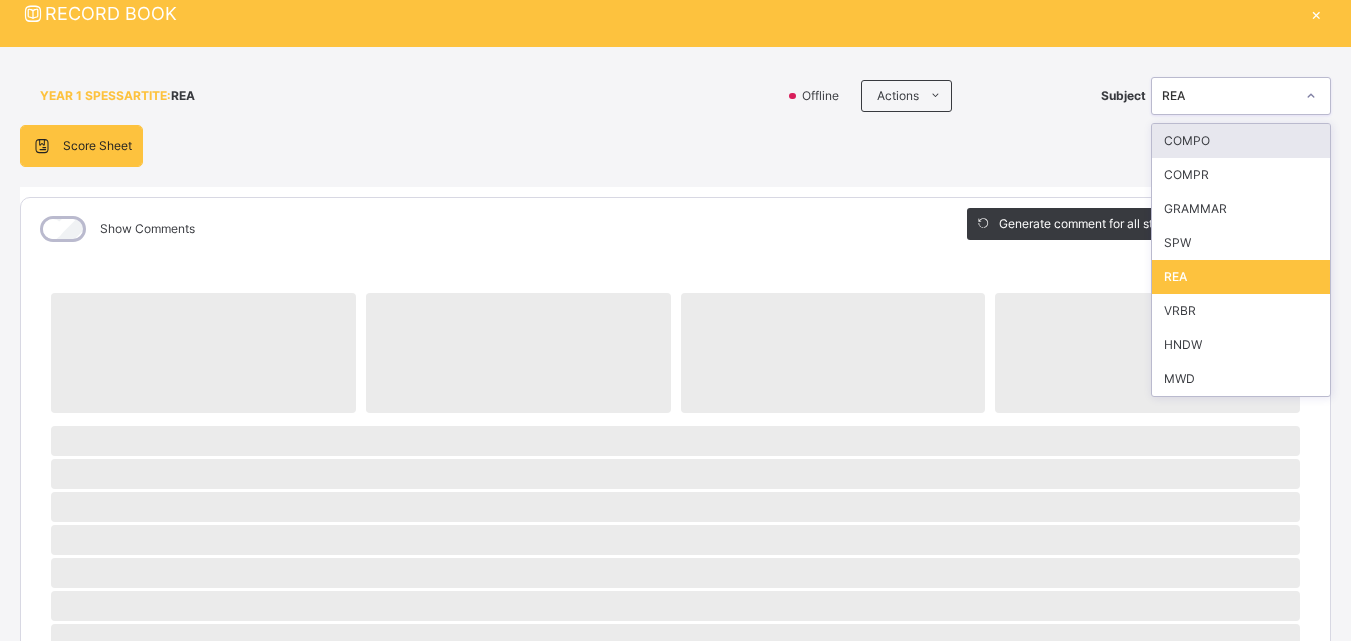 click 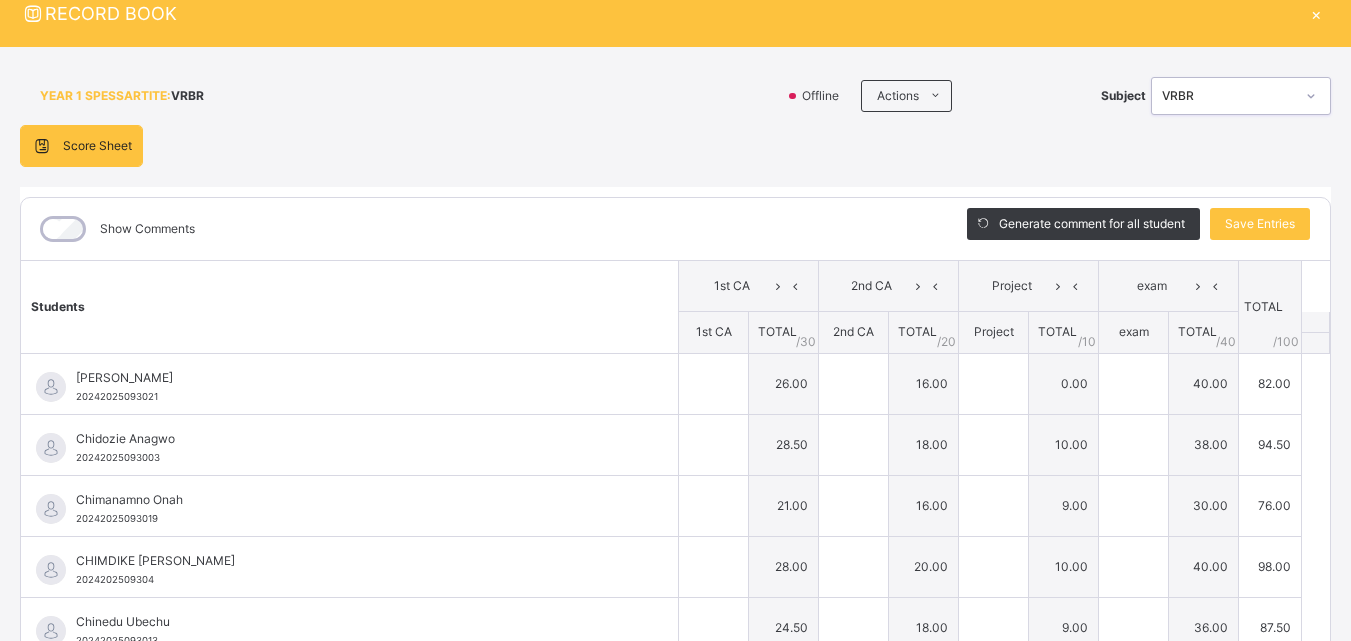 type on "**" 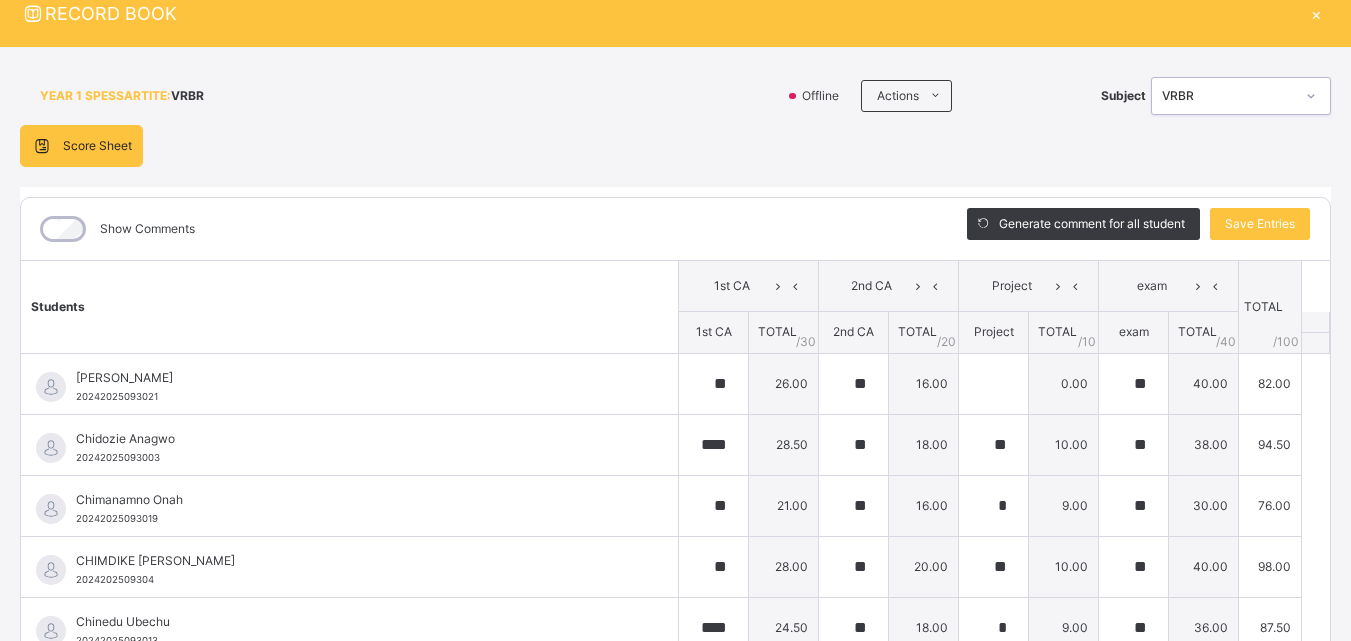 type on "**" 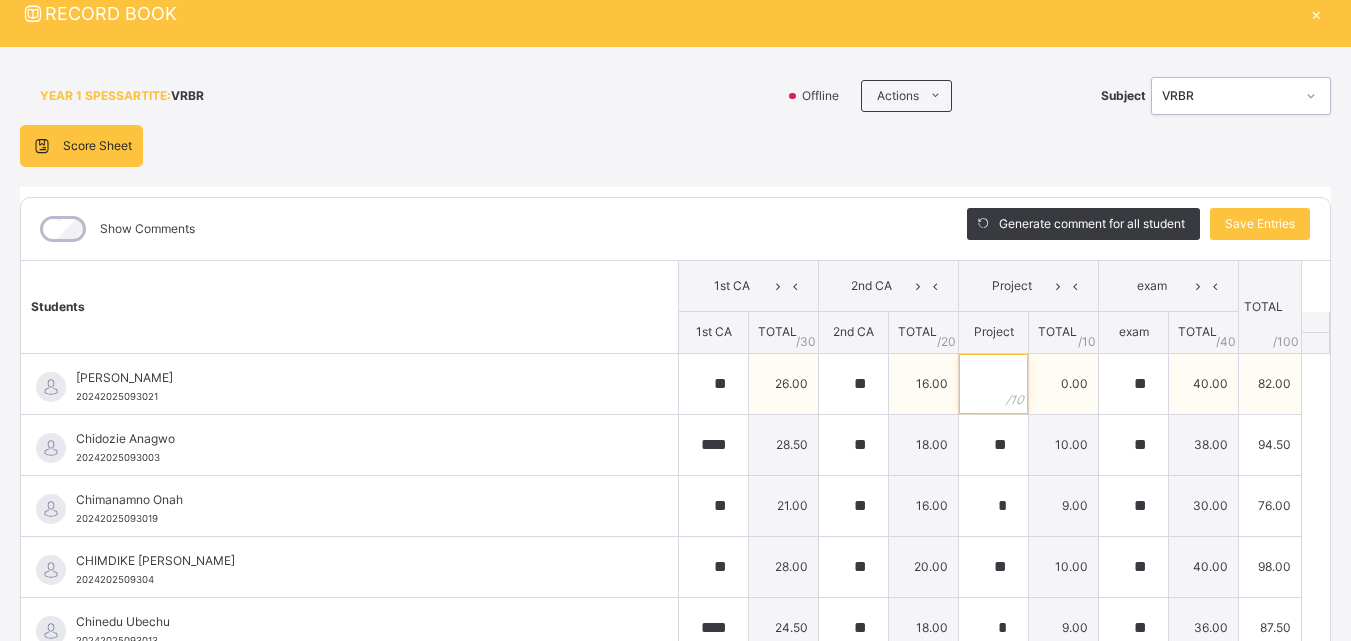 click at bounding box center [993, 384] 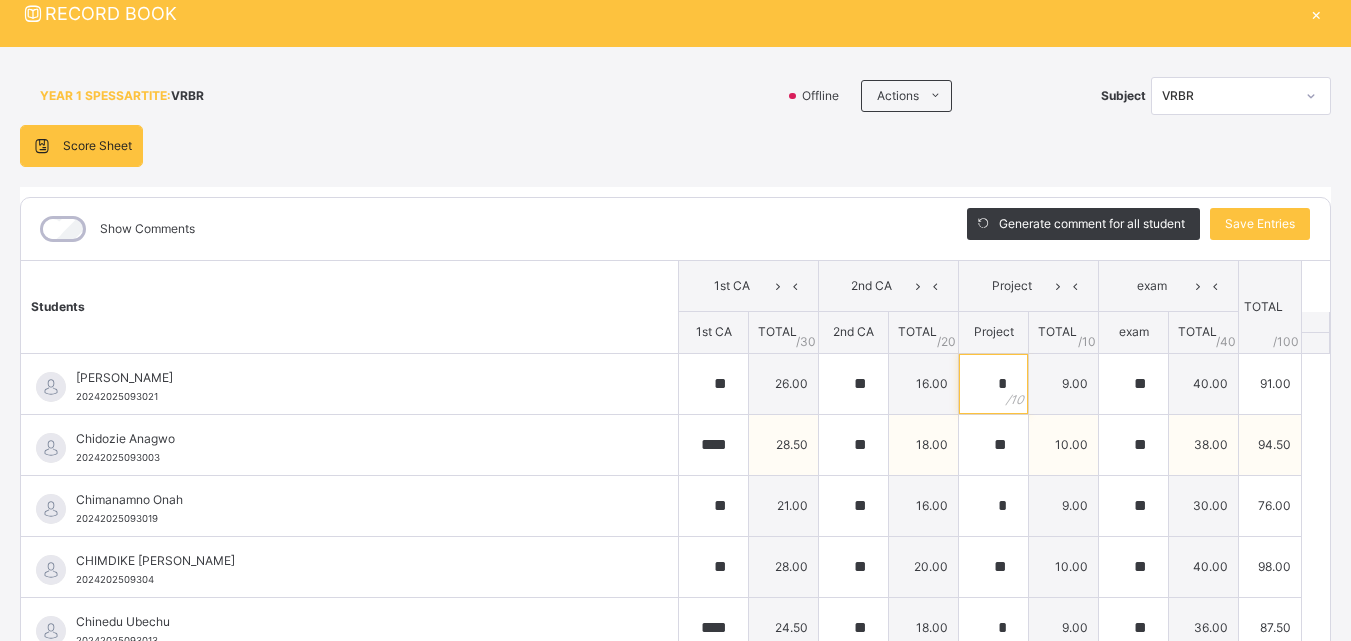 type on "*" 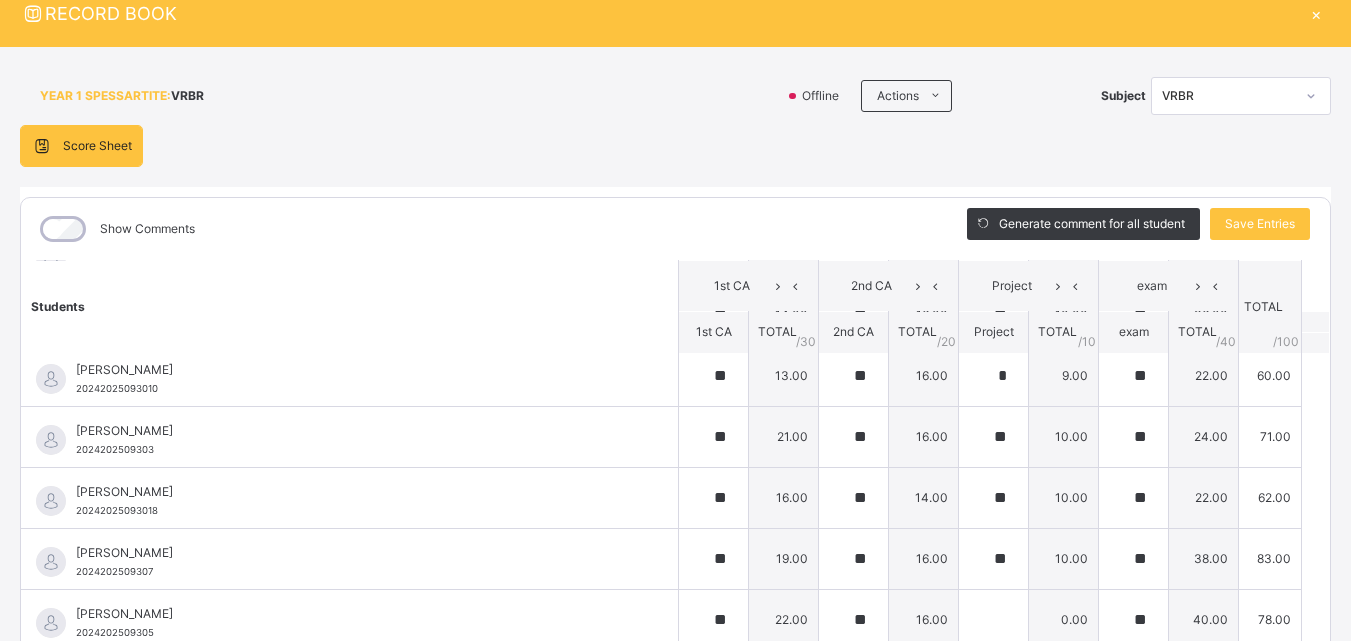 scroll, scrollTop: 434, scrollLeft: 0, axis: vertical 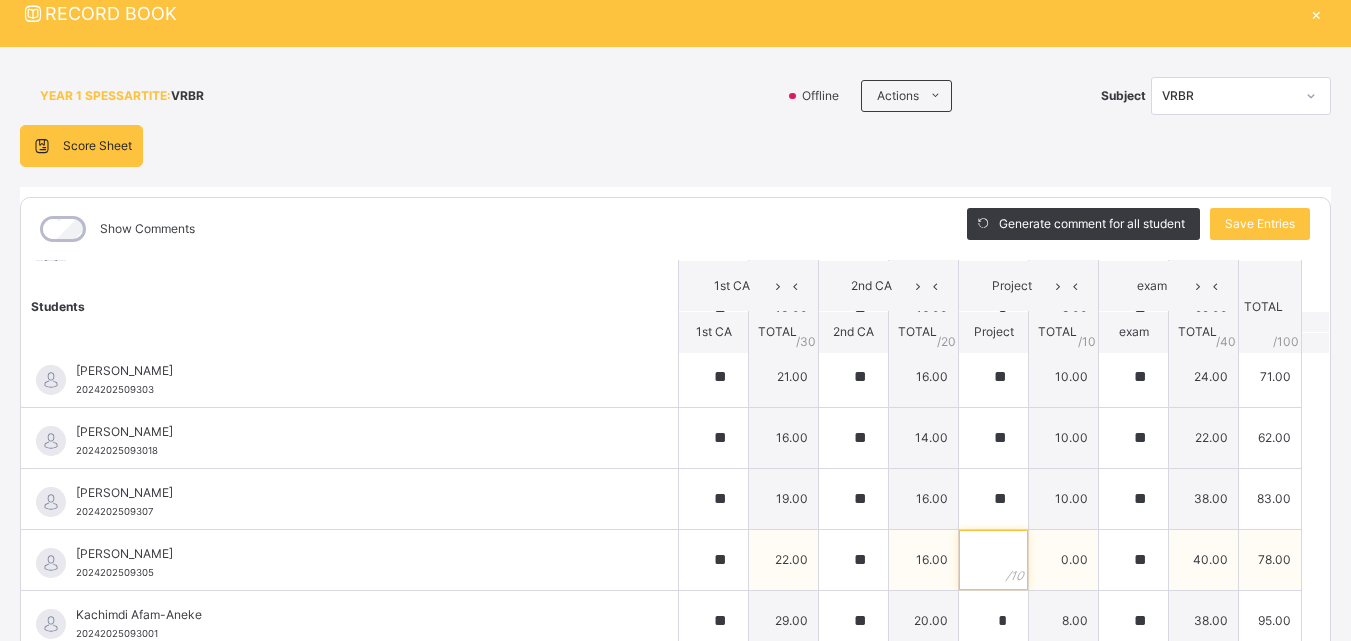 click at bounding box center (993, 560) 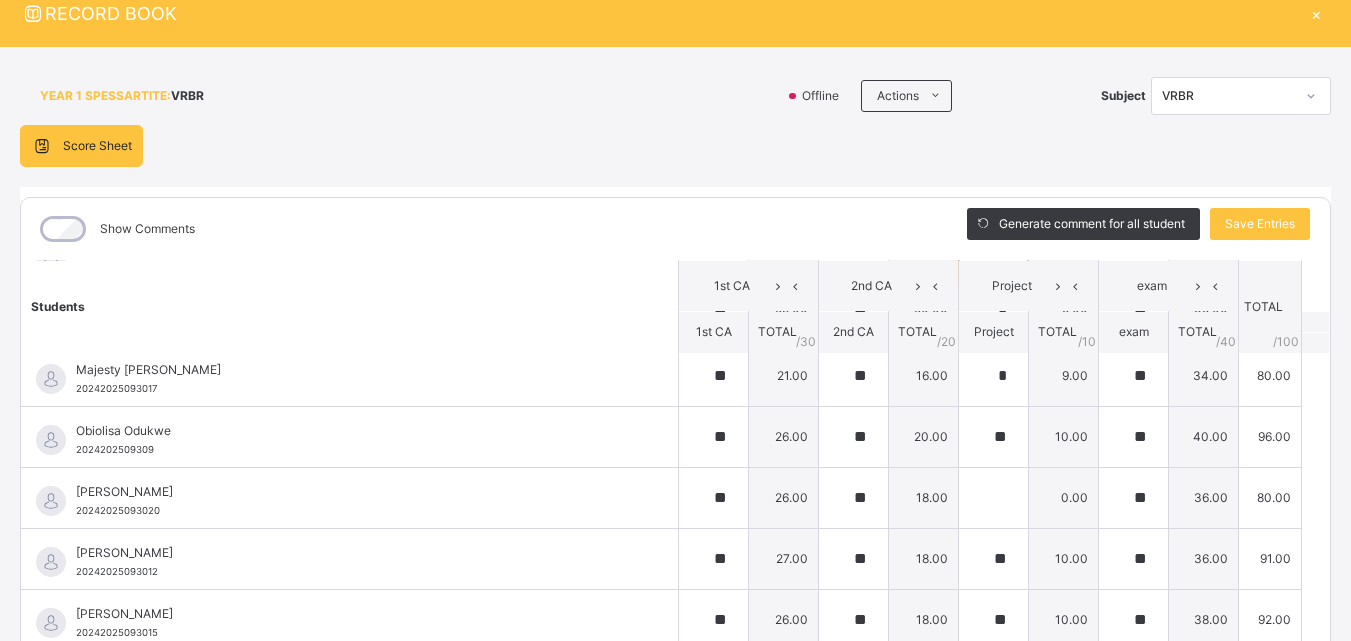 scroll, scrollTop: 749, scrollLeft: 0, axis: vertical 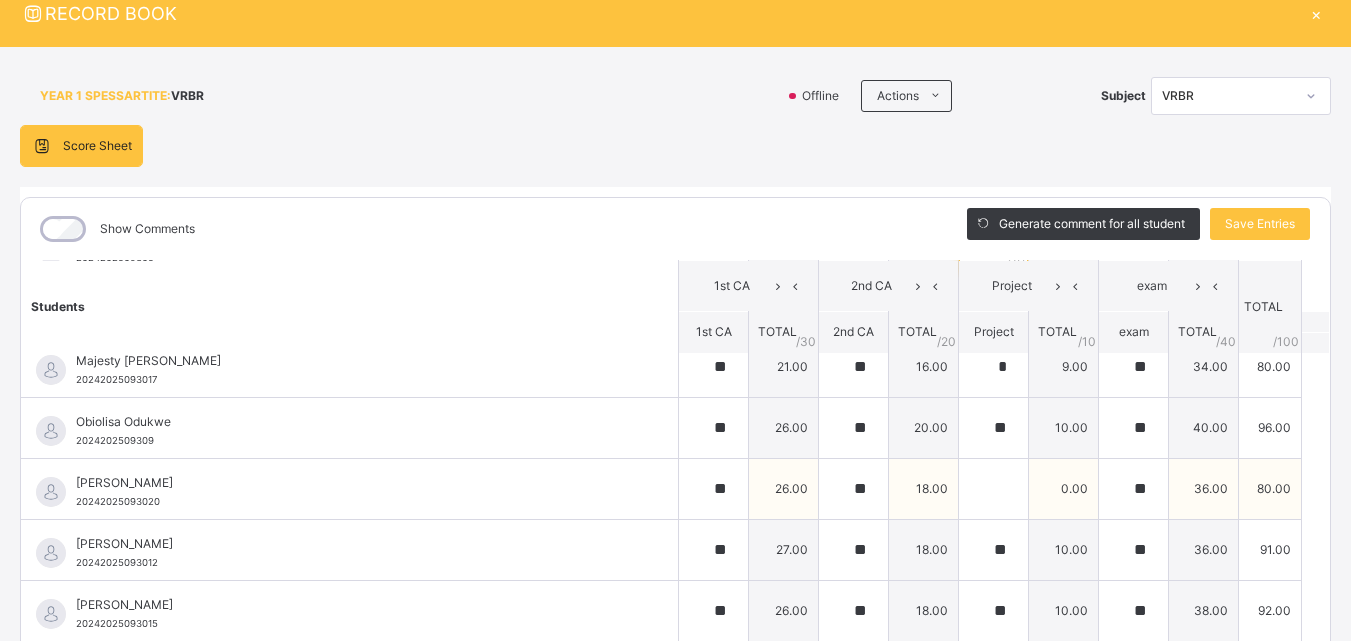 type on "*" 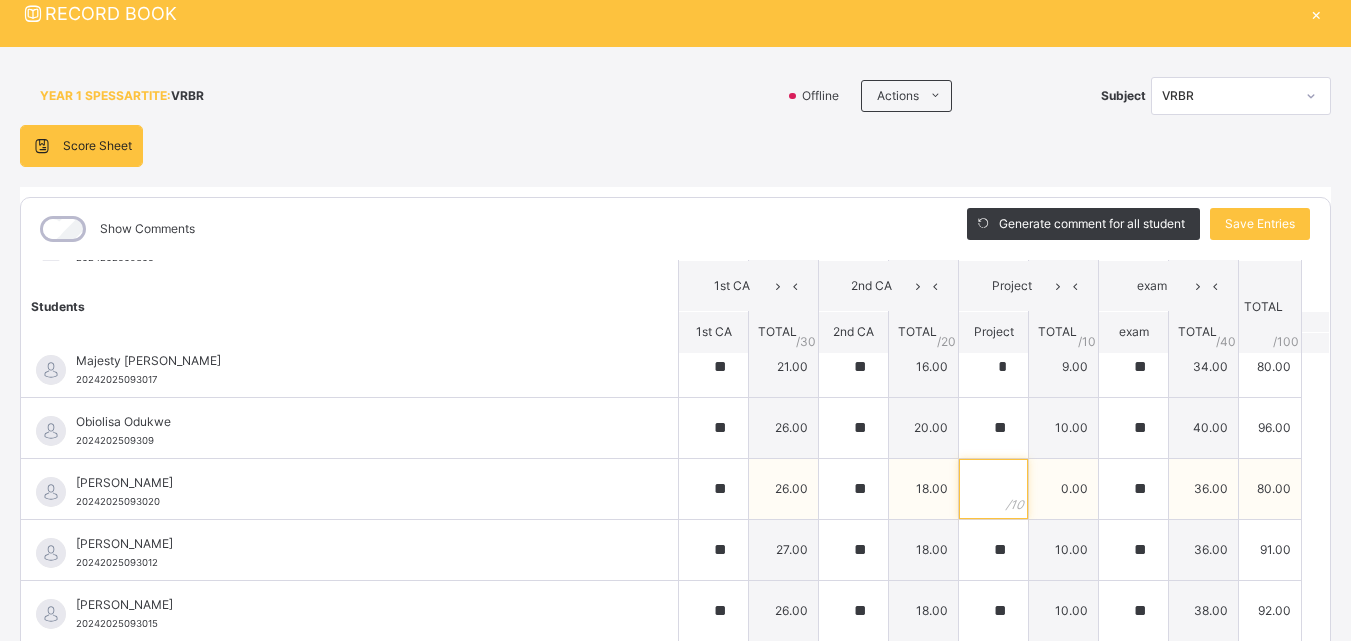 click at bounding box center [993, 489] 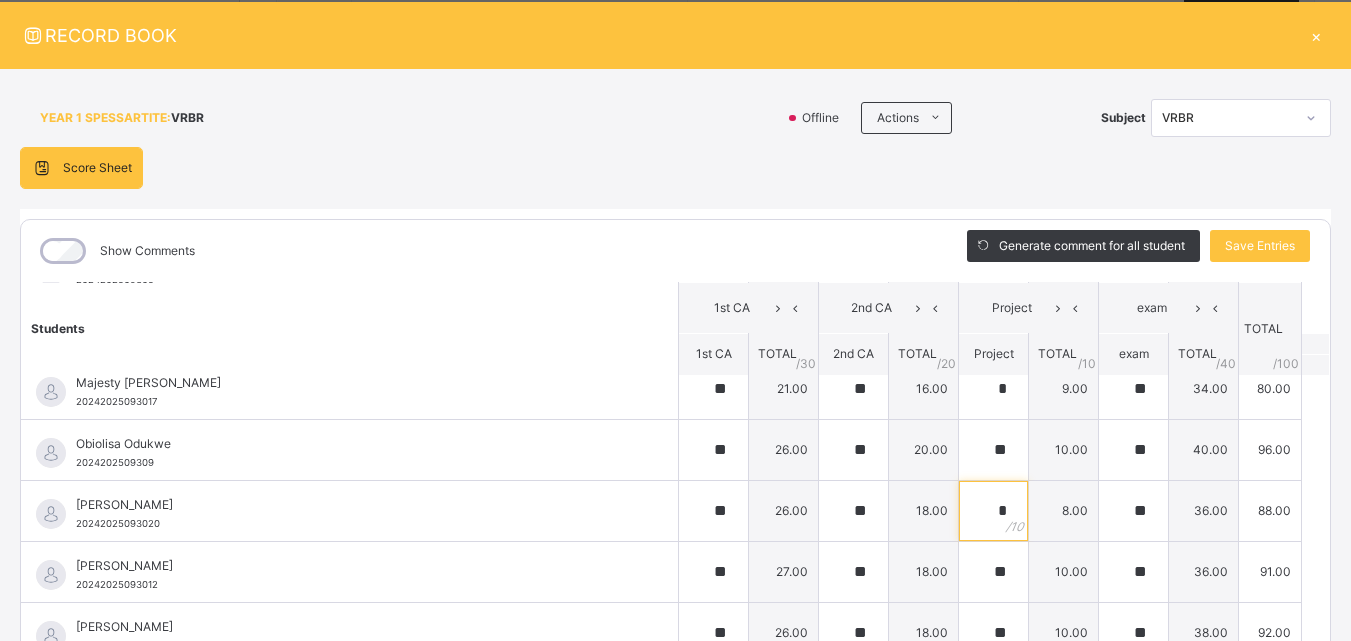 scroll, scrollTop: 46, scrollLeft: 0, axis: vertical 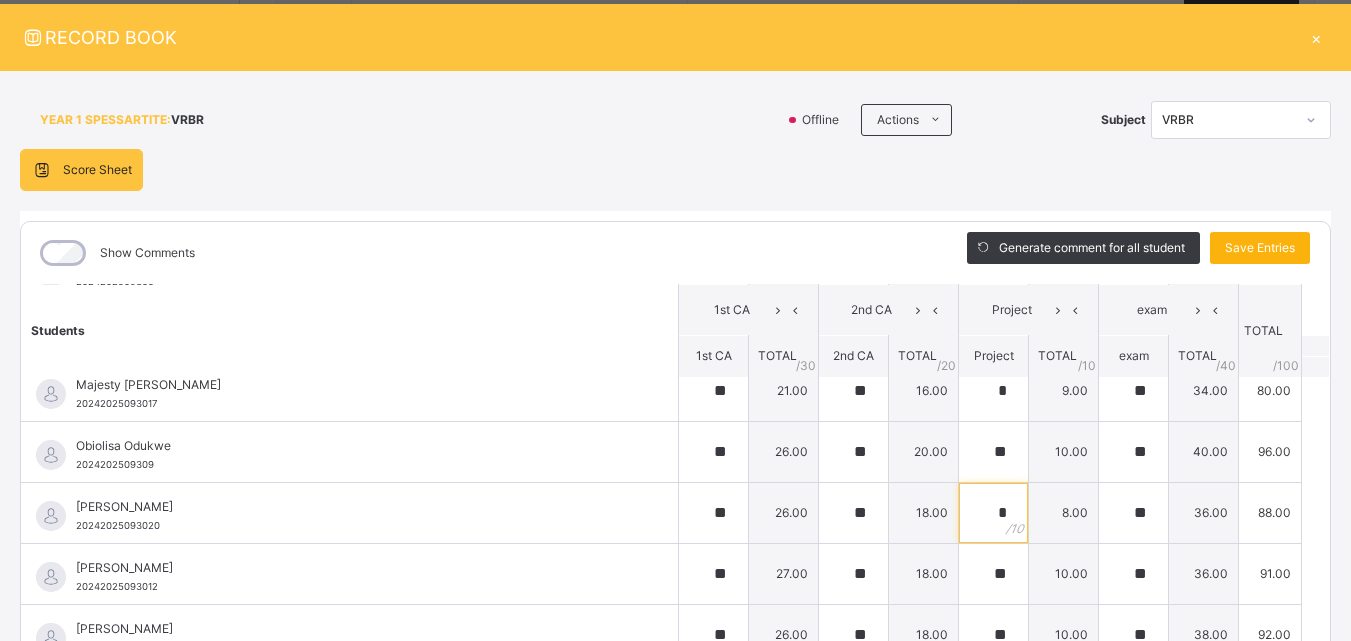 type on "*" 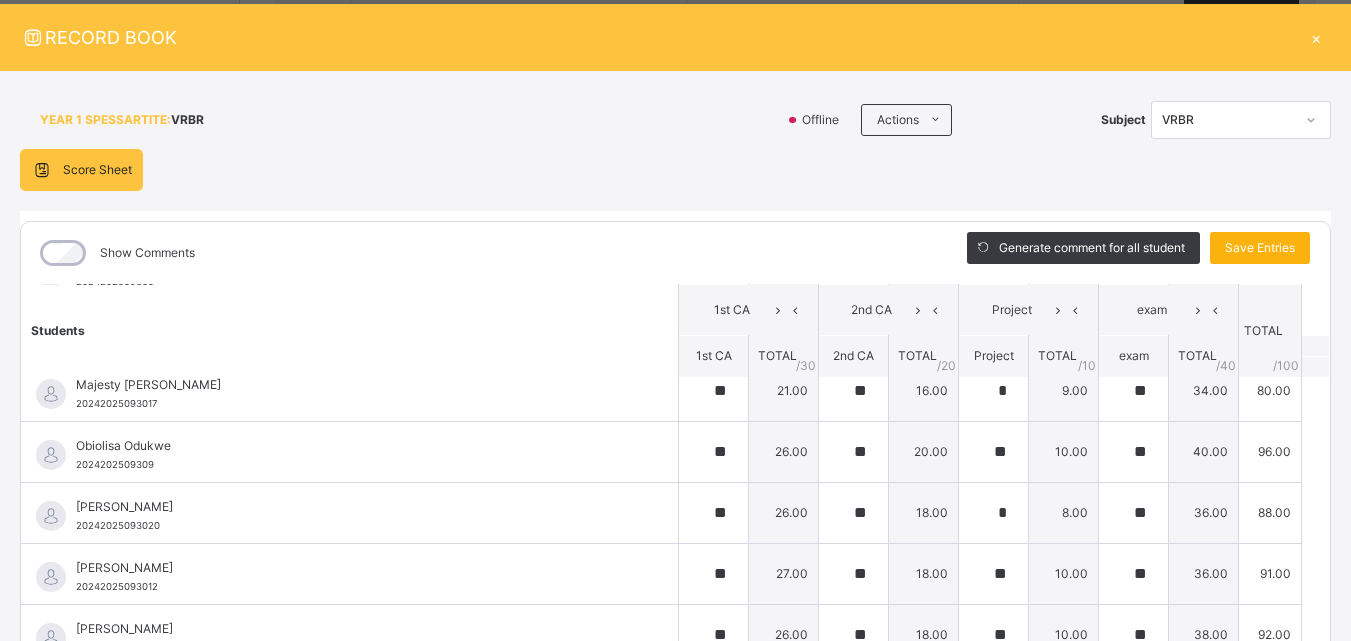 click on "Save Entries" at bounding box center [1260, 248] 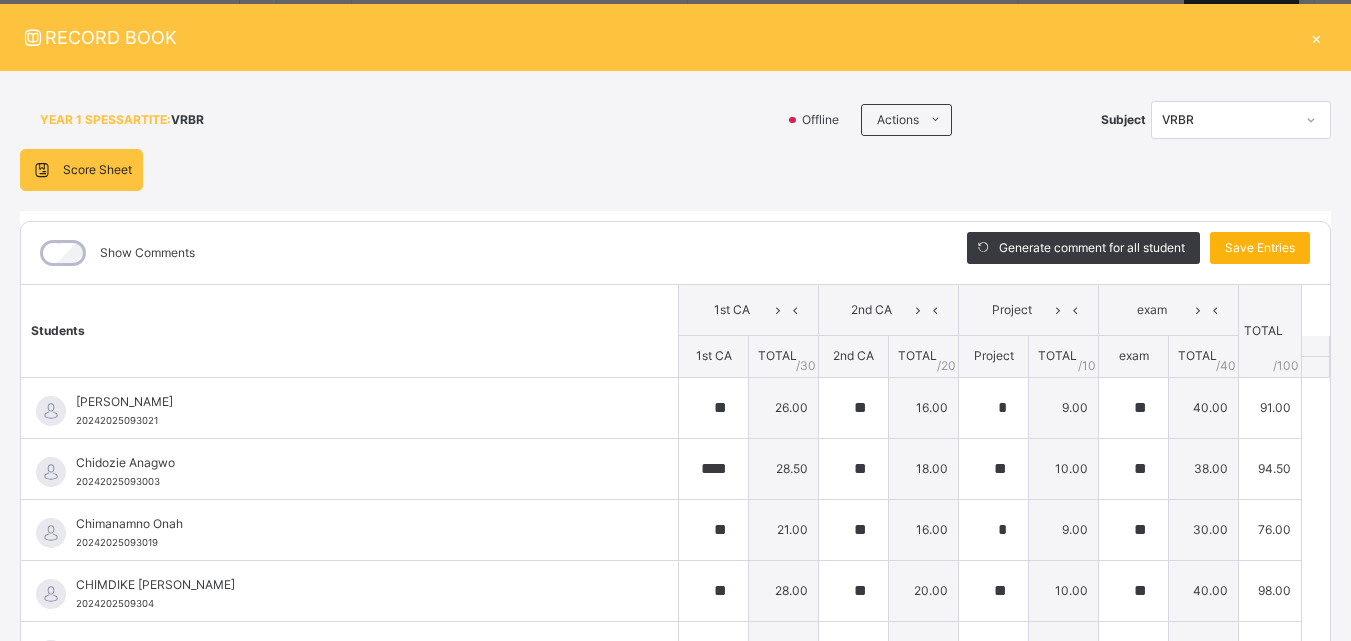 type on "**" 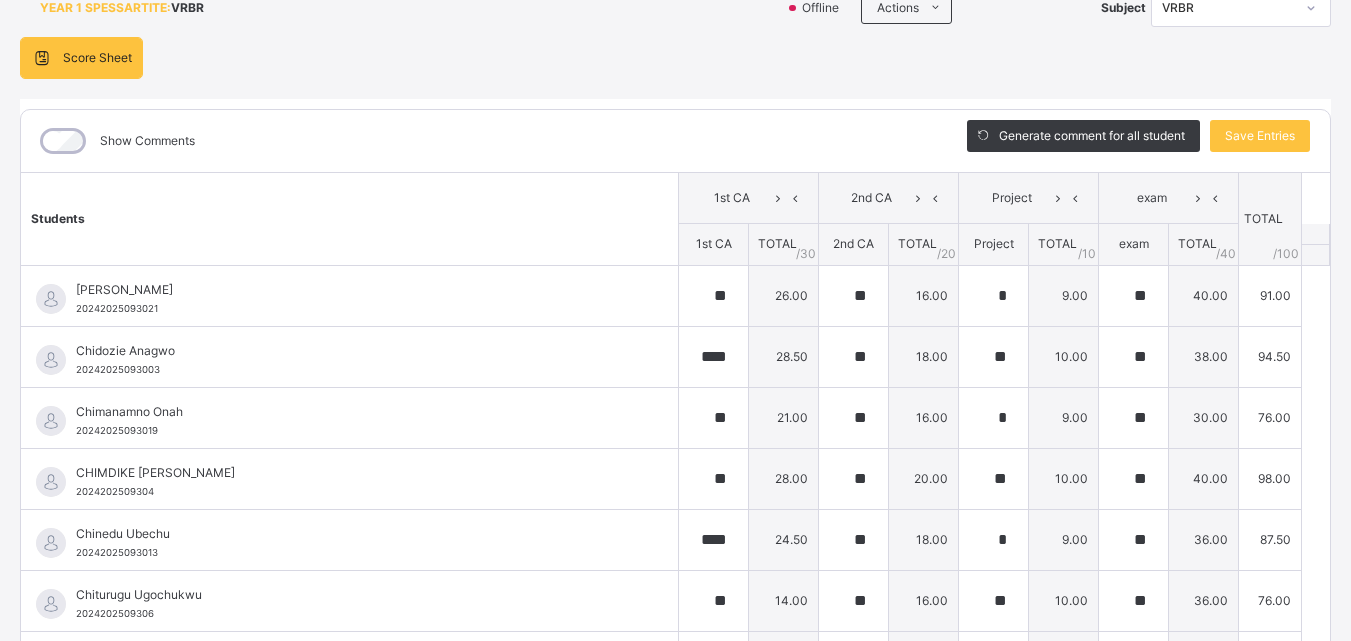 scroll, scrollTop: 270, scrollLeft: 0, axis: vertical 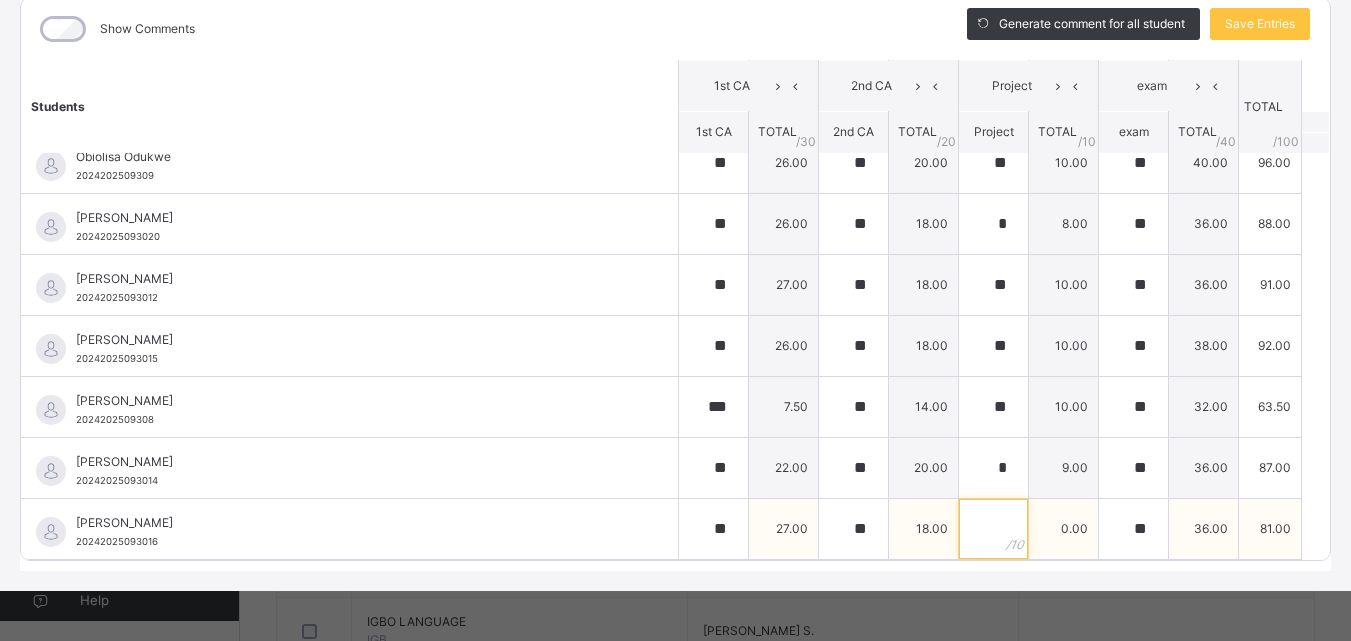 click at bounding box center [993, 529] 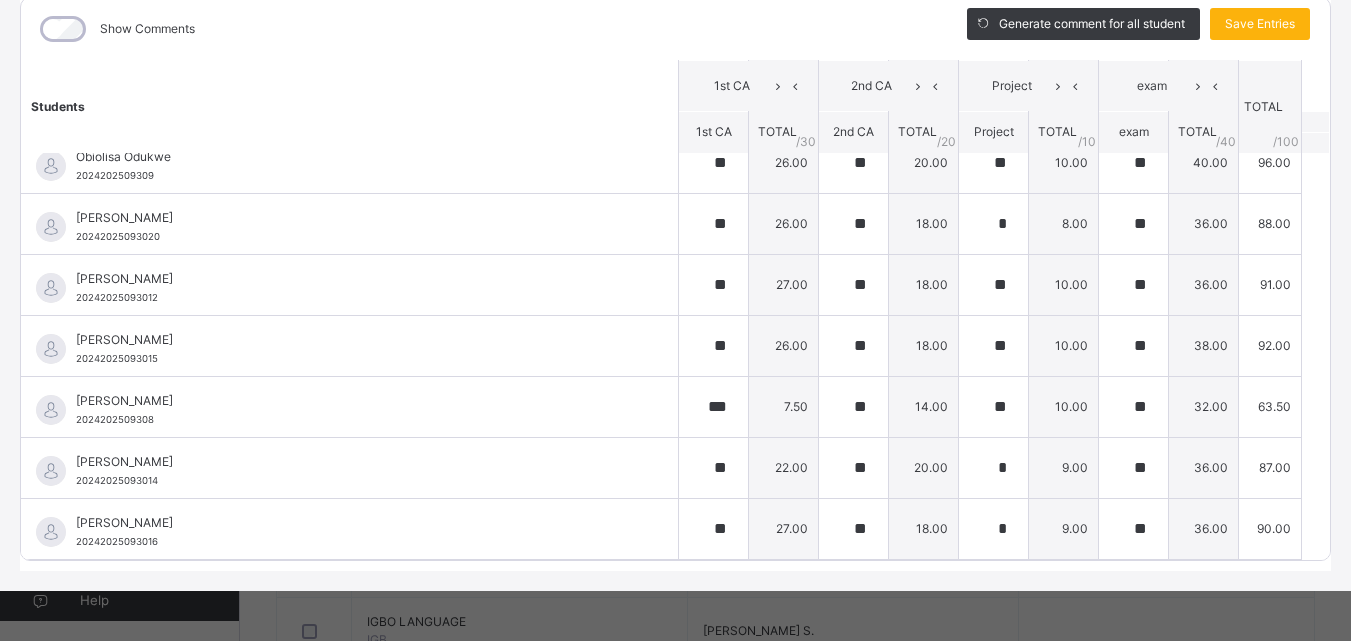 click on "Save Entries" at bounding box center [1260, 24] 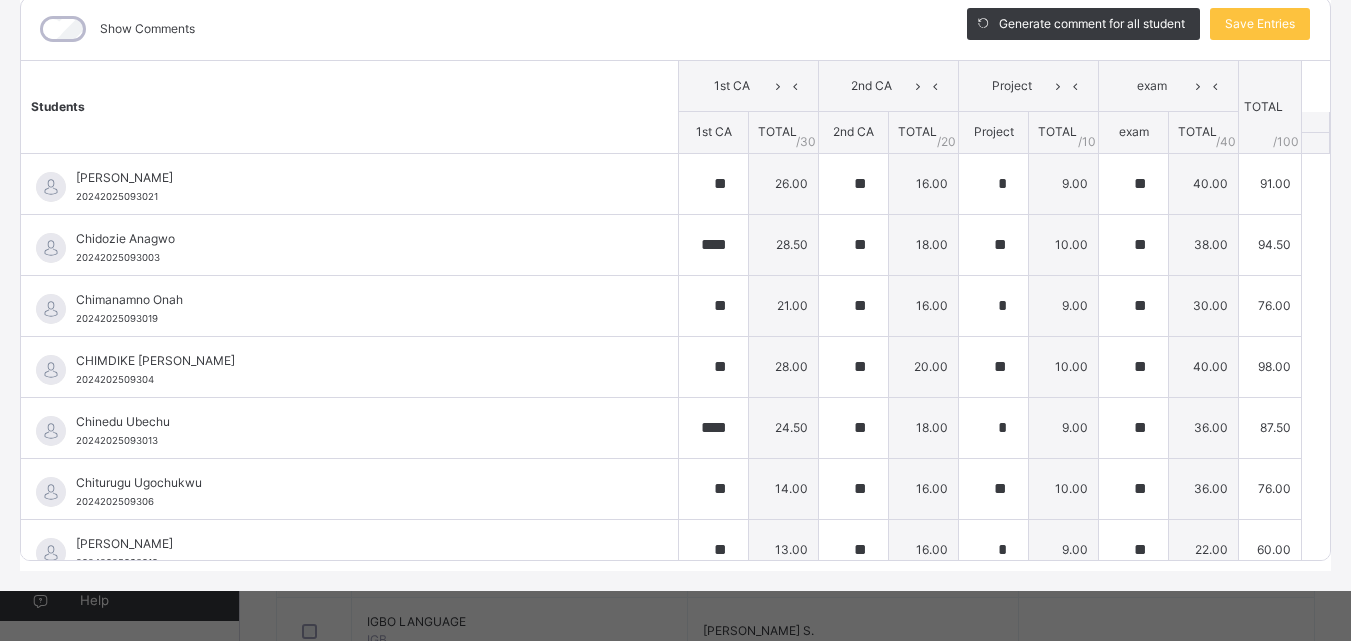 scroll, scrollTop: 0, scrollLeft: 0, axis: both 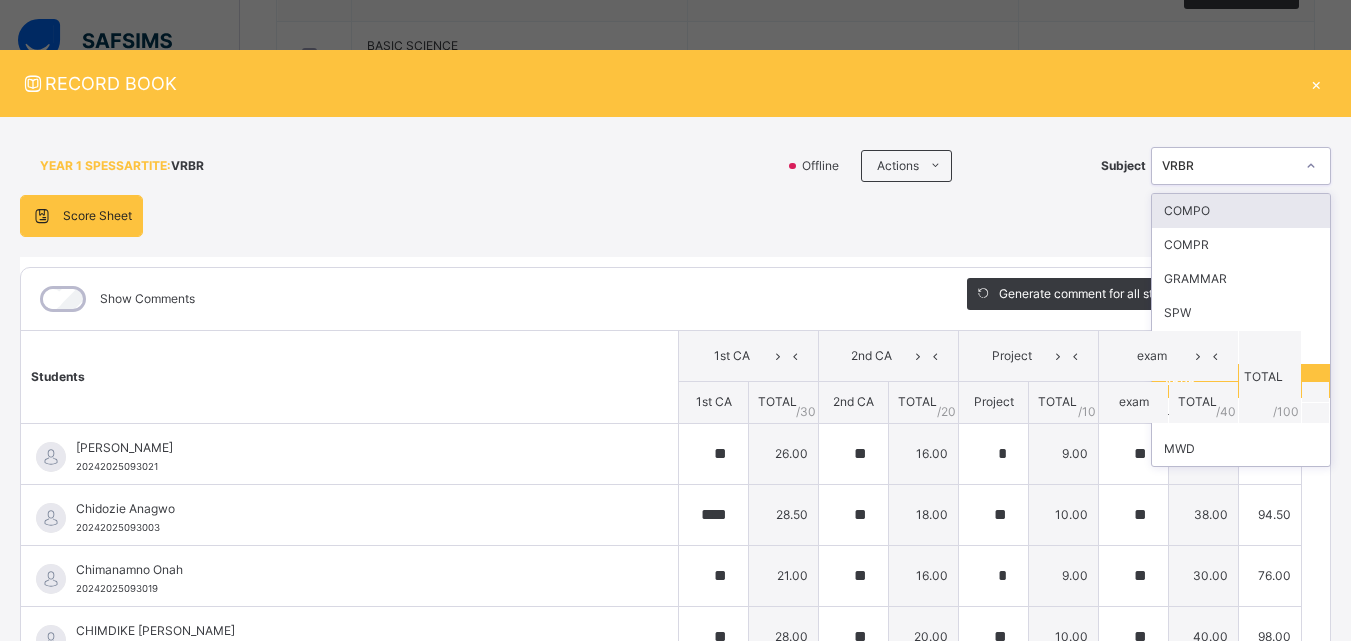 click 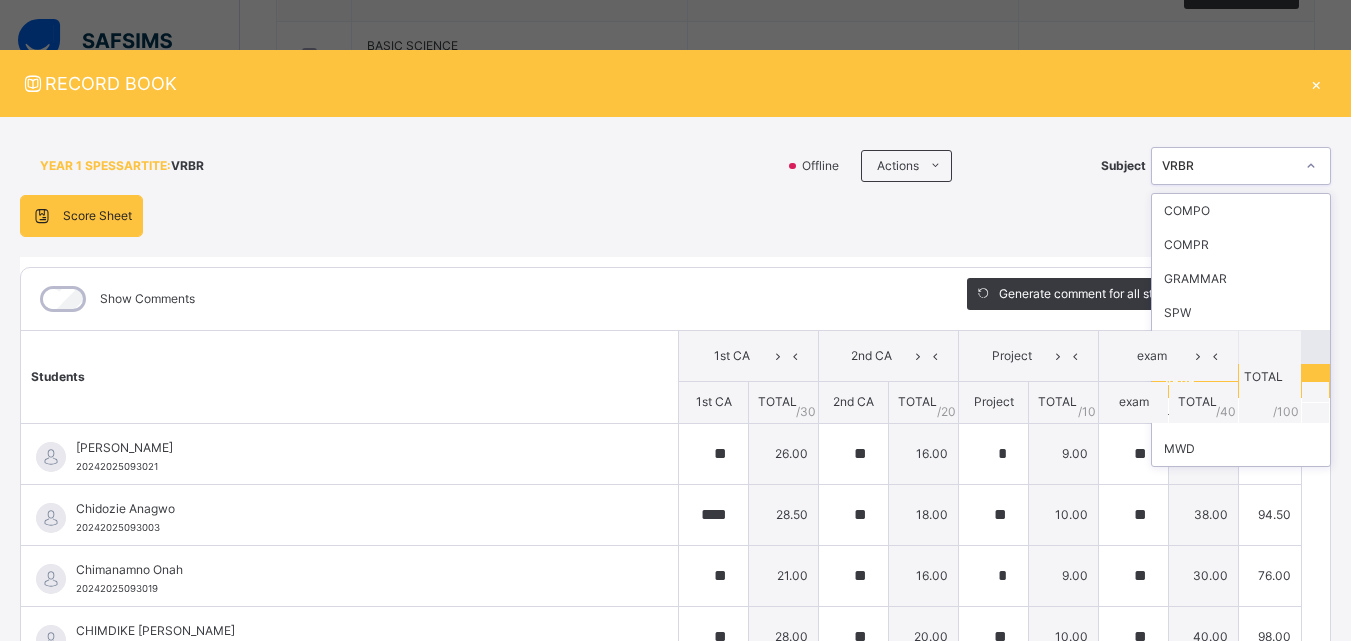 click on "REA" at bounding box center [1241, 347] 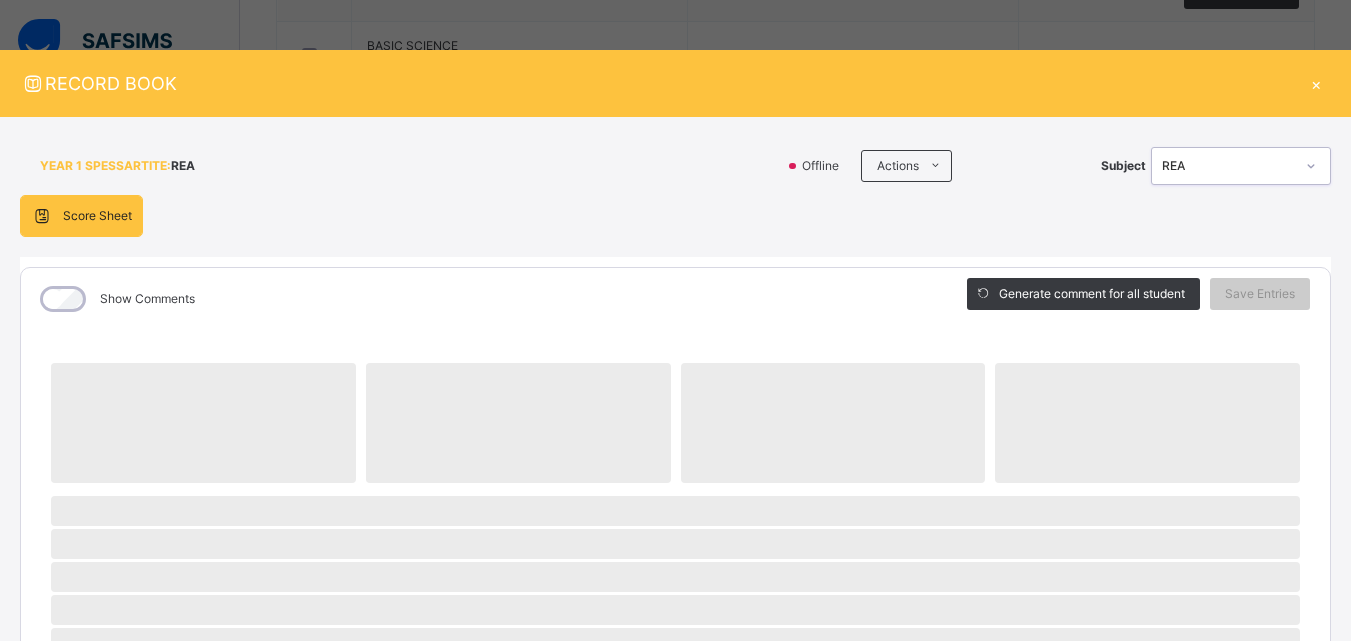 click 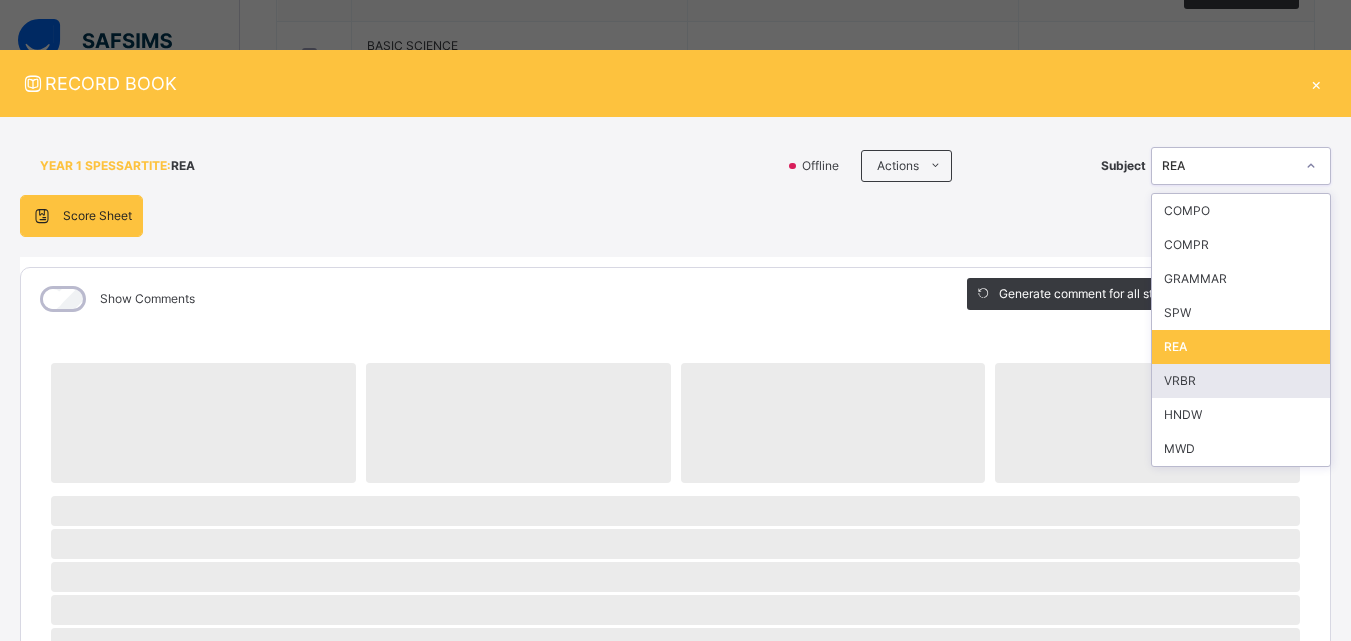 click on "YEAR 1   SPESSARTITE :   REA Offline Actions  Download Empty Score Sheet  Upload/map score sheet Subject    option REA, selected.    option VRBR focused, 6 of 8. 8 results available. Use Up and Down to choose options, press Enter to select the currently focused option, press Escape to exit the menu, press Tab to select the option and exit the menu. [PERSON_NAME] COMPR GRAMMAR SPW REA VRBR HNDW MWD [GEOGRAPHIC_DATA] Date: [DATE] 3:24:32 pm Score Sheet Score Sheet Show Comments   Generate comment for all student   Save Entries Class Level:  YEAR 1   SPESSARTITE Subject:  REA Session:  2024/2025 Session Session:  3RD TERM ‌ ‌ ‌ ‌ ‌ ‌ ‌ ‌ ‌ ‌ ‌ ‌ ‌ ‌ ‌ ‌ ‌ ‌ ‌ ‌ ‌ ‌ ‌ ‌ ‌ ‌ ‌ ‌ ‌   ×   Subject Teacher’s Comment Generate and see in full the comment developed by the AI with an option to regenerate the comment [PERSON_NAME] Bot Please wait while the [PERSON_NAME] Bot generates comments for all your students" at bounding box center (675, 748) 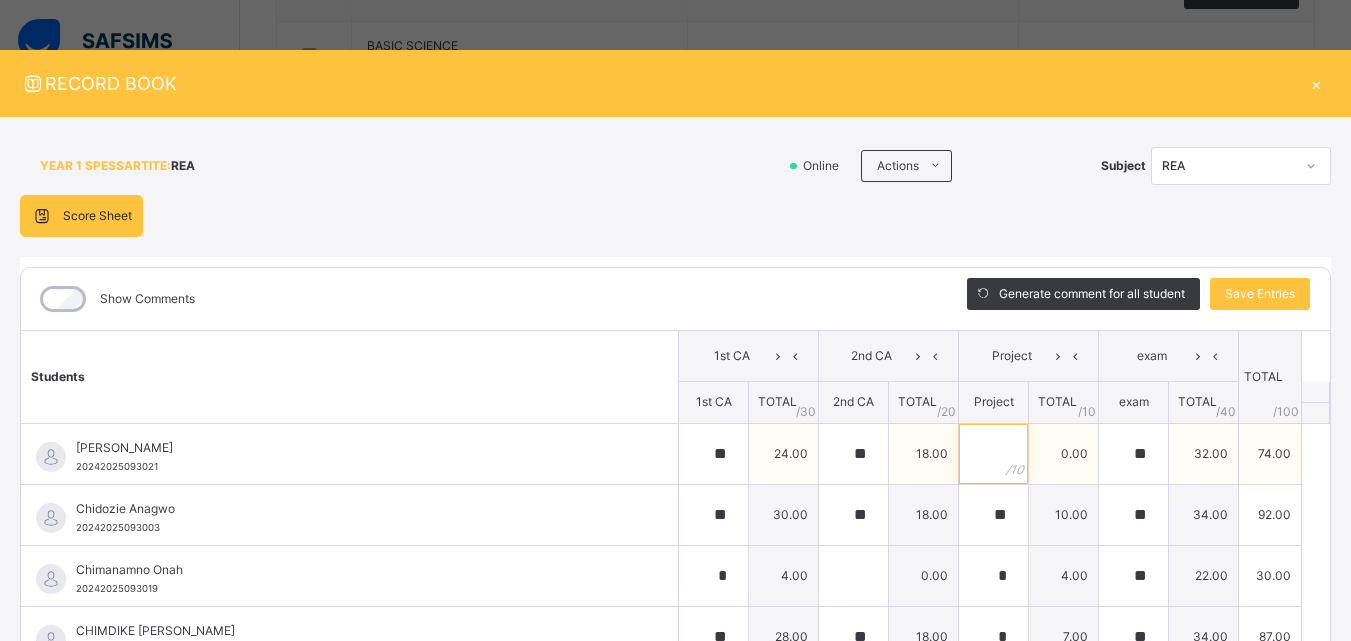 click at bounding box center [993, 454] 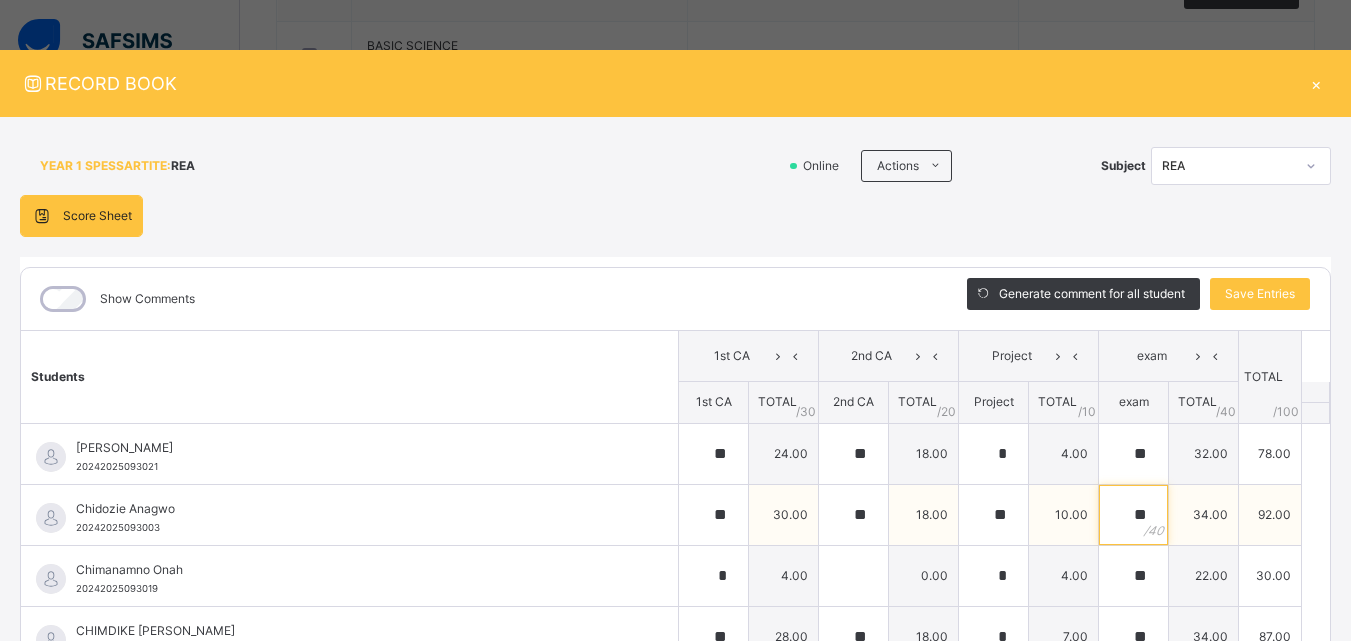 click on "**" at bounding box center [1133, 515] 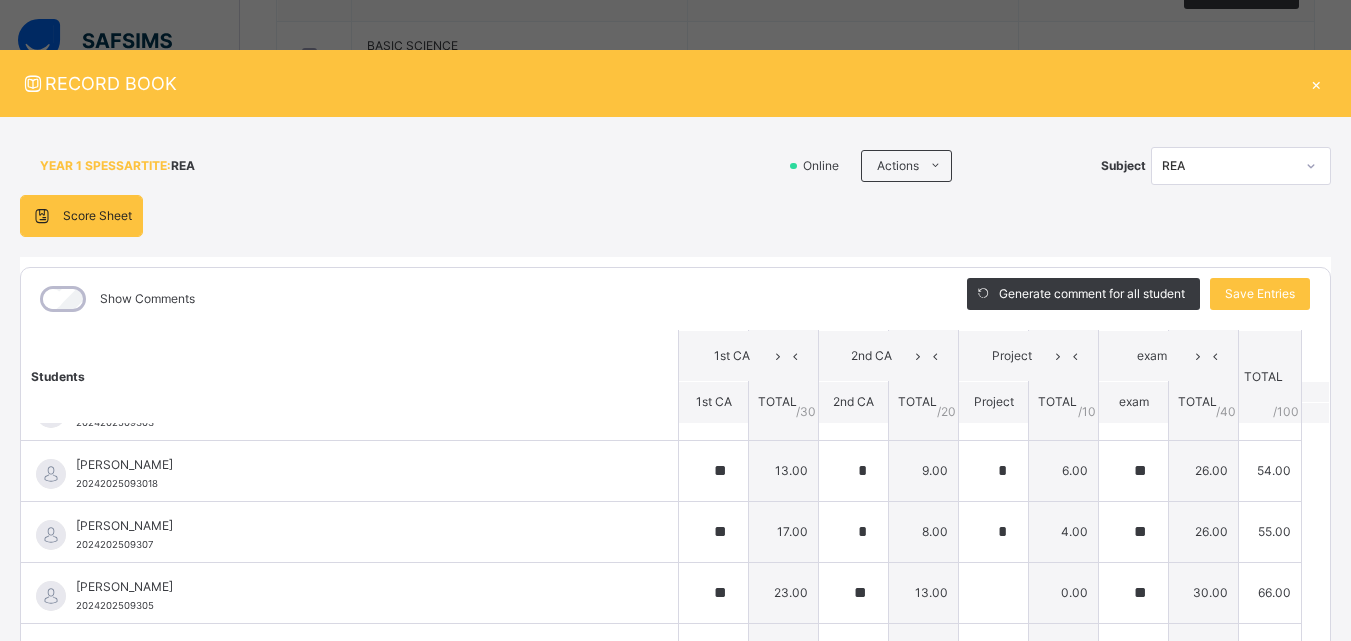scroll, scrollTop: 488, scrollLeft: 0, axis: vertical 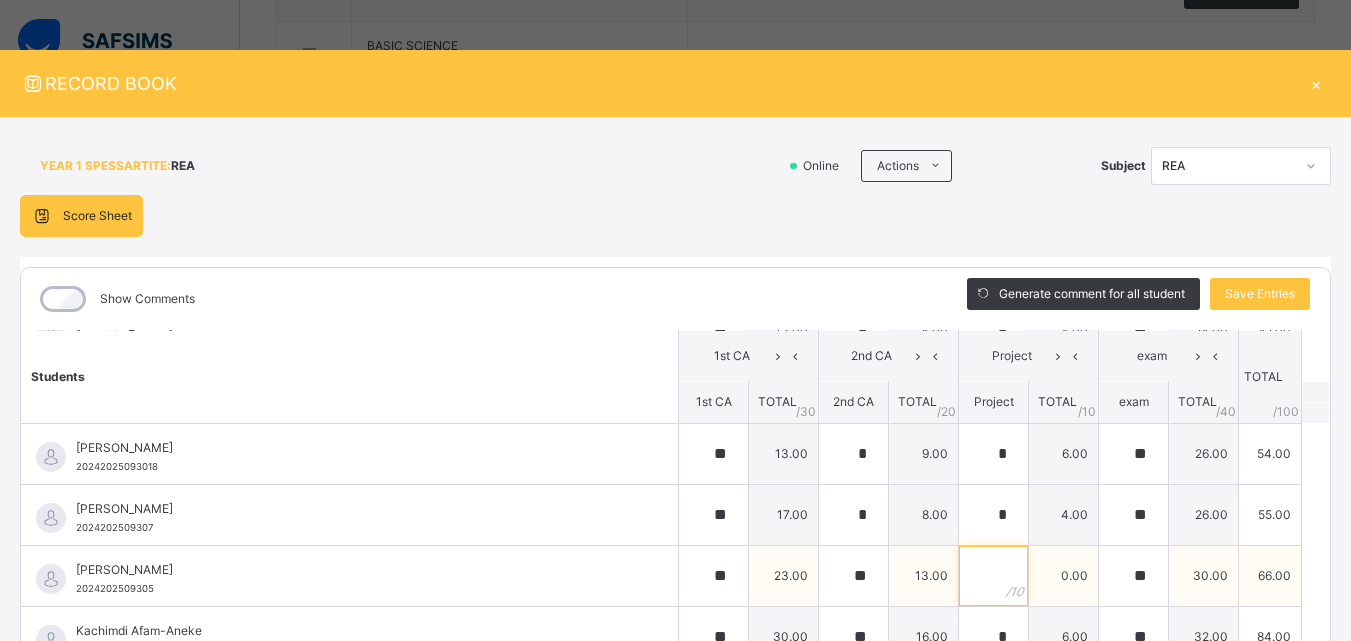 click at bounding box center [993, 576] 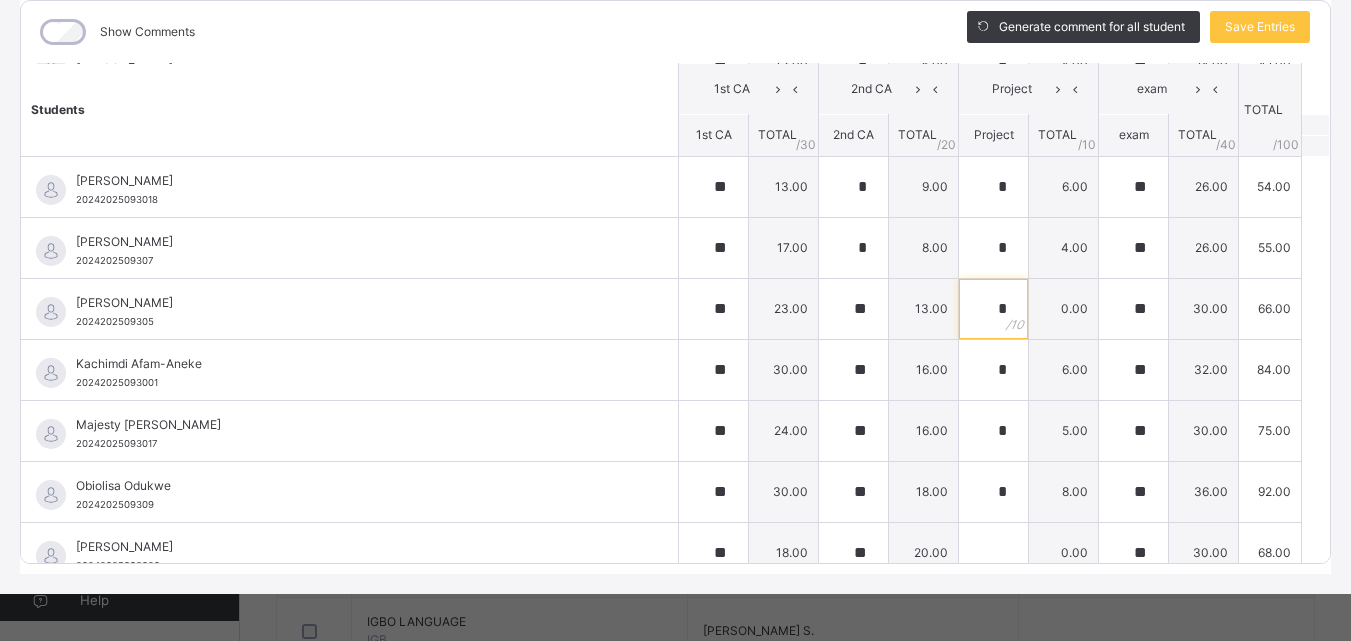 scroll, scrollTop: 269, scrollLeft: 0, axis: vertical 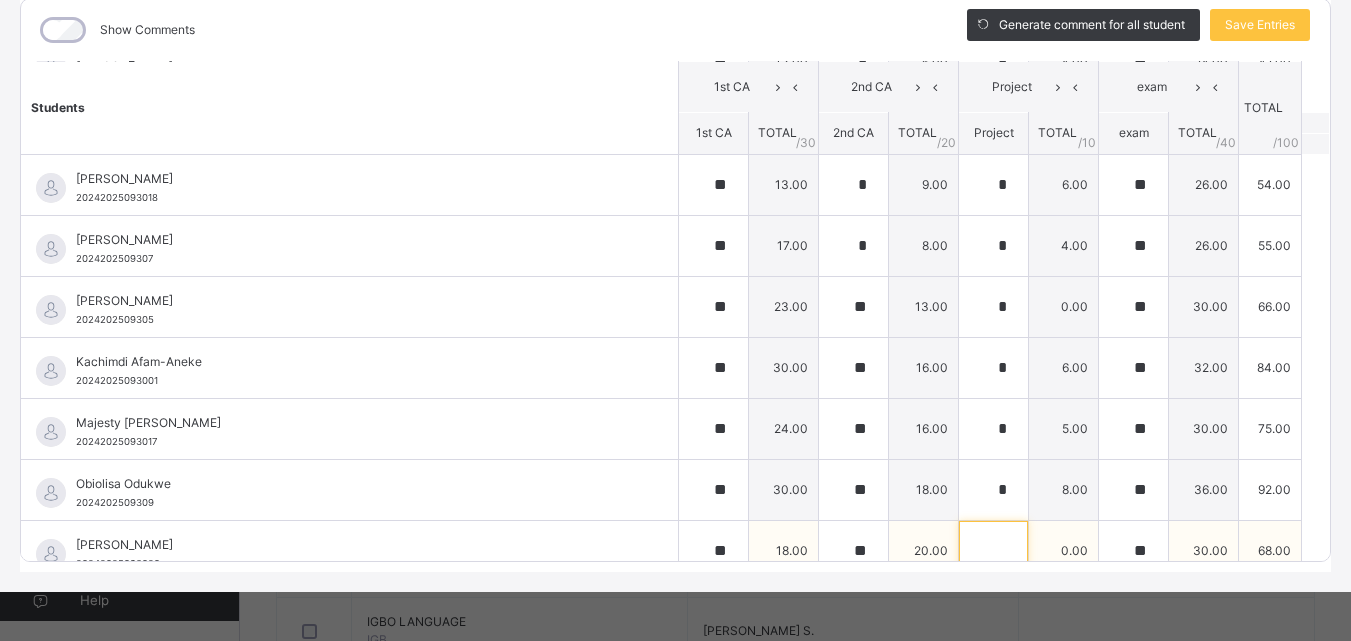 click at bounding box center [993, 551] 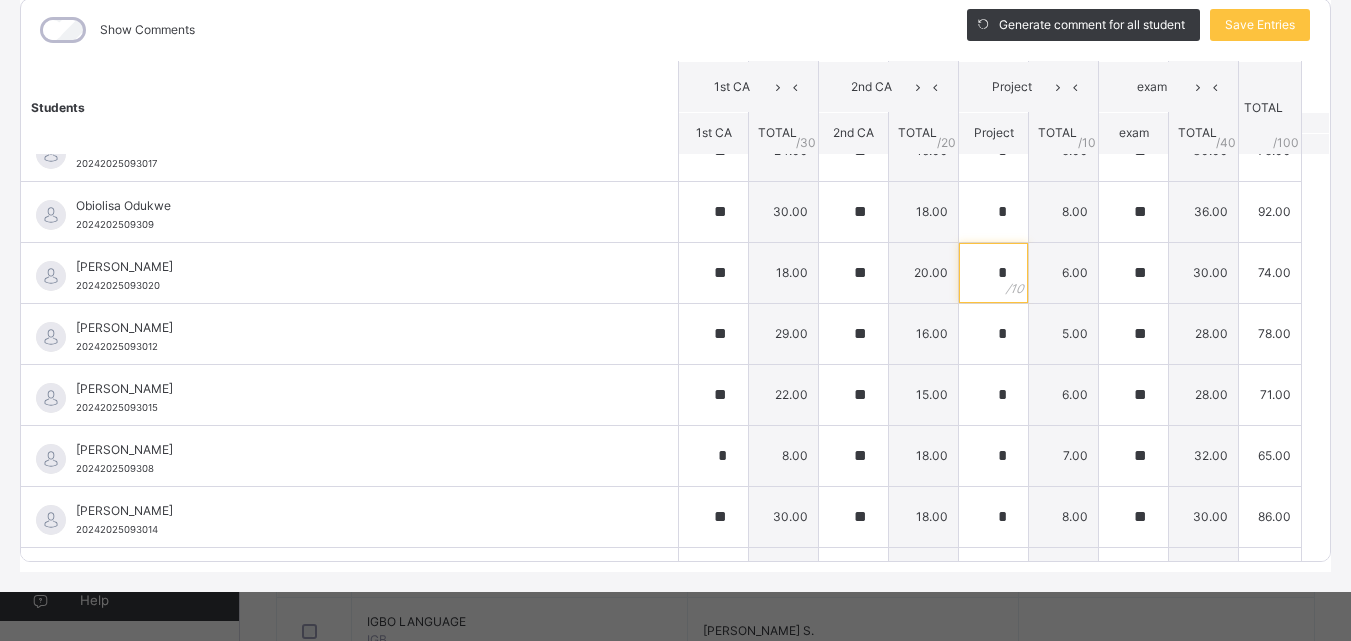 scroll, scrollTop: 814, scrollLeft: 0, axis: vertical 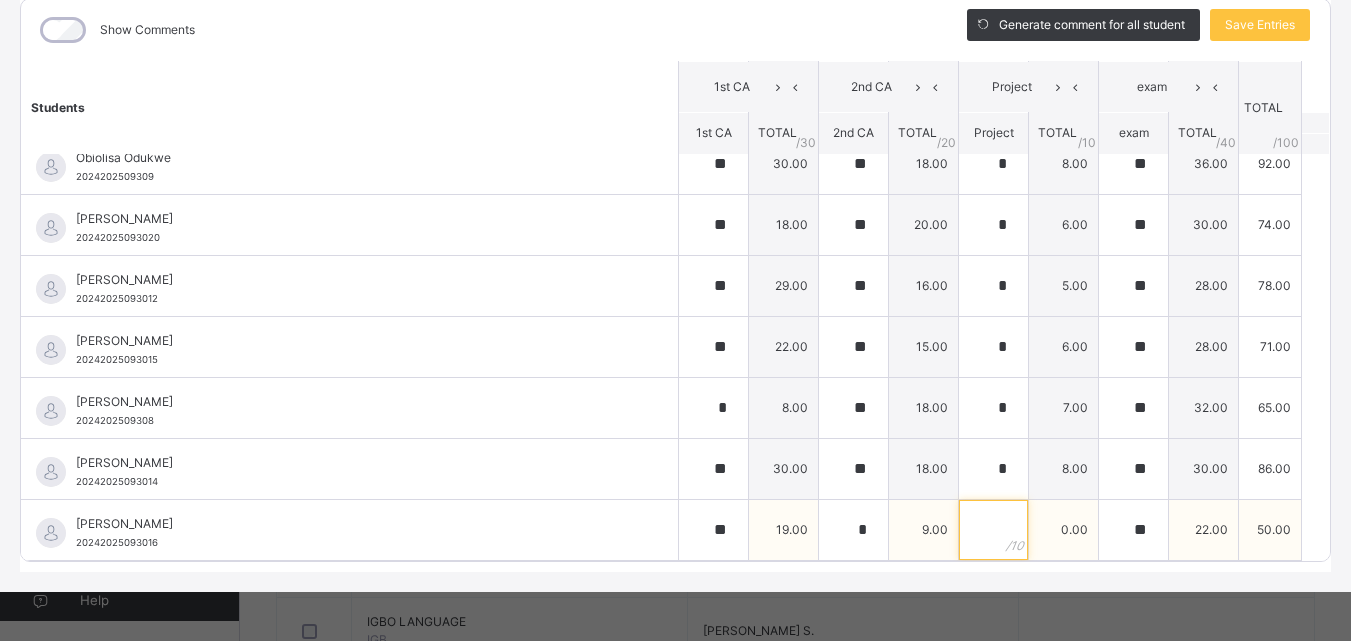 click at bounding box center (993, 530) 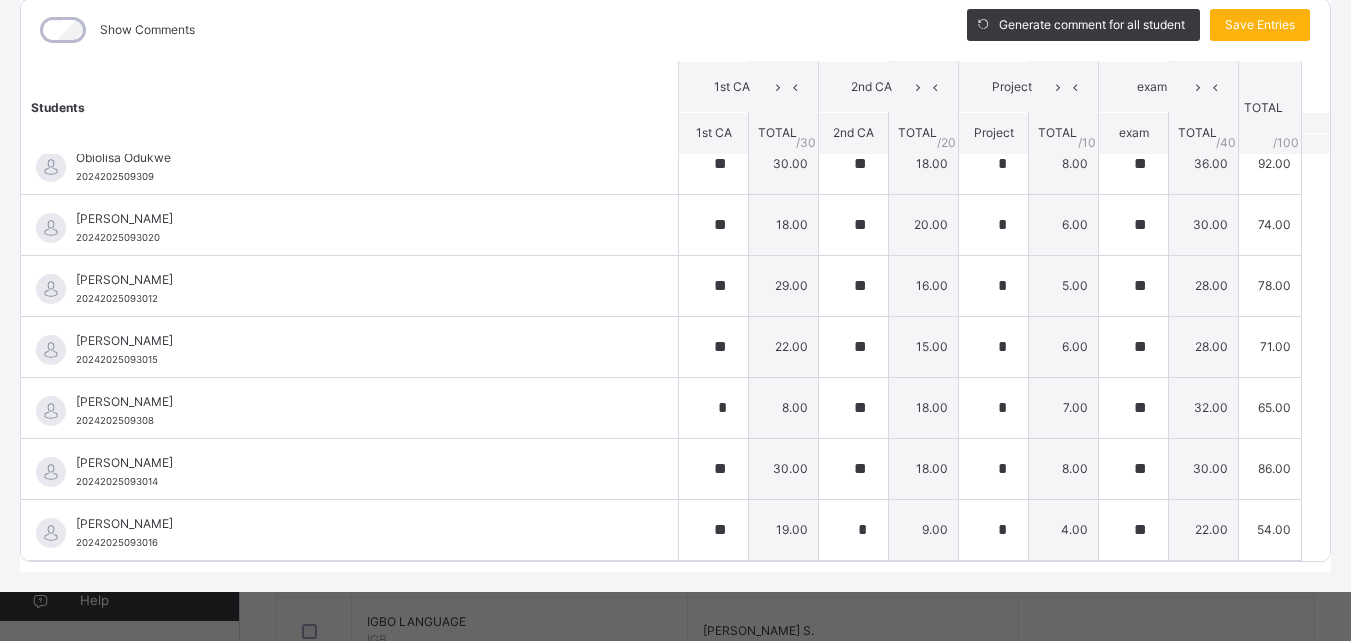 click on "Save Entries" at bounding box center [1260, 25] 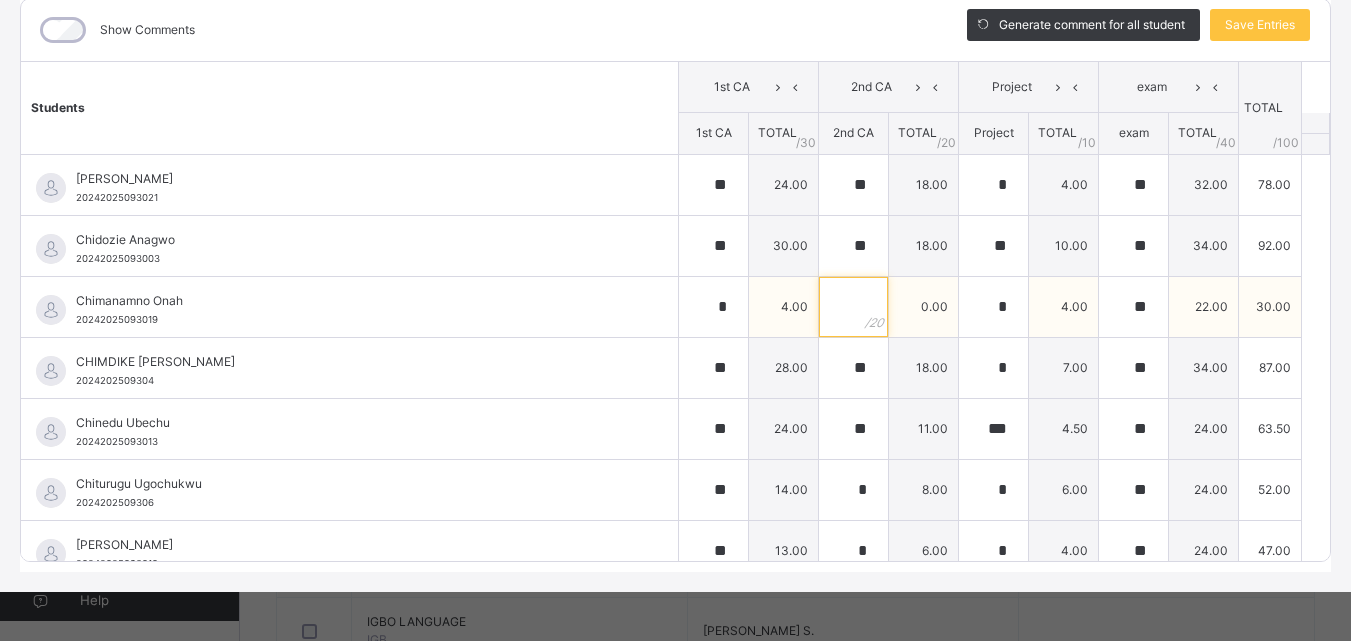 click at bounding box center [853, 307] 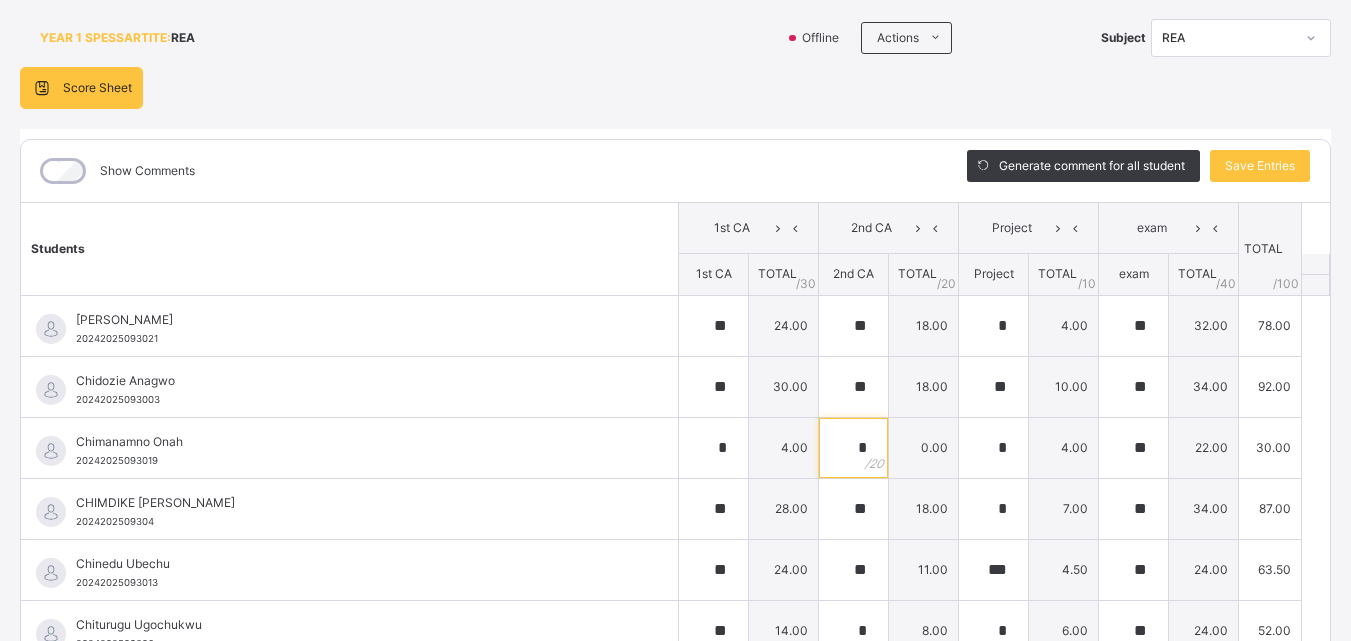 scroll, scrollTop: 122, scrollLeft: 0, axis: vertical 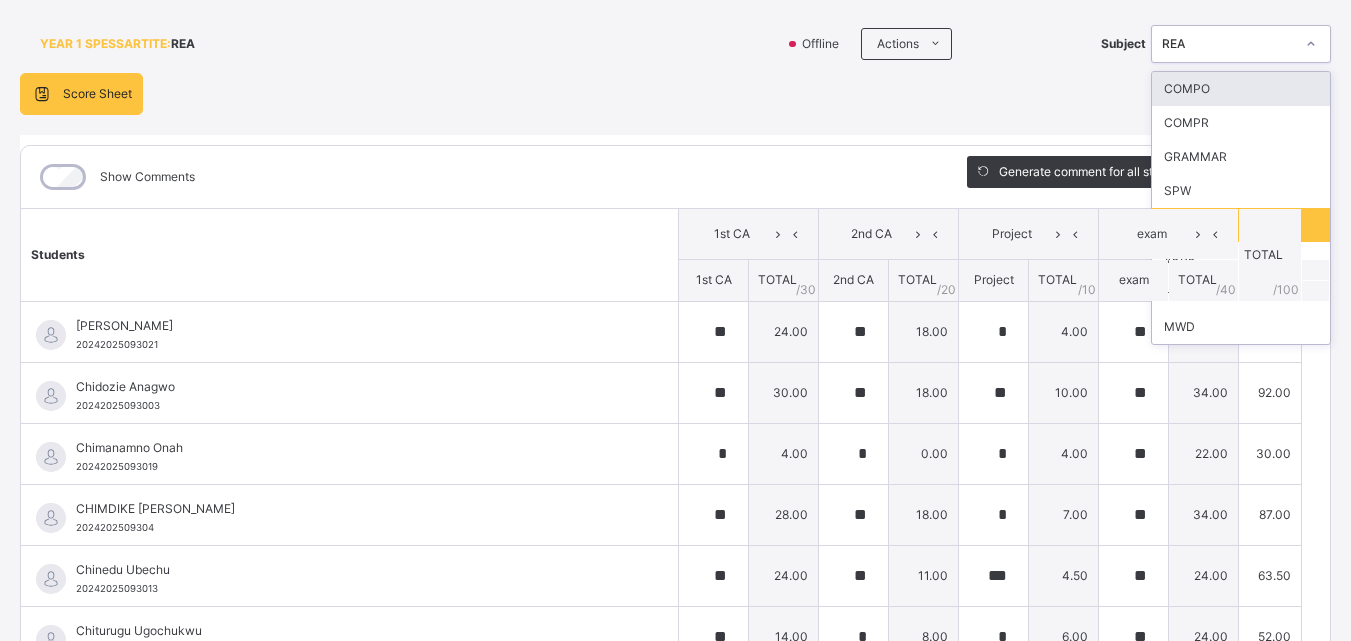 click 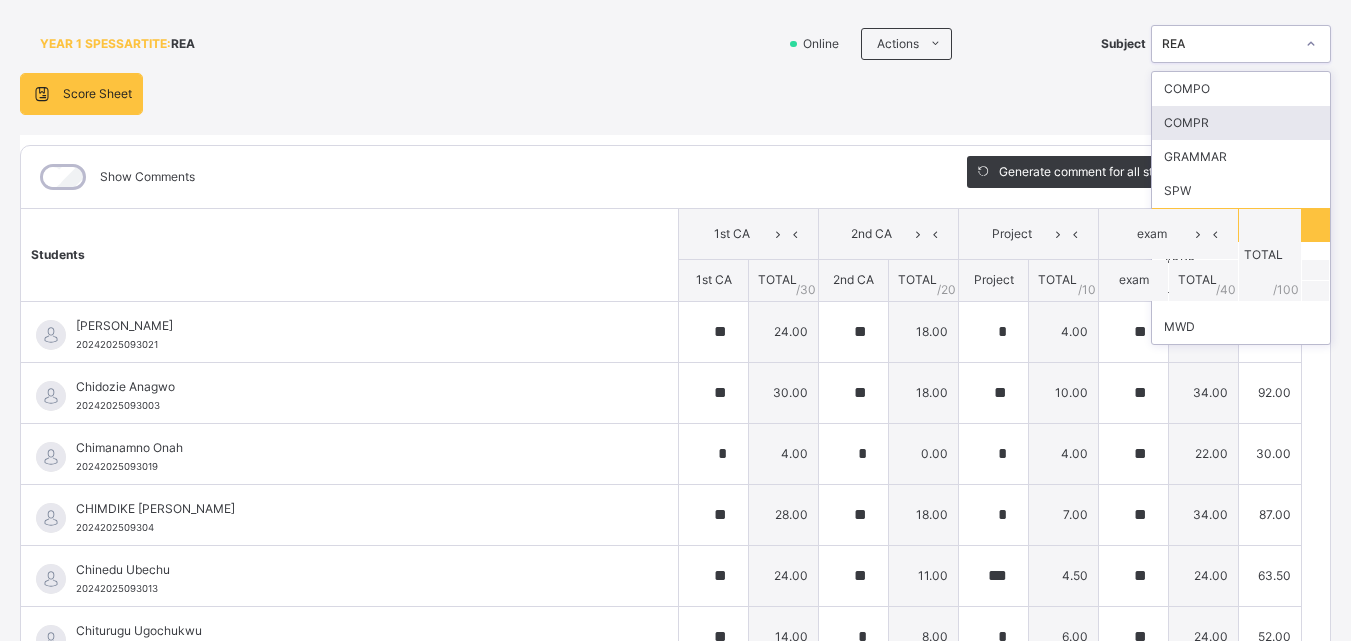 click on "COMPR" at bounding box center [1241, 123] 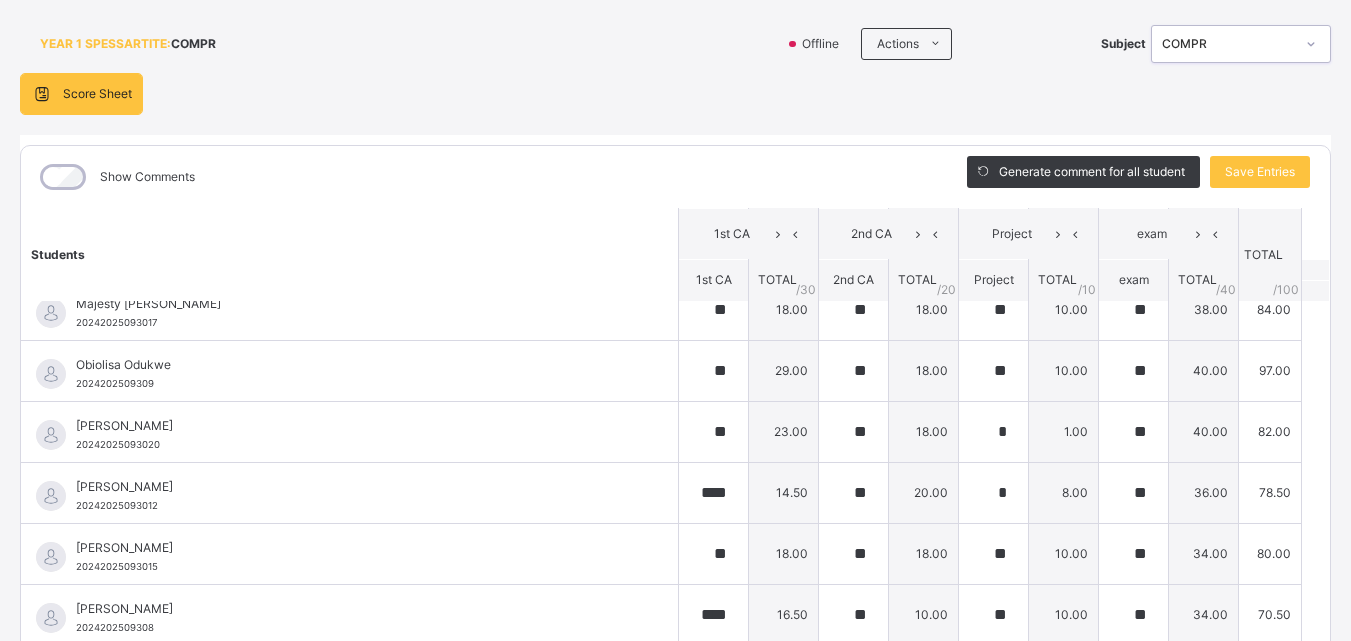 scroll, scrollTop: 814, scrollLeft: 0, axis: vertical 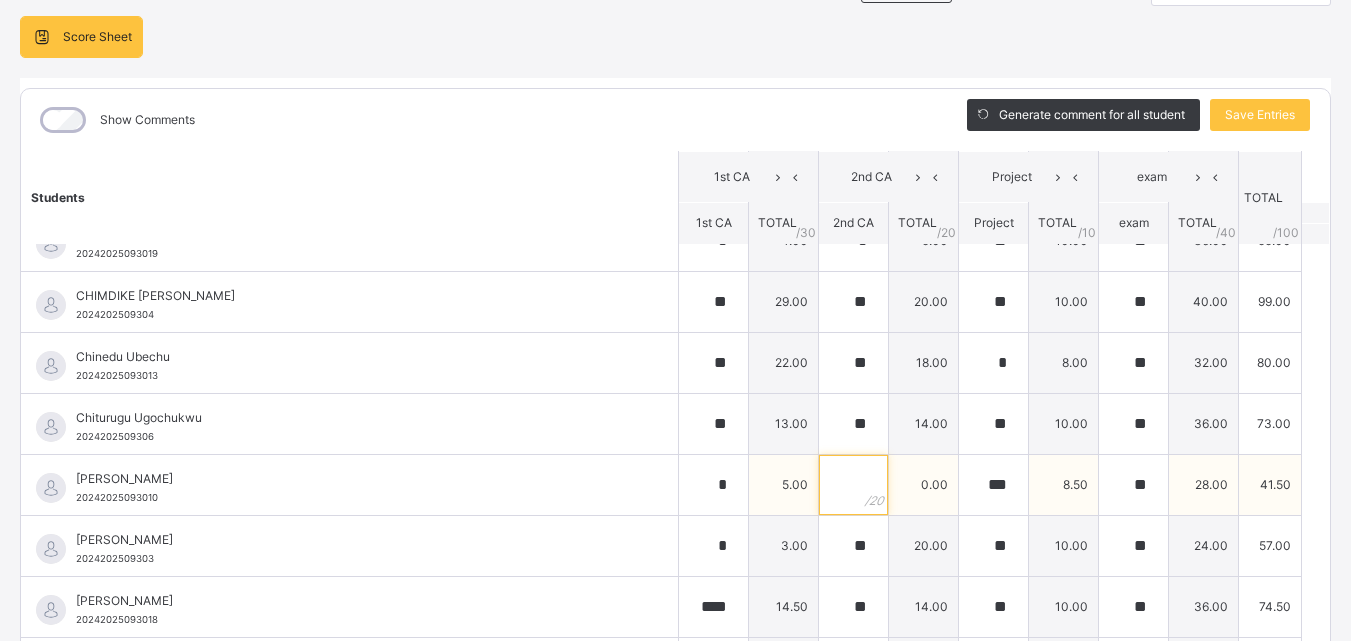 click at bounding box center (853, 485) 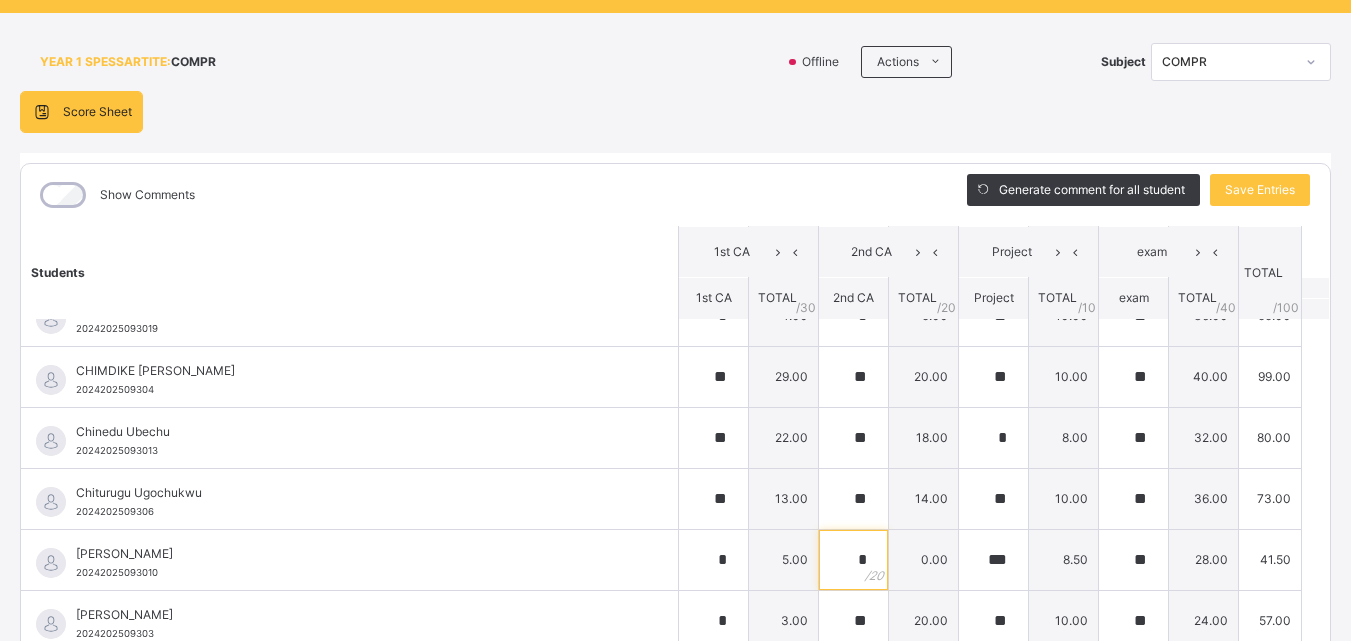 scroll, scrollTop: 95, scrollLeft: 0, axis: vertical 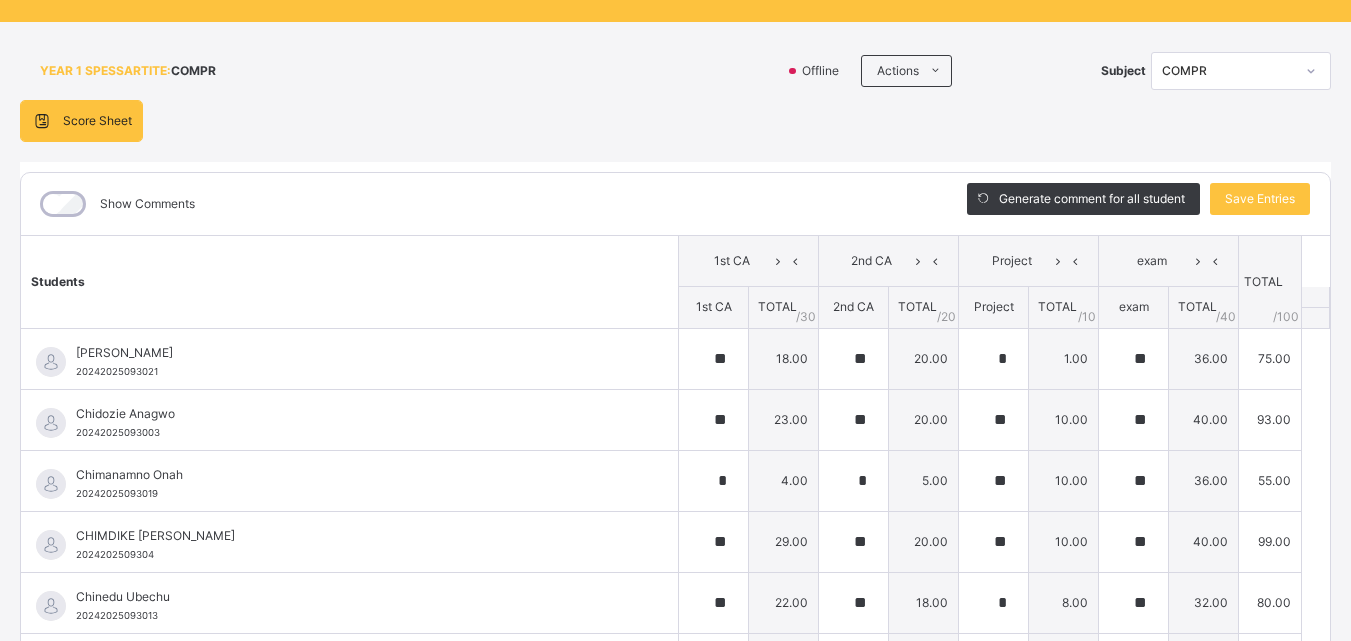 click 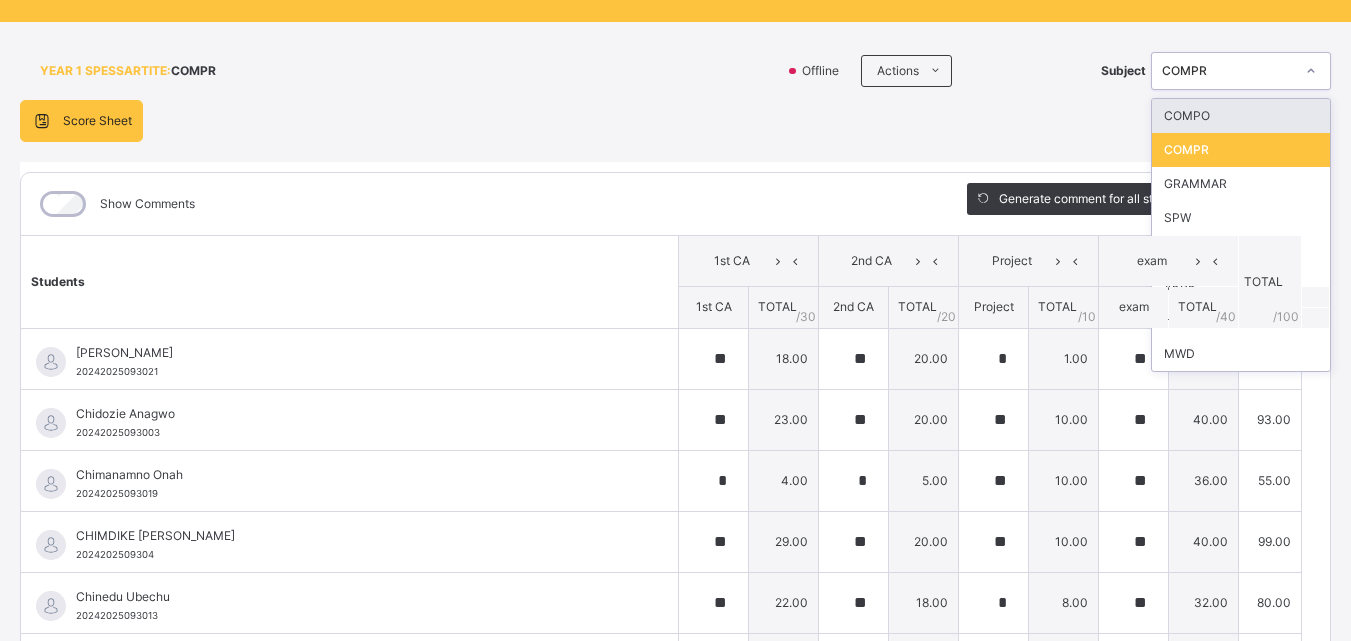 click on "COMPO" at bounding box center (1241, 116) 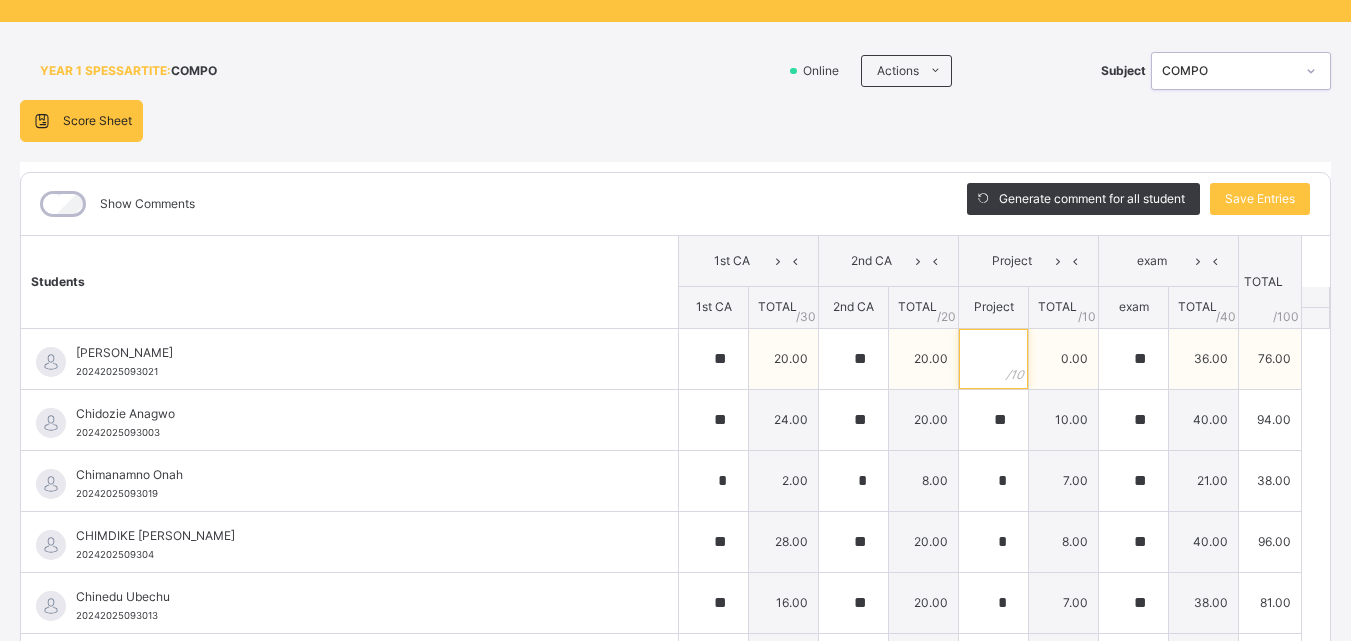 click at bounding box center [993, 359] 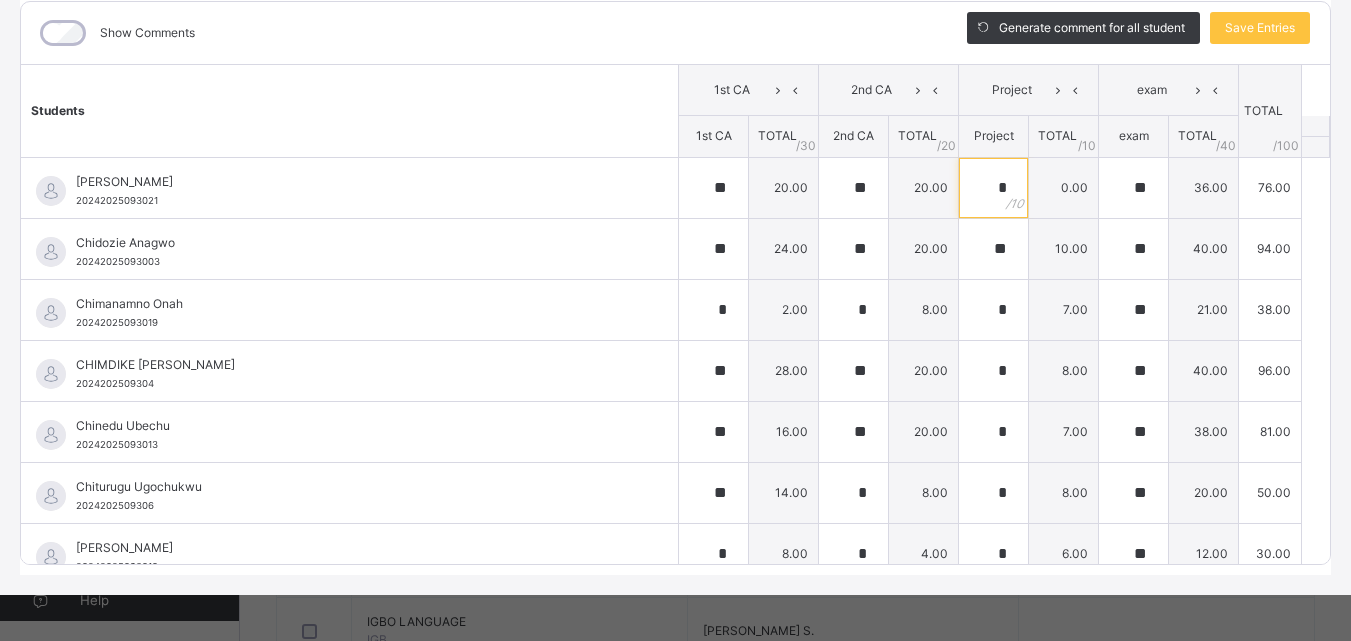 scroll, scrollTop: 270, scrollLeft: 0, axis: vertical 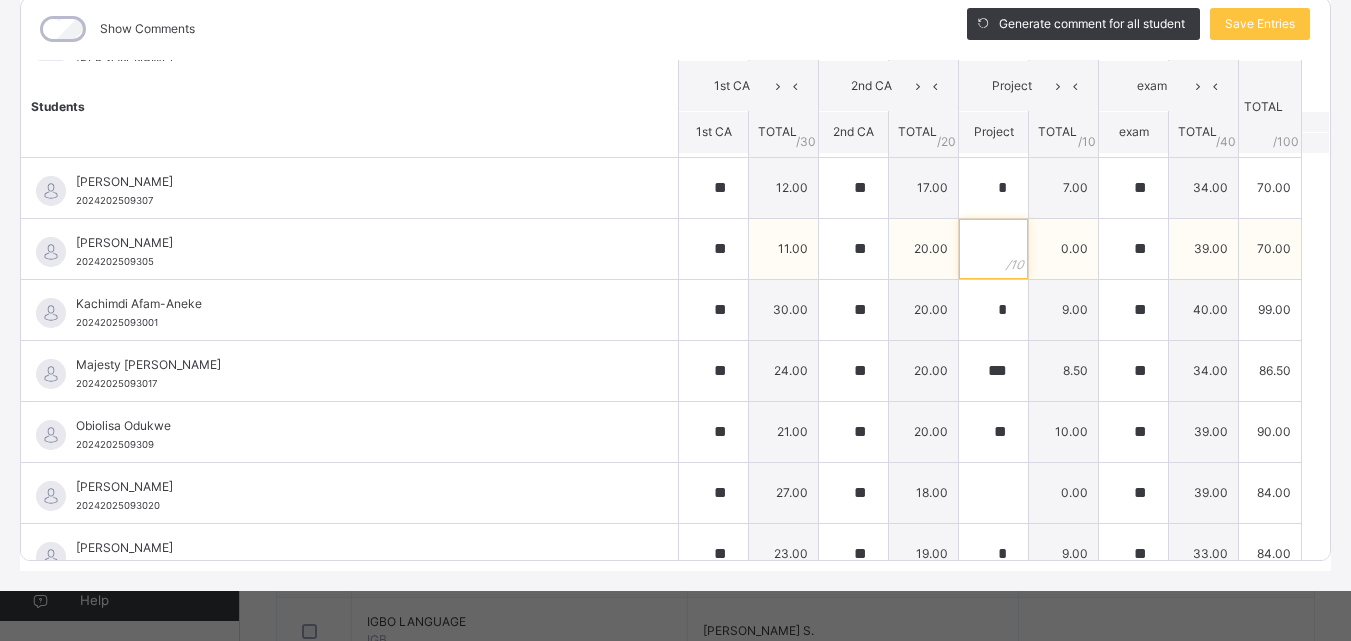 click at bounding box center (993, 249) 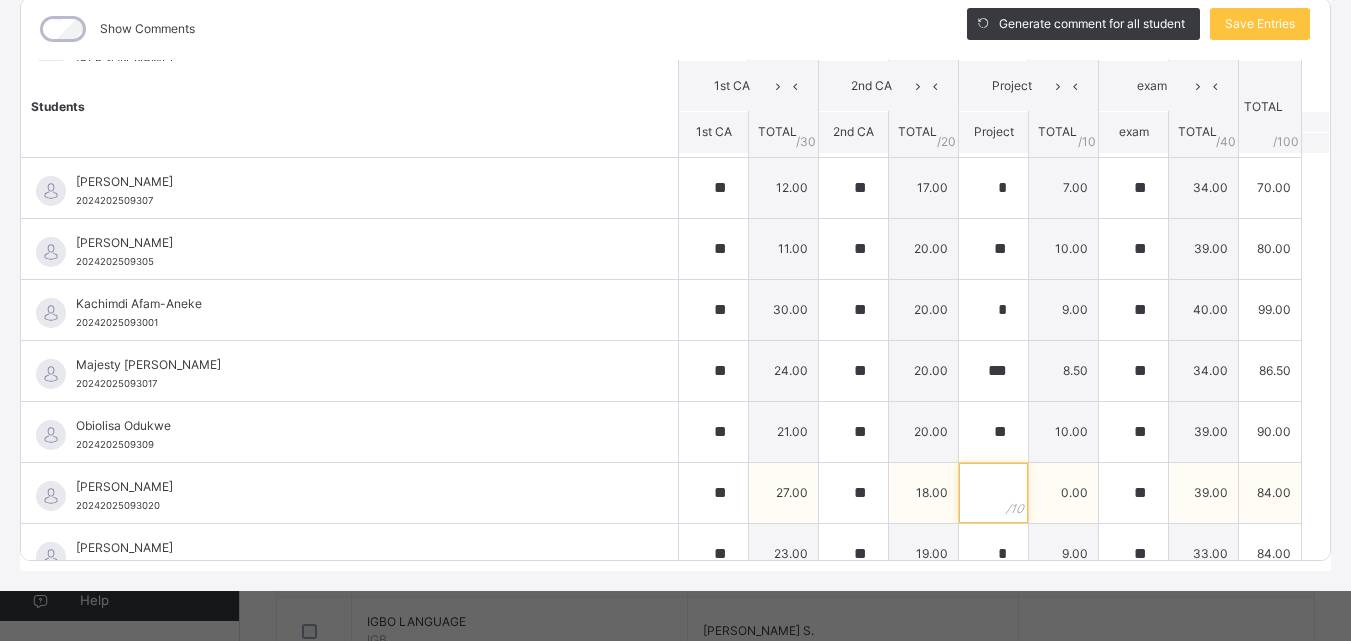click at bounding box center [993, 493] 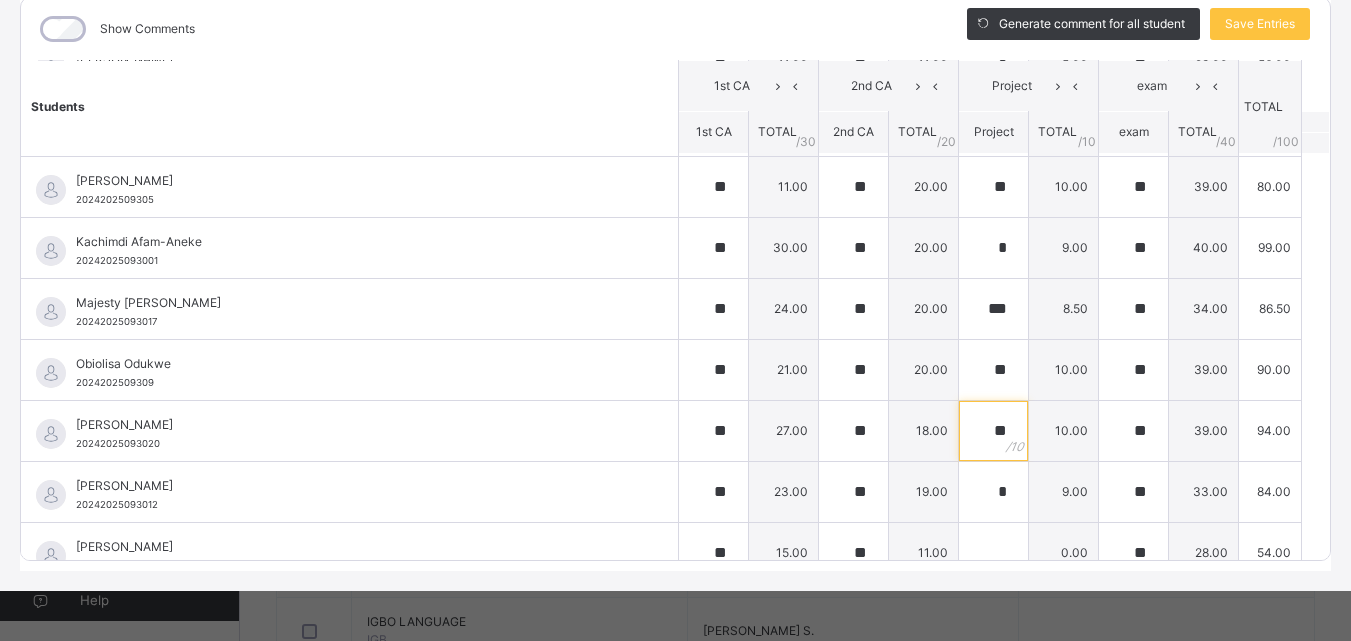 scroll, scrollTop: 763, scrollLeft: 0, axis: vertical 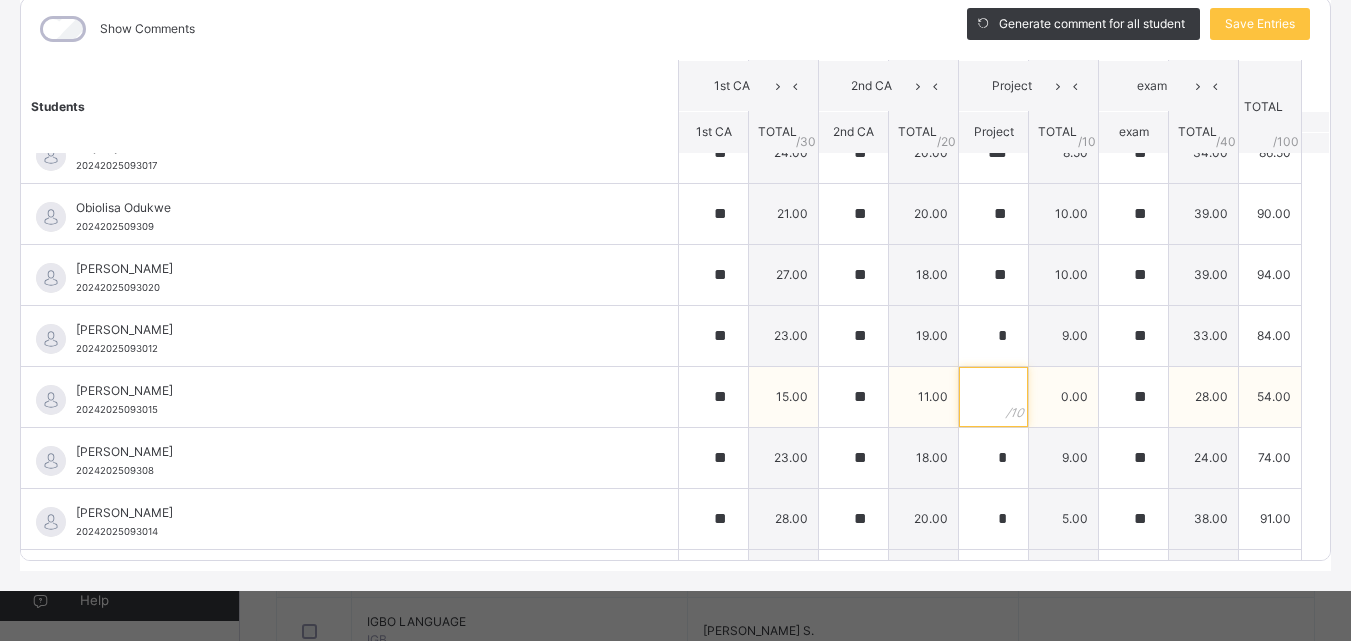 click at bounding box center [993, 397] 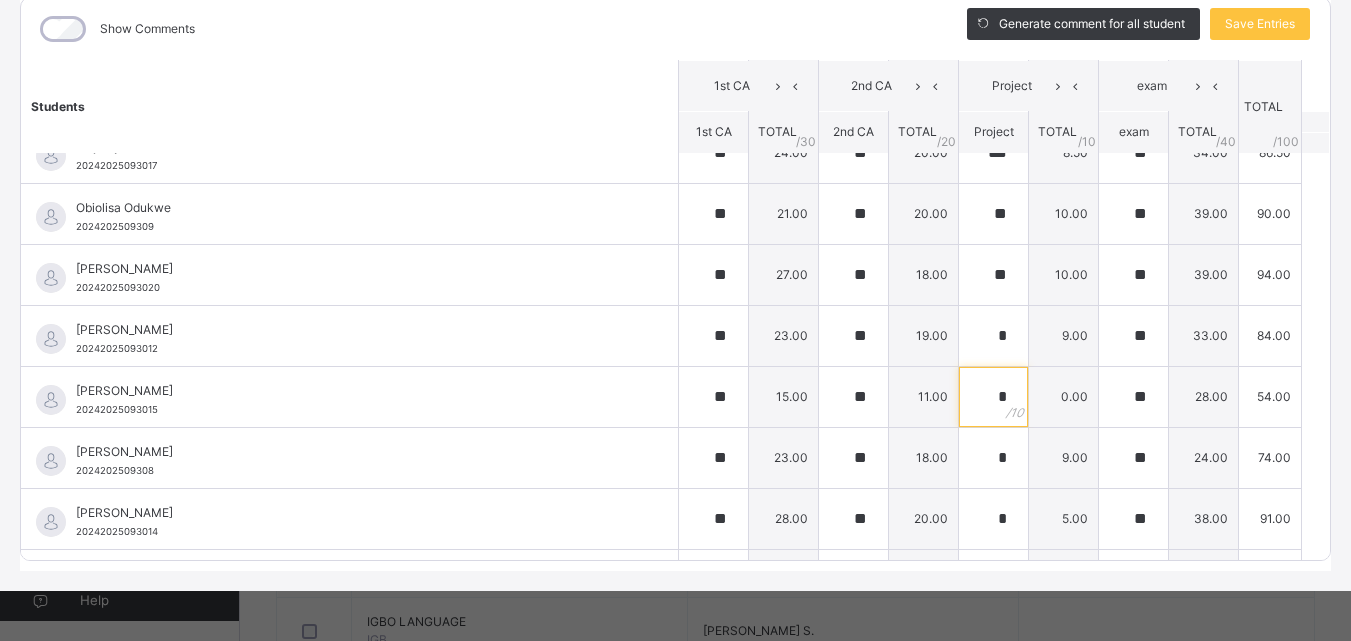 scroll, scrollTop: 814, scrollLeft: 0, axis: vertical 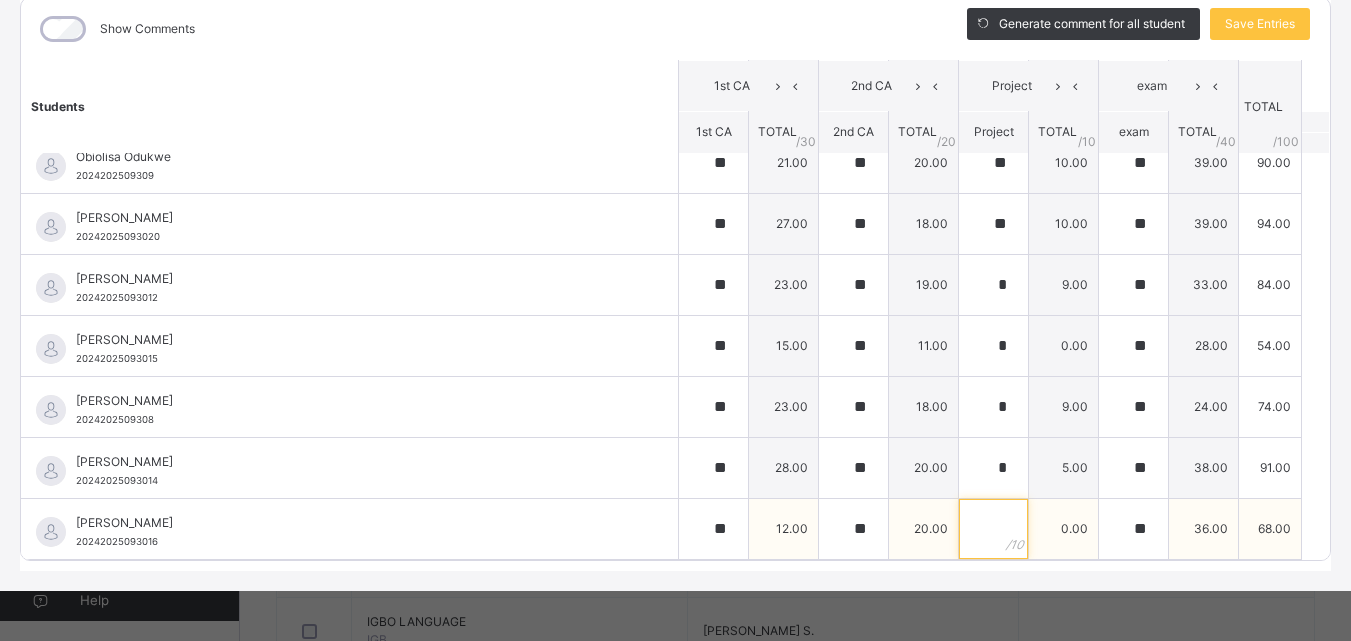 click at bounding box center (993, 529) 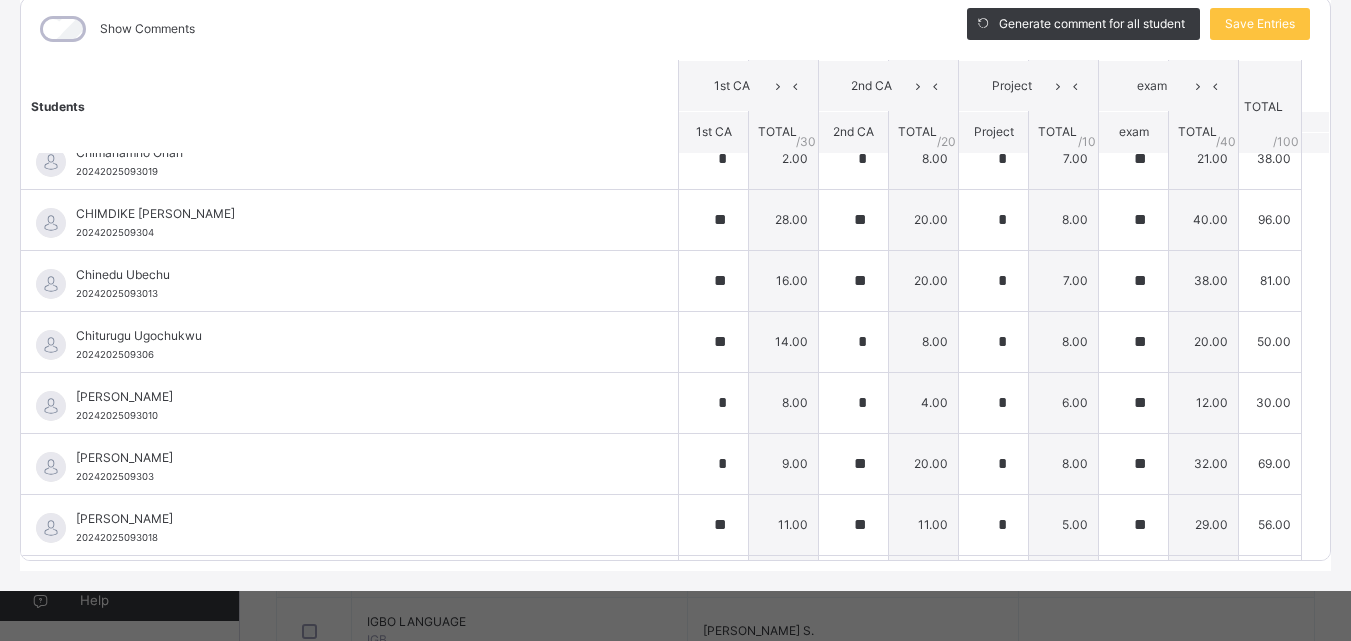 scroll, scrollTop: 0, scrollLeft: 0, axis: both 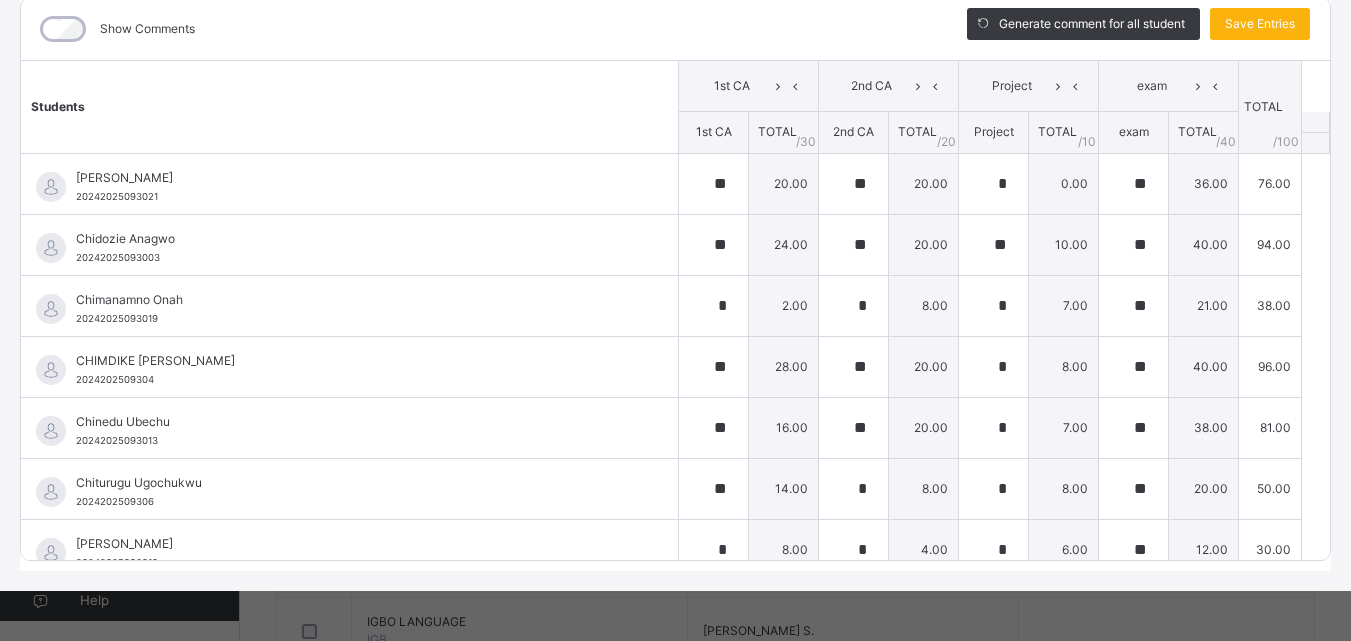 click on "Save Entries" at bounding box center (1260, 24) 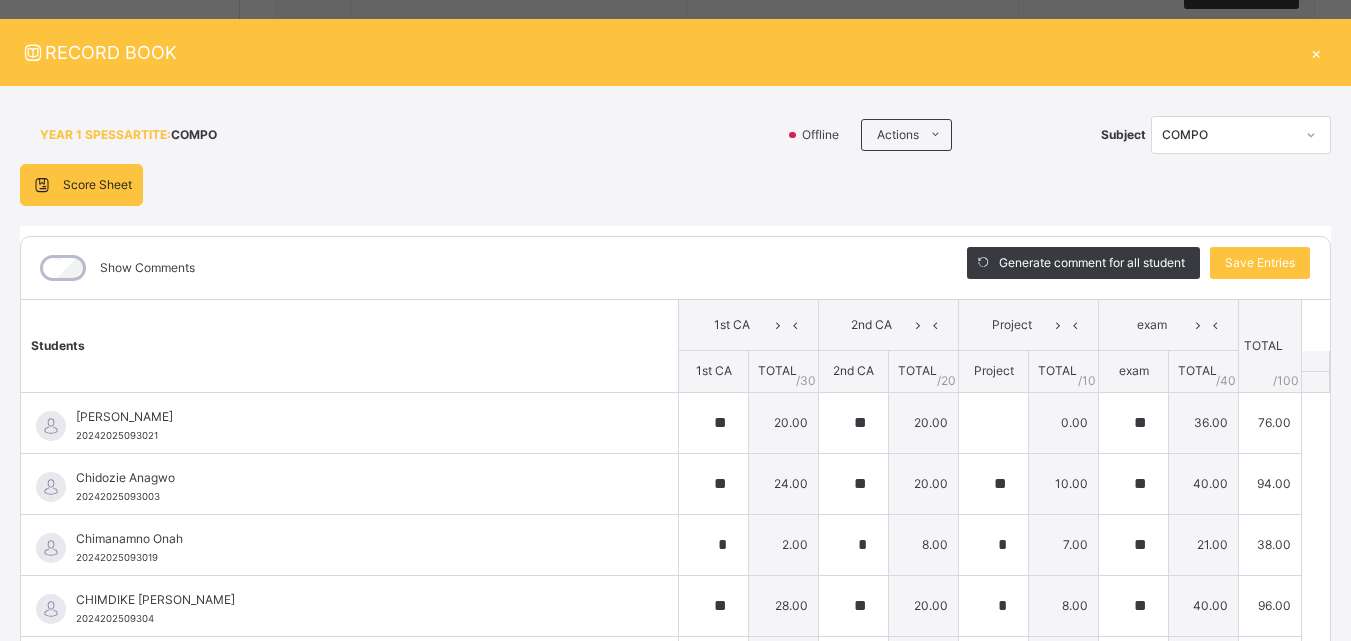 scroll, scrollTop: 0, scrollLeft: 0, axis: both 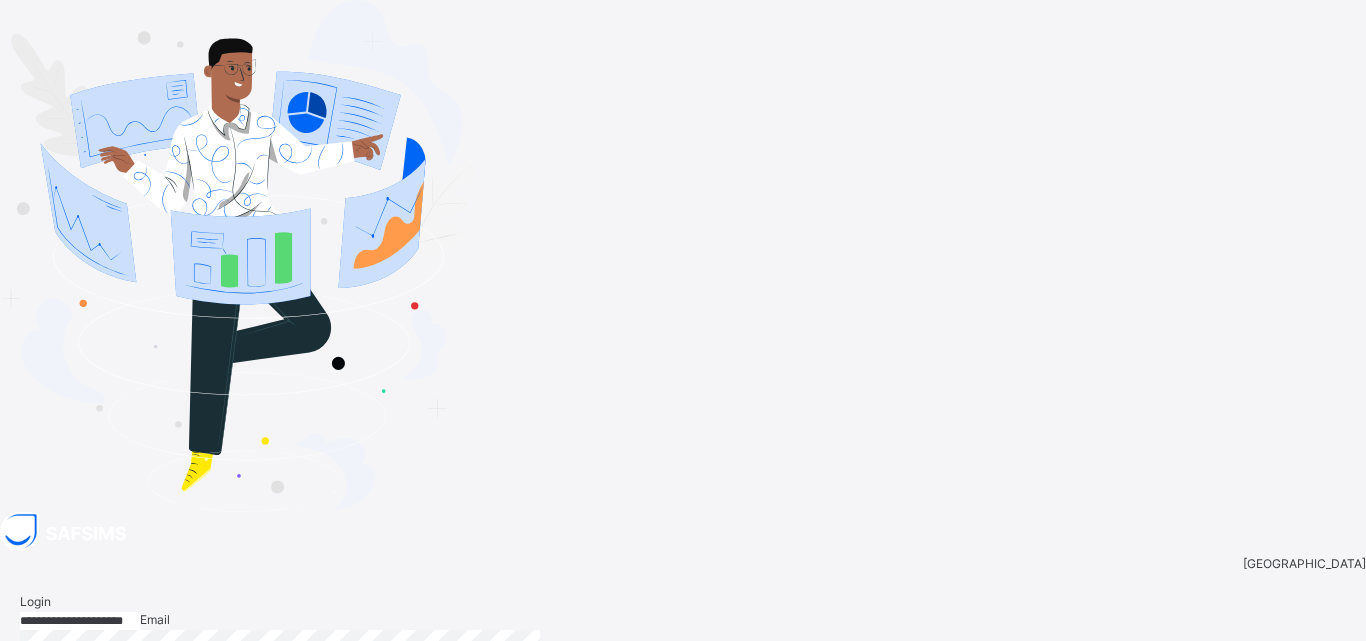 click on "Login" at bounding box center (1313, 750) 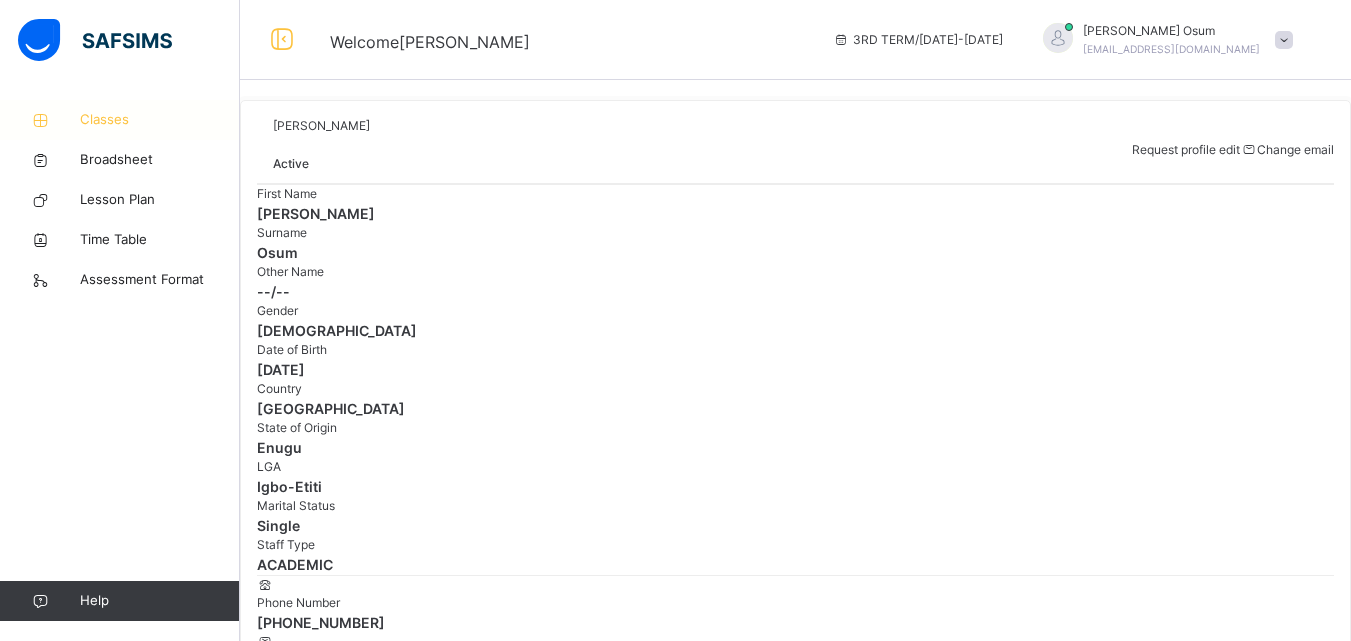 click on "Classes" at bounding box center [160, 120] 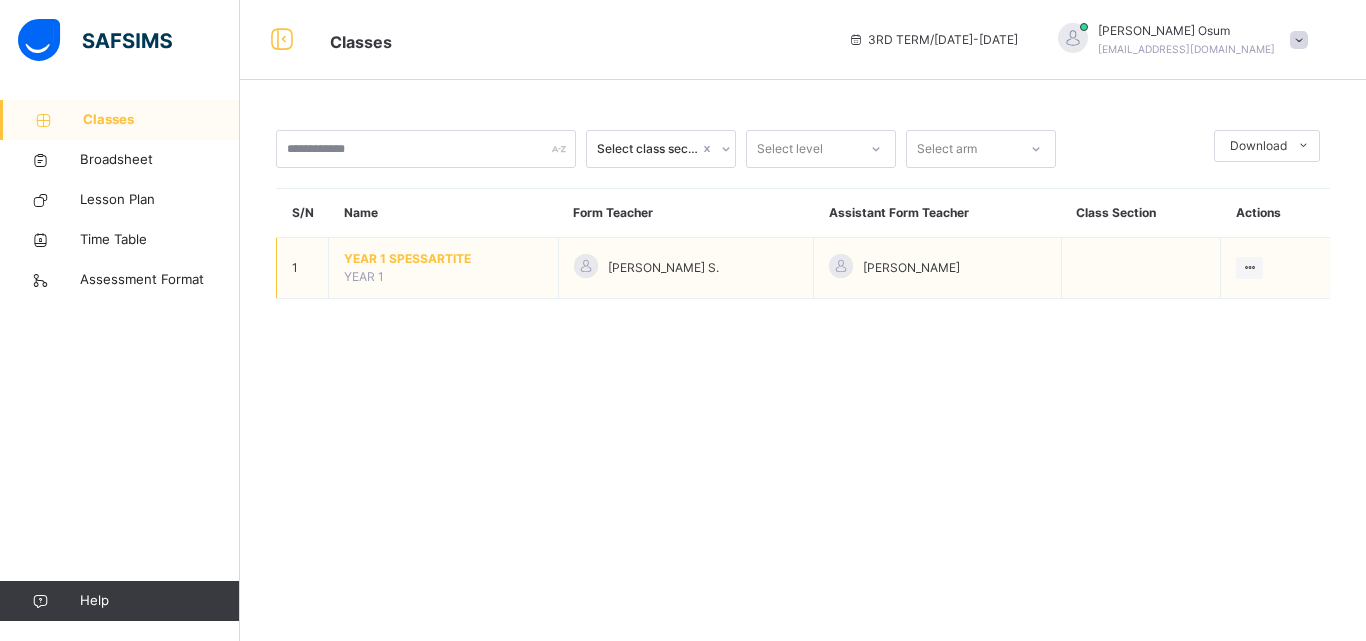 click on "YEAR 1   SPESSARTITE   YEAR 1" at bounding box center [444, 268] 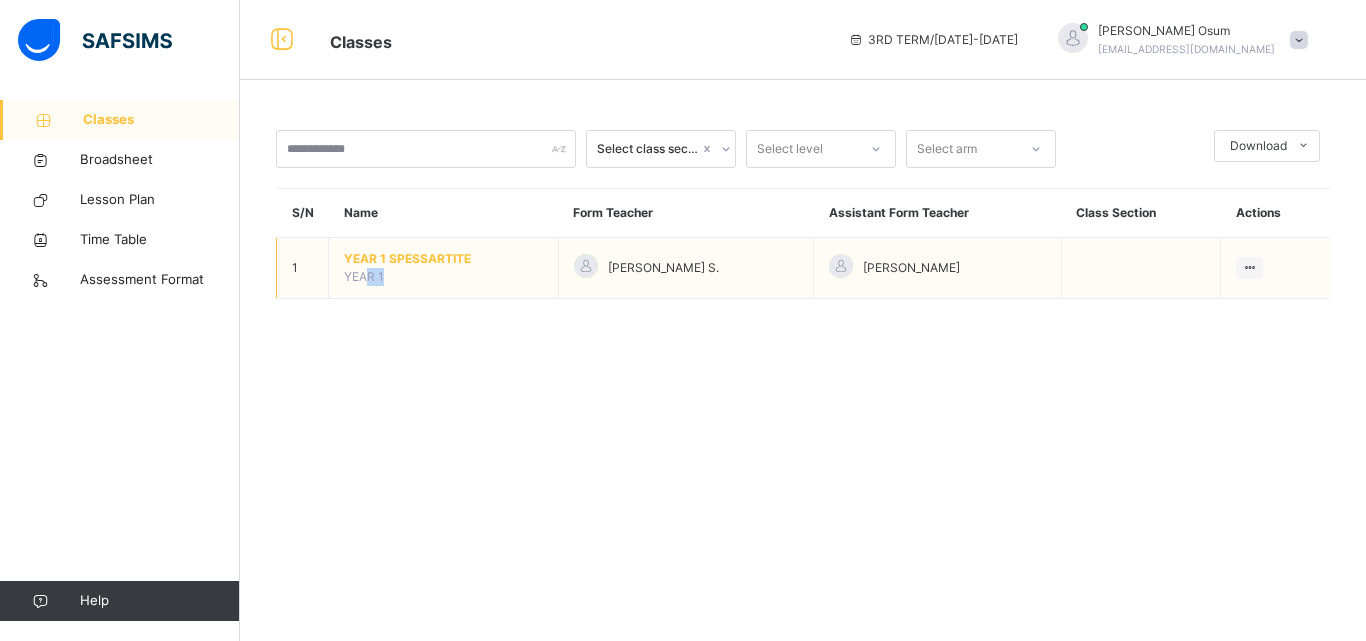 drag, startPoint x: 391, startPoint y: 270, endPoint x: 370, endPoint y: 270, distance: 21 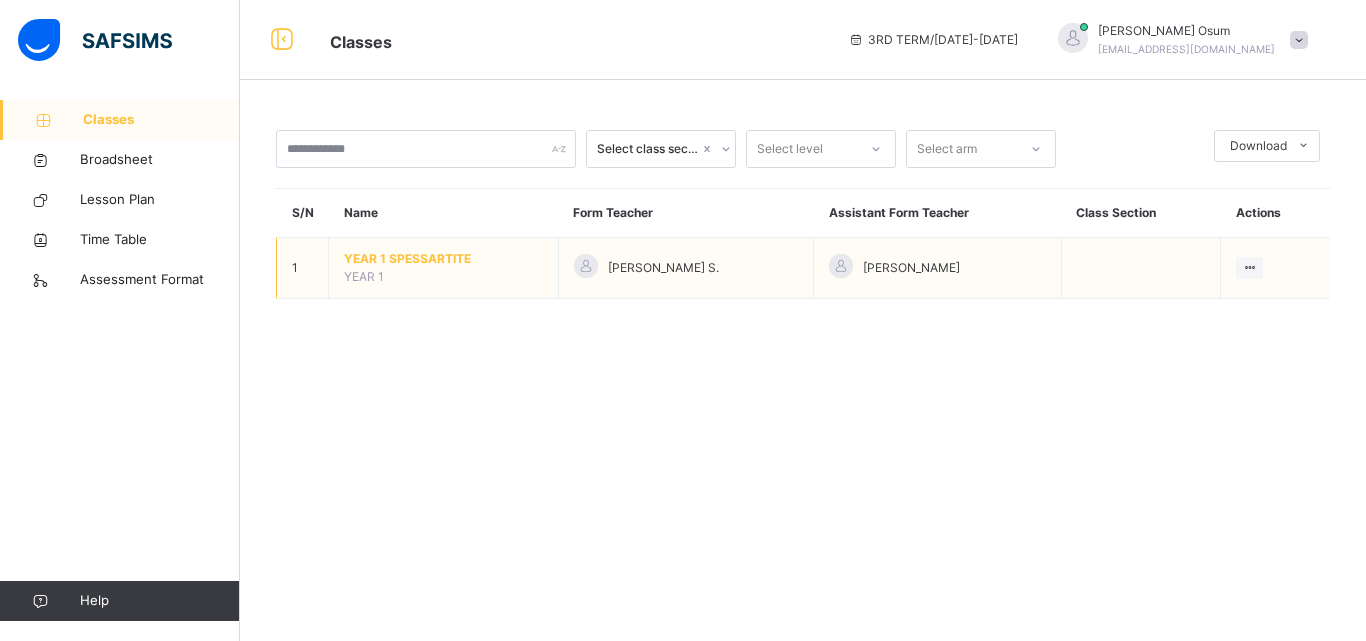 click on "YEAR 1   SPESSARTITE" at bounding box center (443, 259) 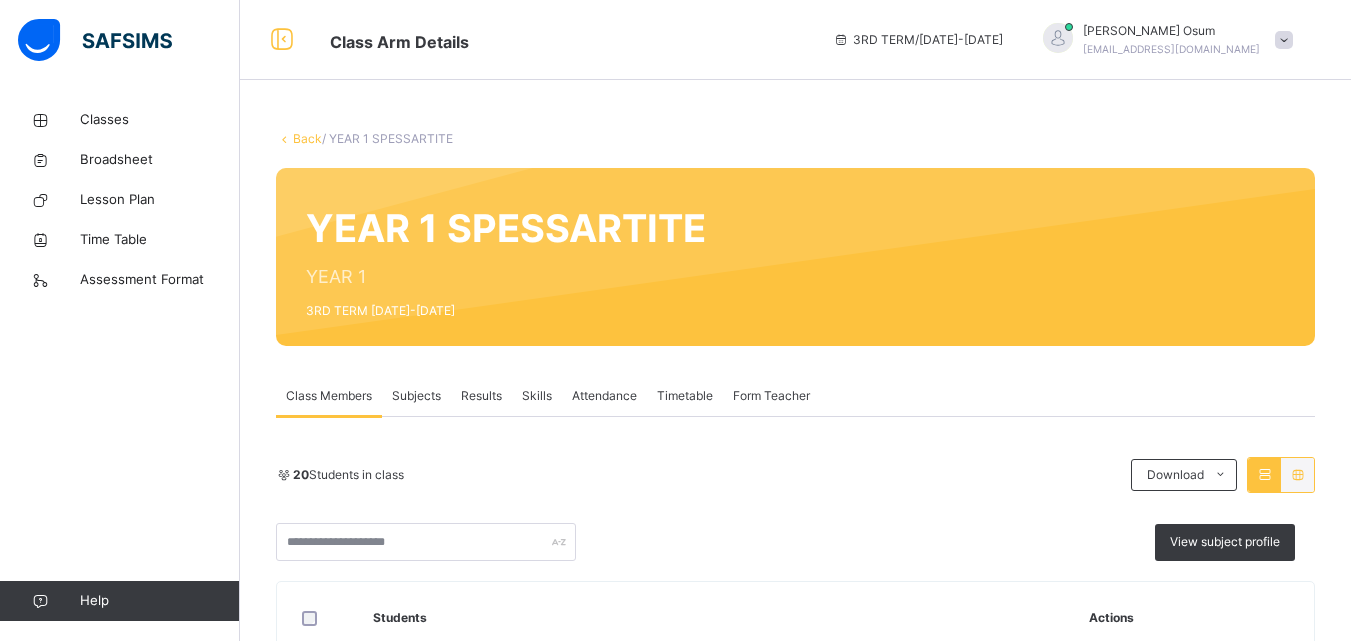 click on "Subjects" at bounding box center [416, 396] 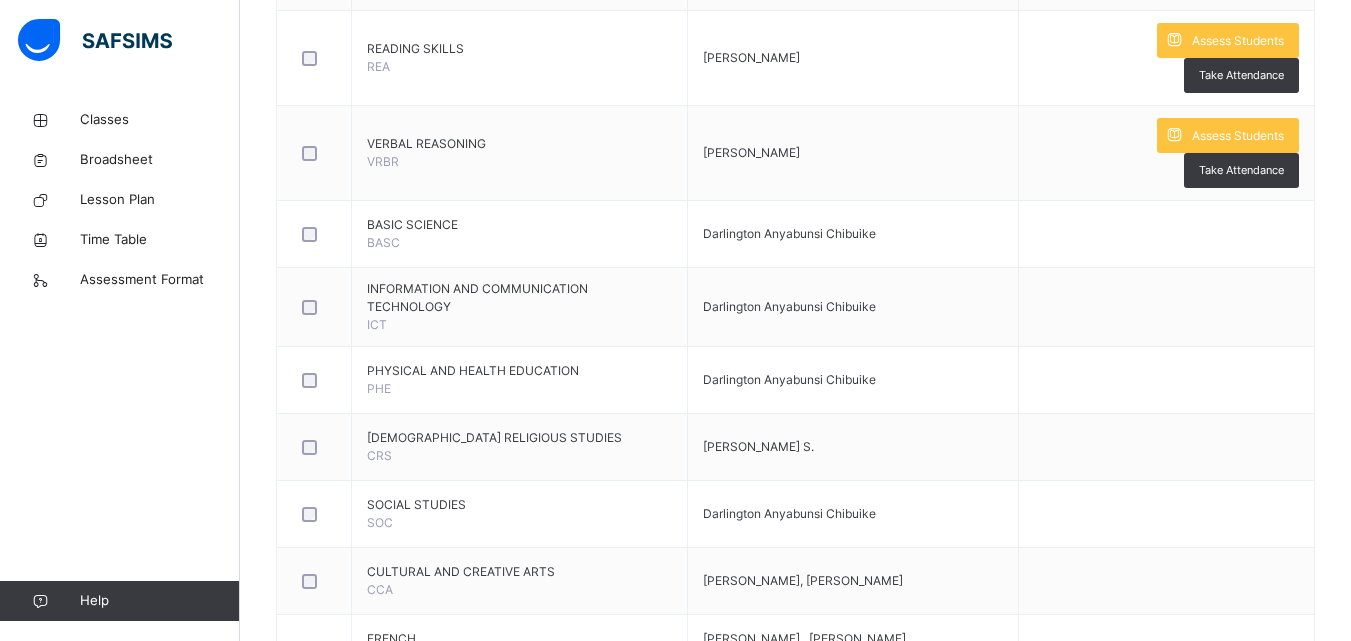 scroll, scrollTop: 1177, scrollLeft: 0, axis: vertical 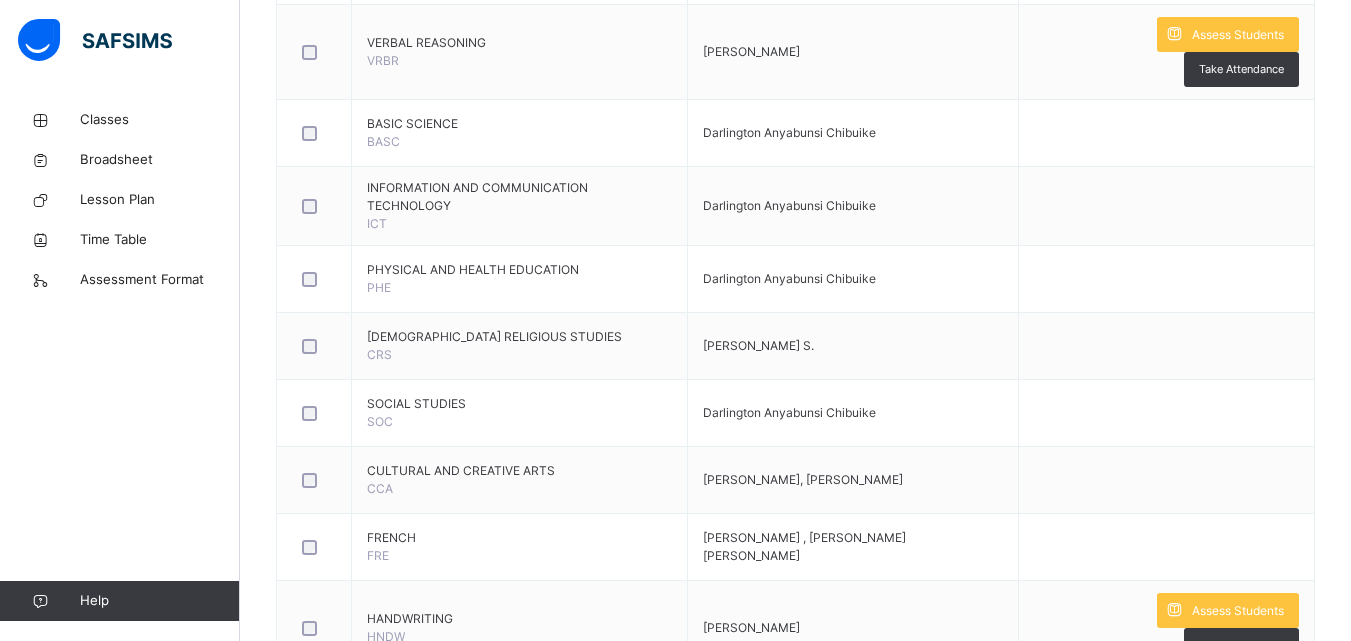 click on "Assess Students" at bounding box center (1238, 773) 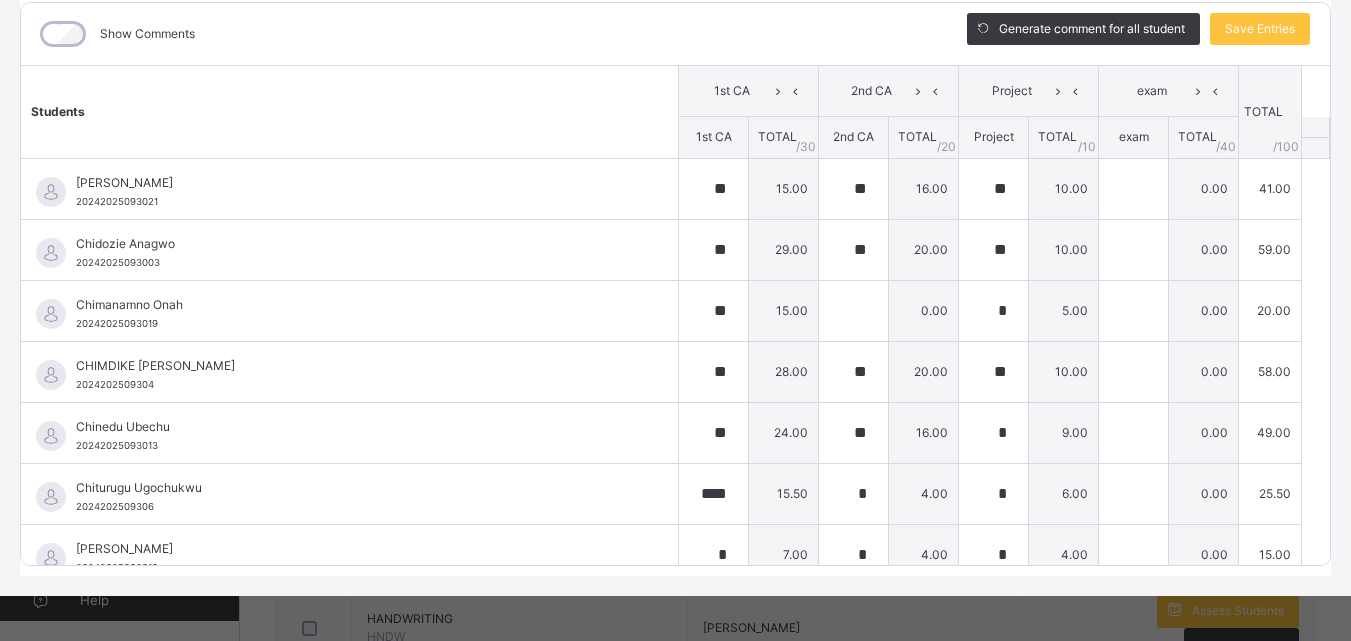 scroll, scrollTop: 270, scrollLeft: 0, axis: vertical 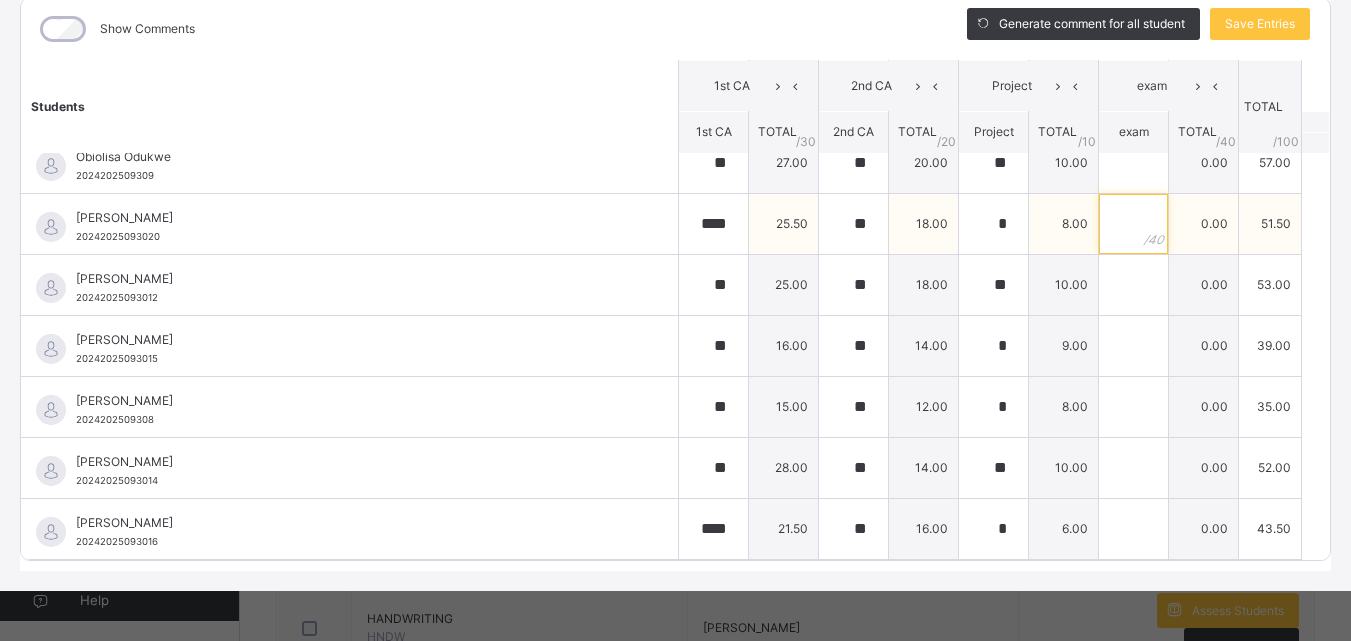 click at bounding box center [1133, 224] 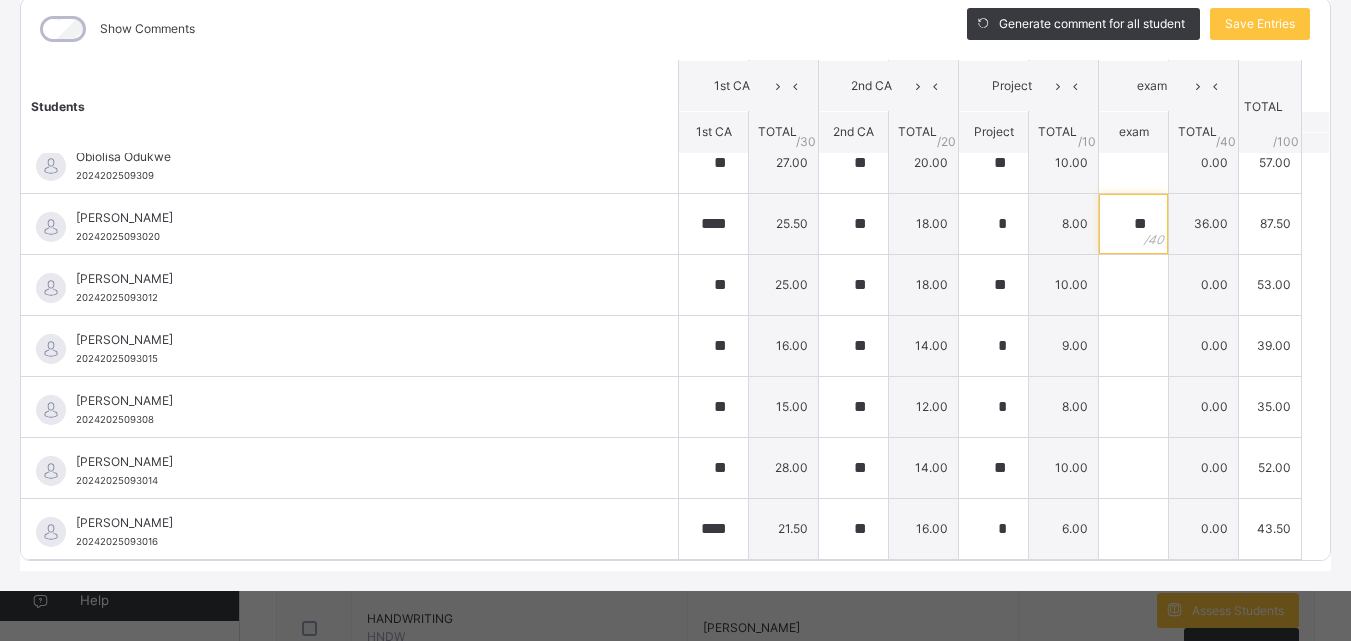 scroll, scrollTop: 377, scrollLeft: 0, axis: vertical 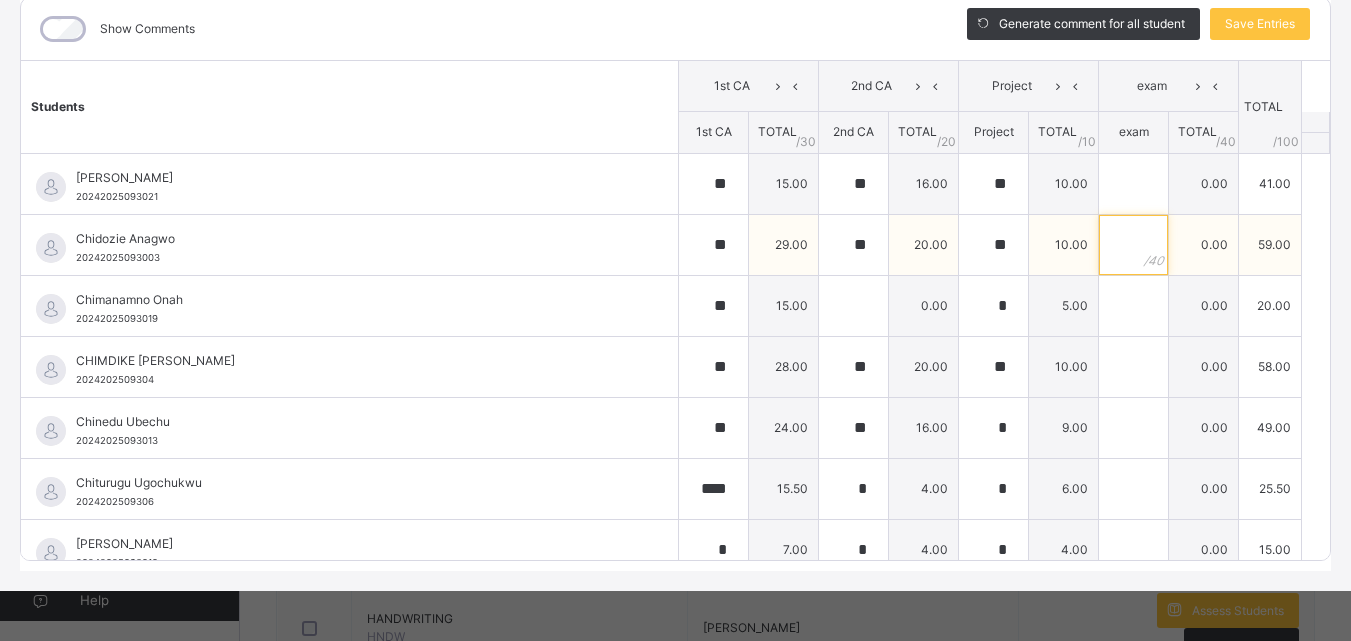 click at bounding box center [1133, 245] 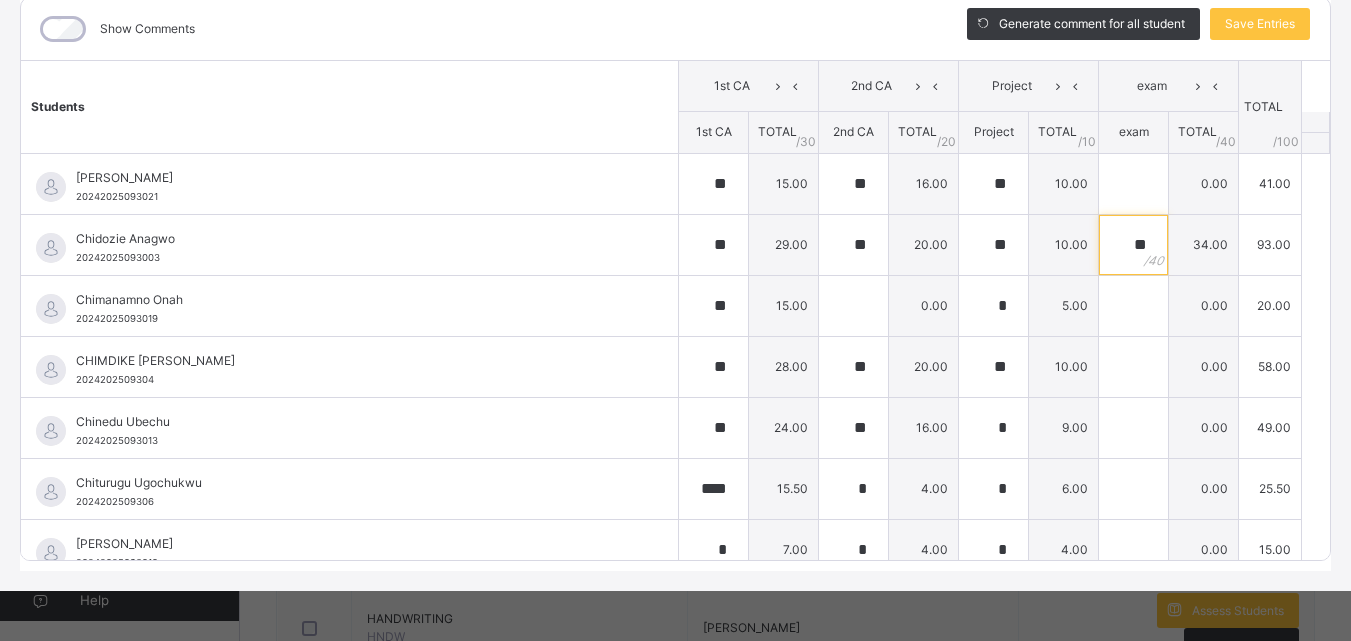 scroll, scrollTop: 437, scrollLeft: 0, axis: vertical 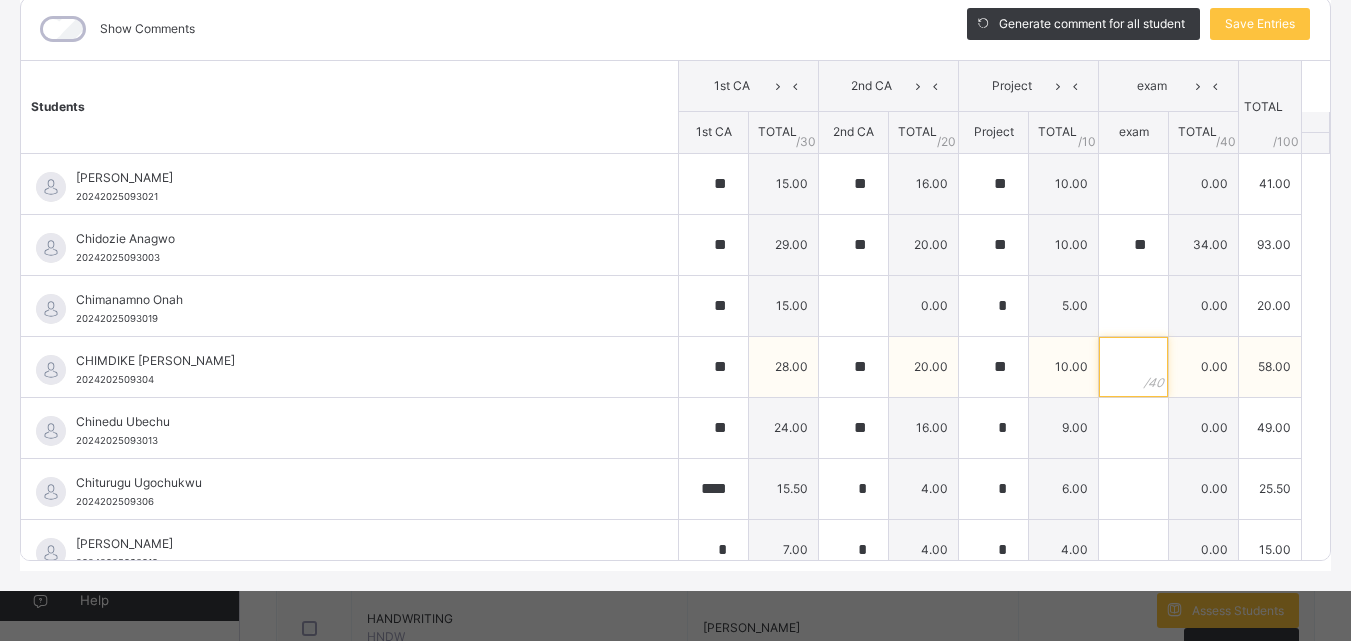 click at bounding box center (1133, 367) 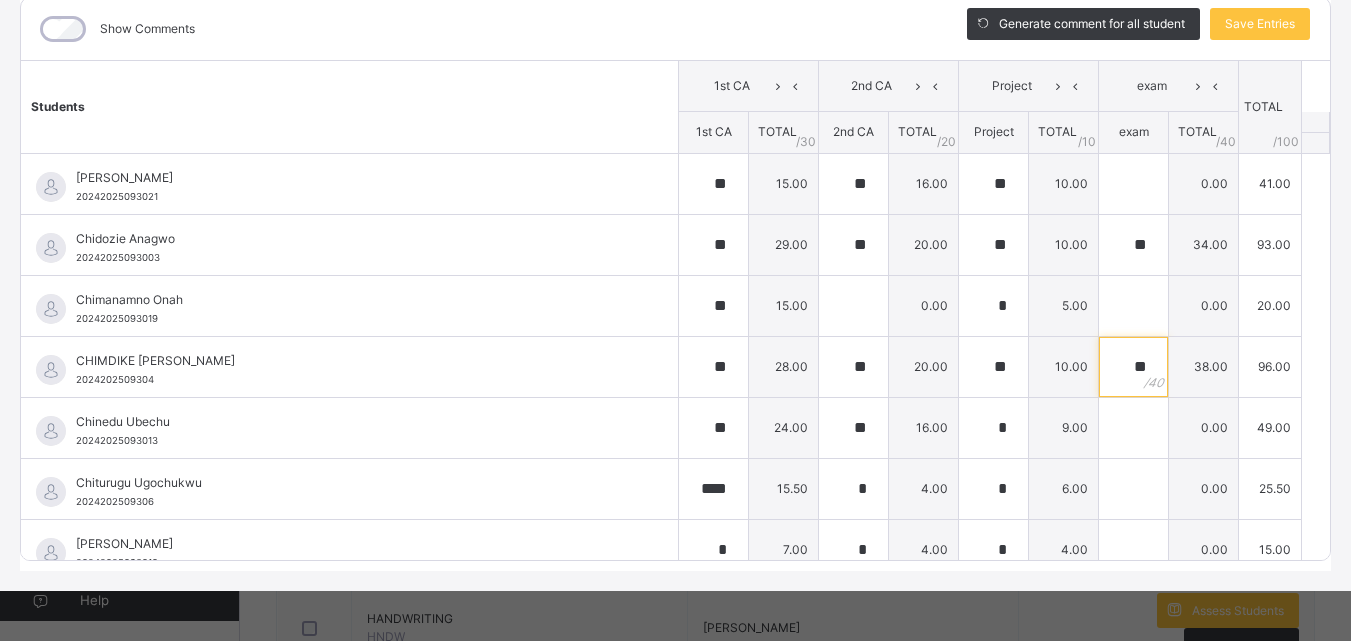 scroll, scrollTop: 437, scrollLeft: 0, axis: vertical 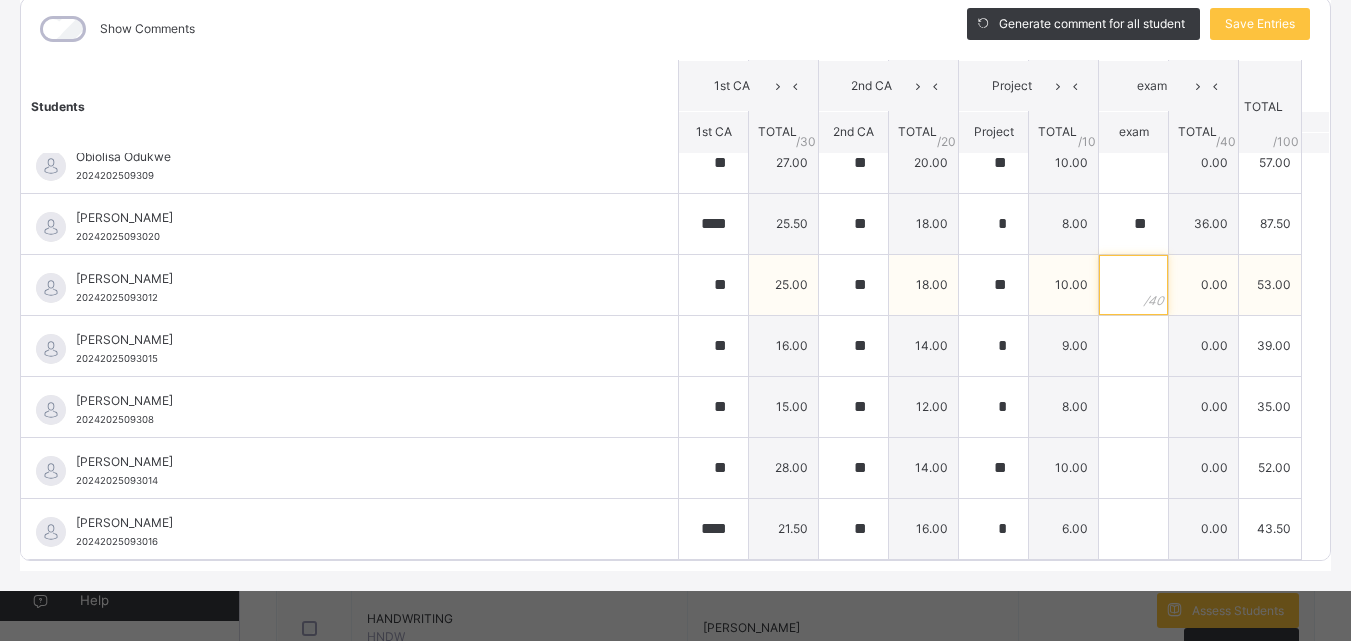 click at bounding box center [1133, 285] 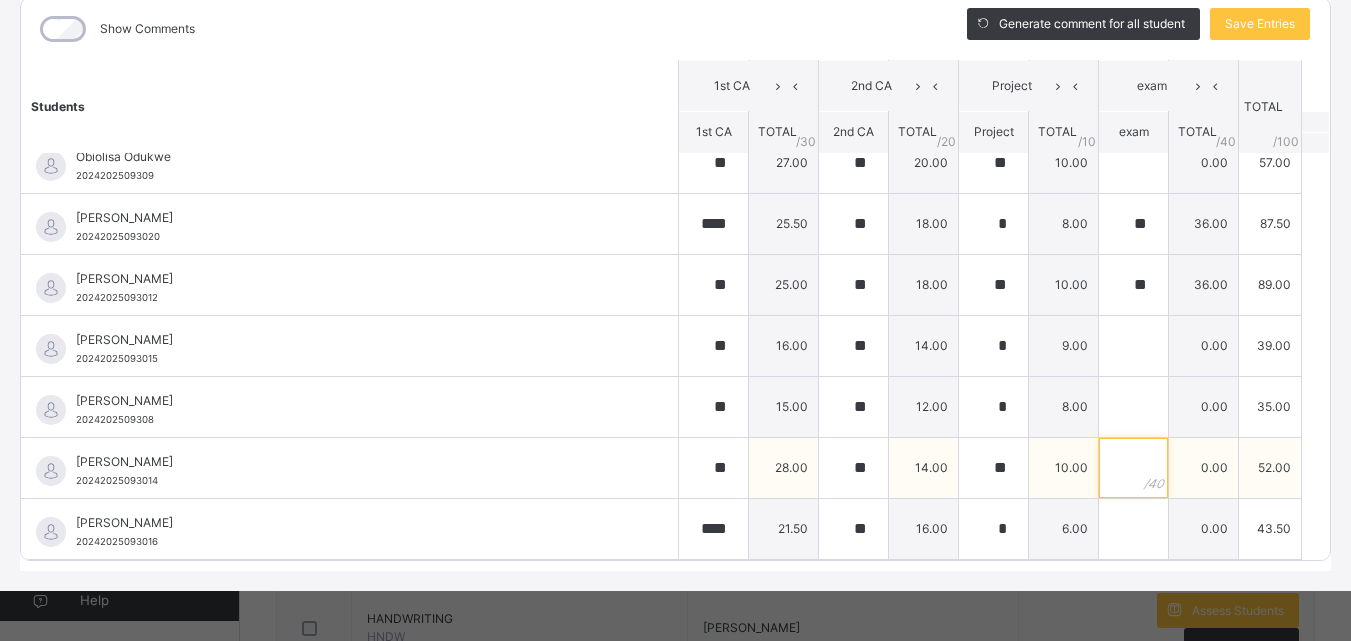 click at bounding box center [1133, 468] 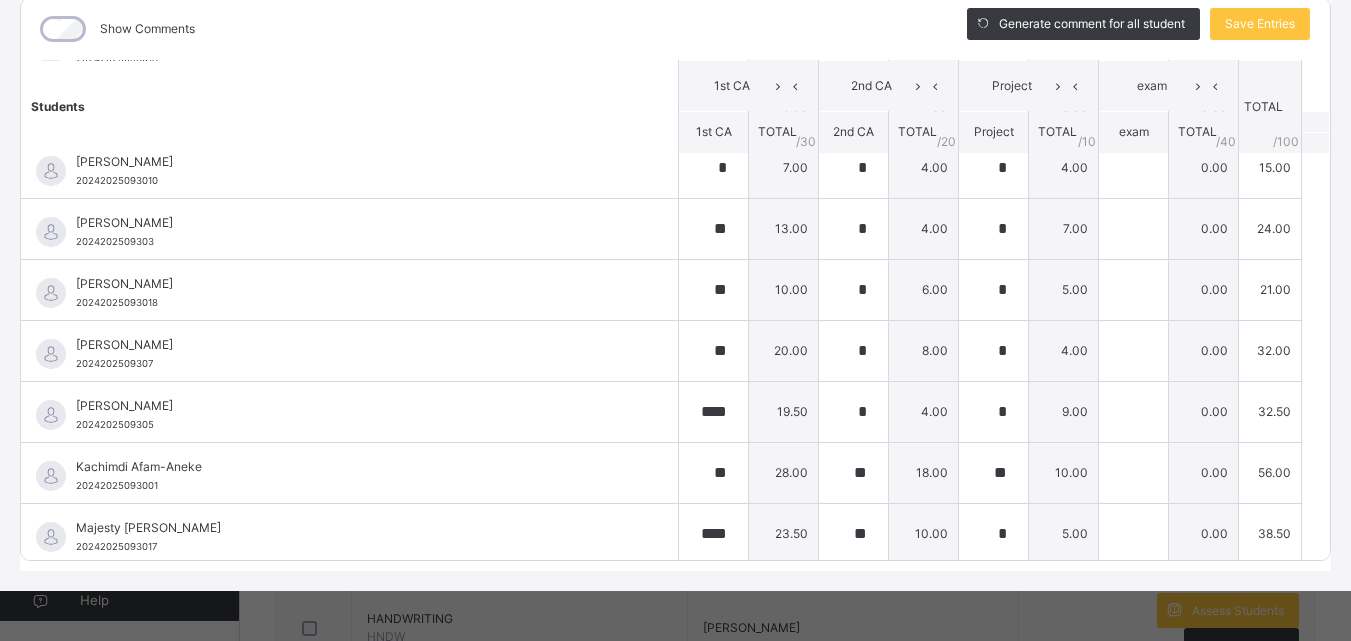 scroll, scrollTop: 377, scrollLeft: 0, axis: vertical 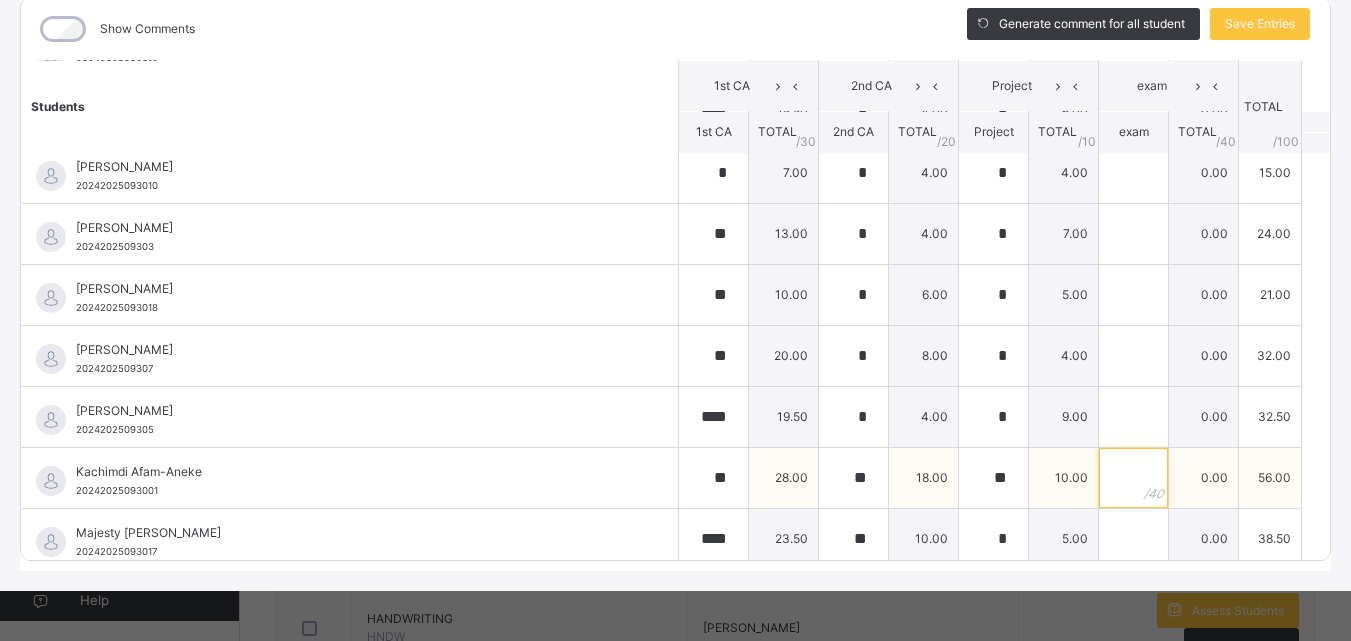 click at bounding box center [1133, 478] 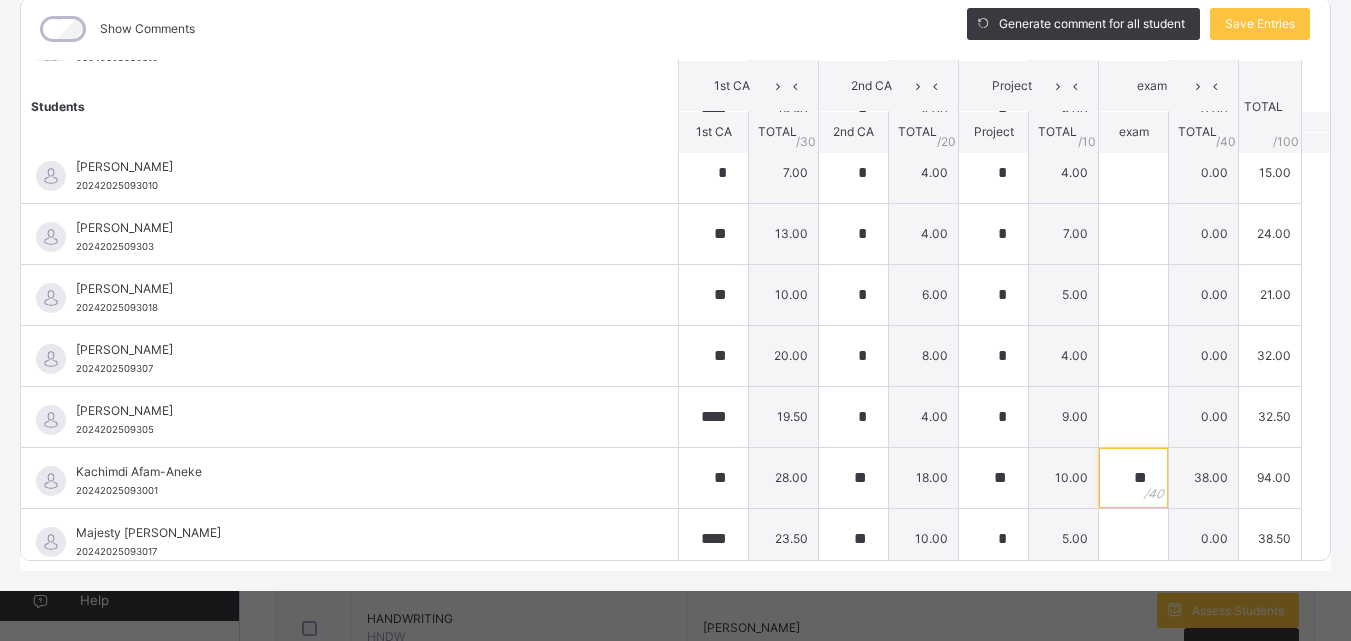 scroll, scrollTop: 0, scrollLeft: 0, axis: both 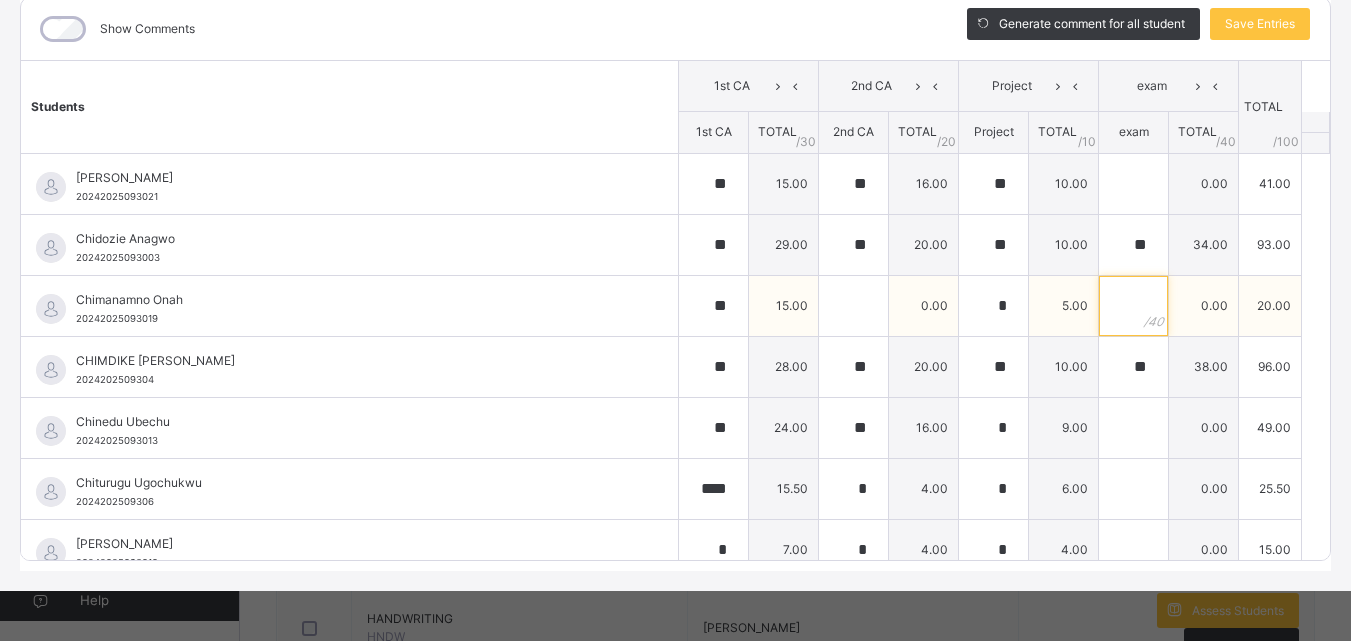 click at bounding box center (1133, 306) 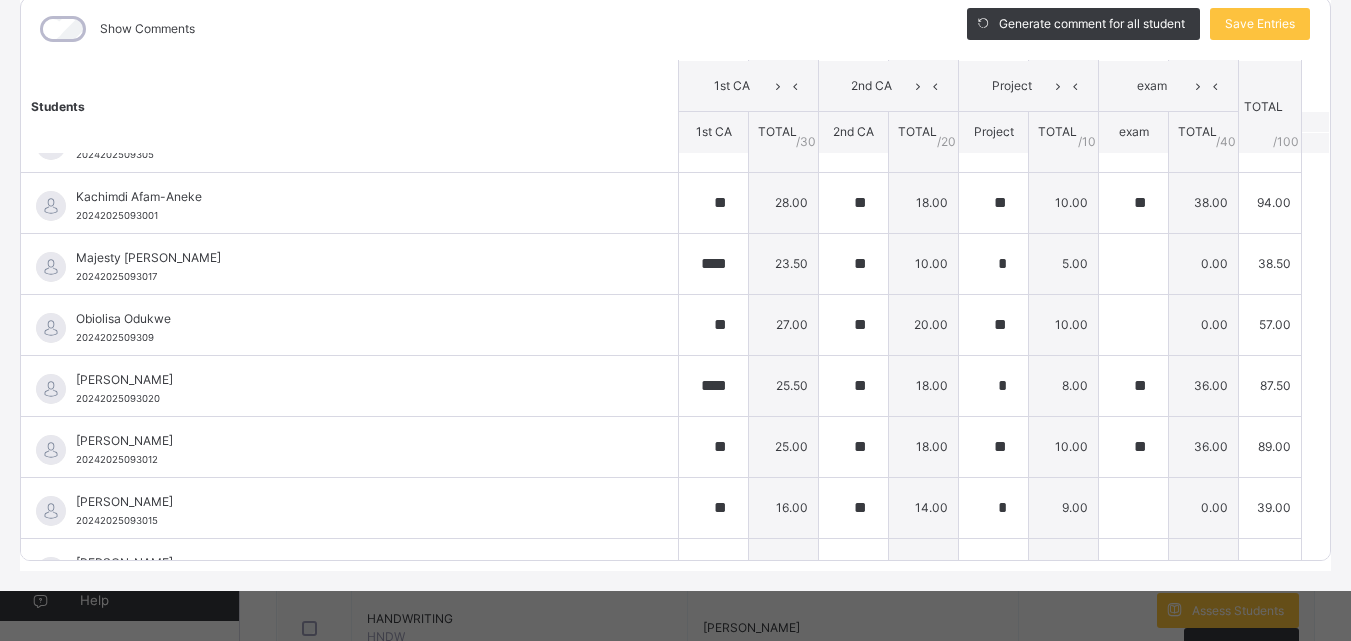 scroll, scrollTop: 814, scrollLeft: 0, axis: vertical 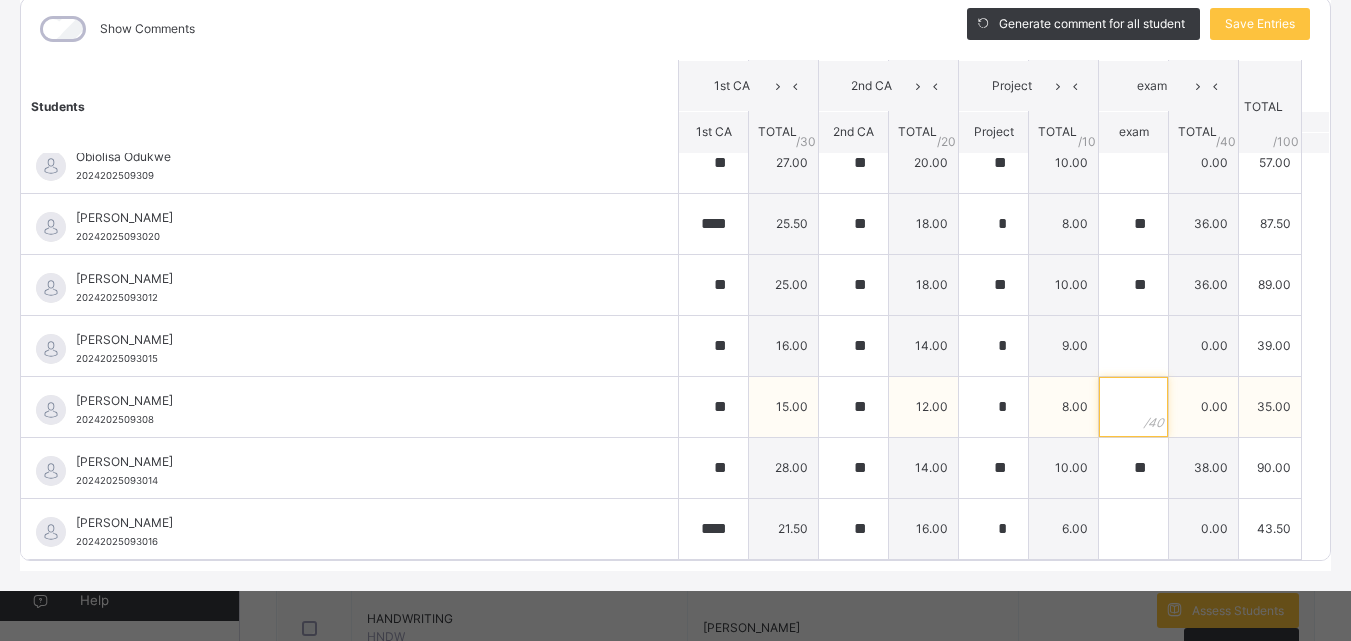 click at bounding box center (1133, 407) 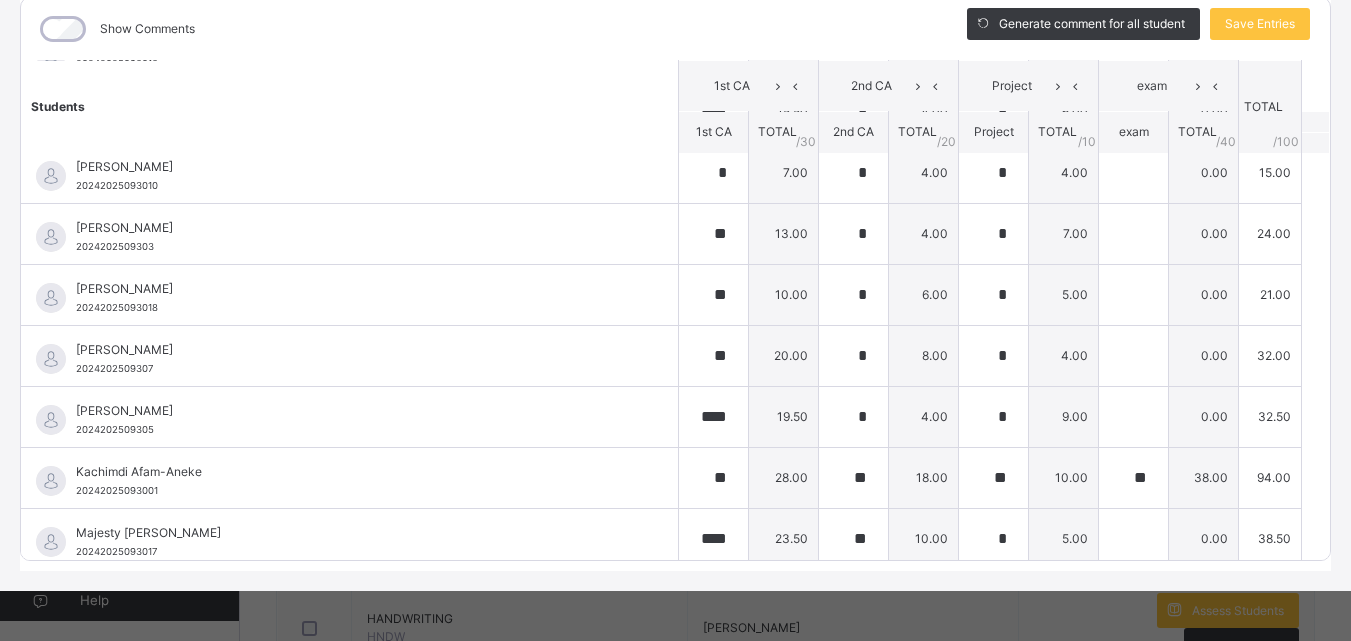 scroll, scrollTop: 3, scrollLeft: 0, axis: vertical 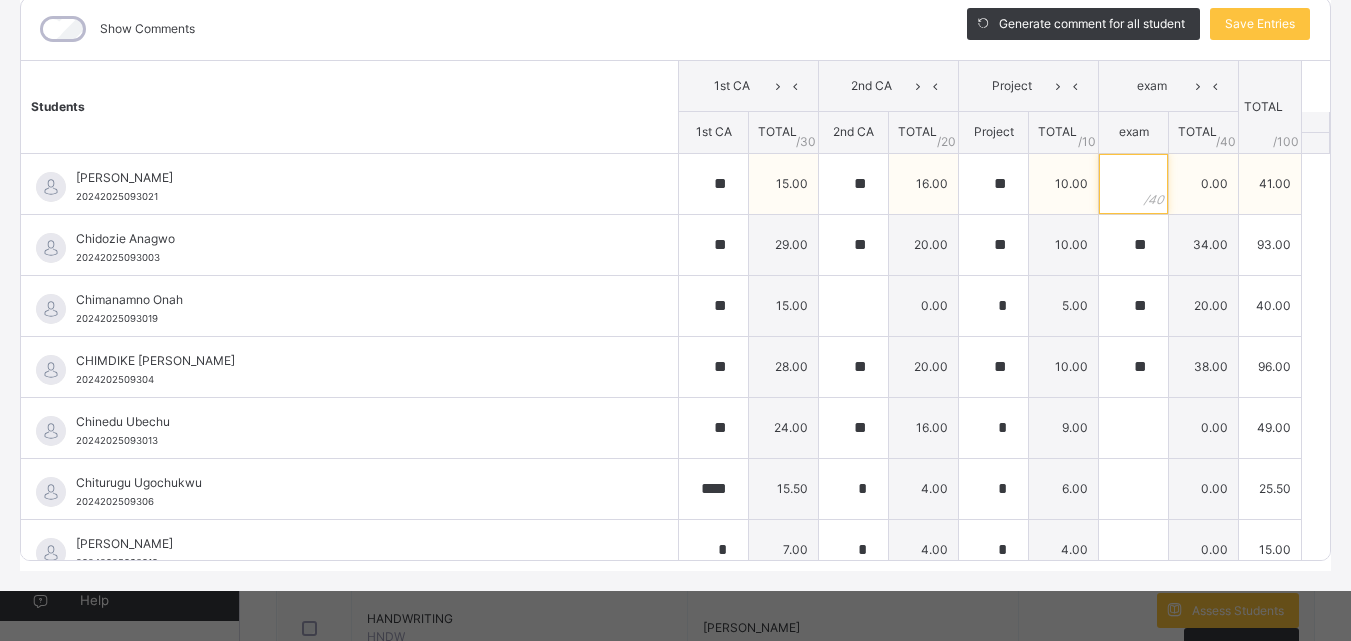 click at bounding box center [1133, 184] 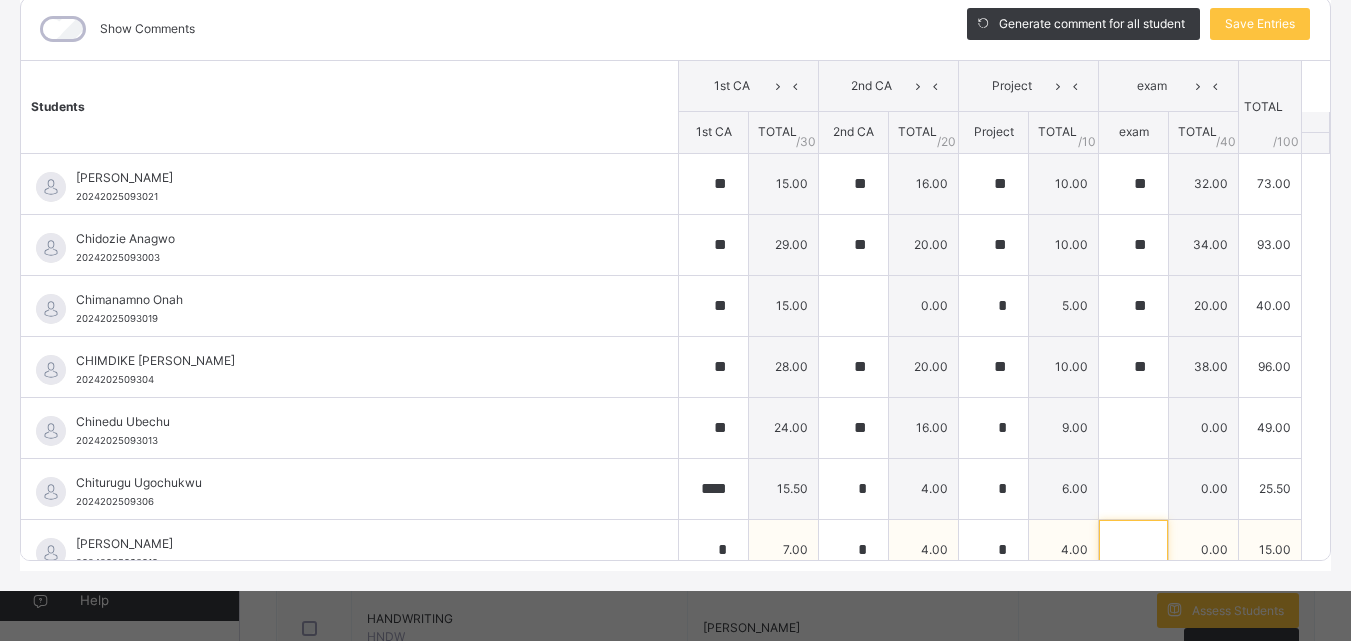 click at bounding box center [1133, 550] 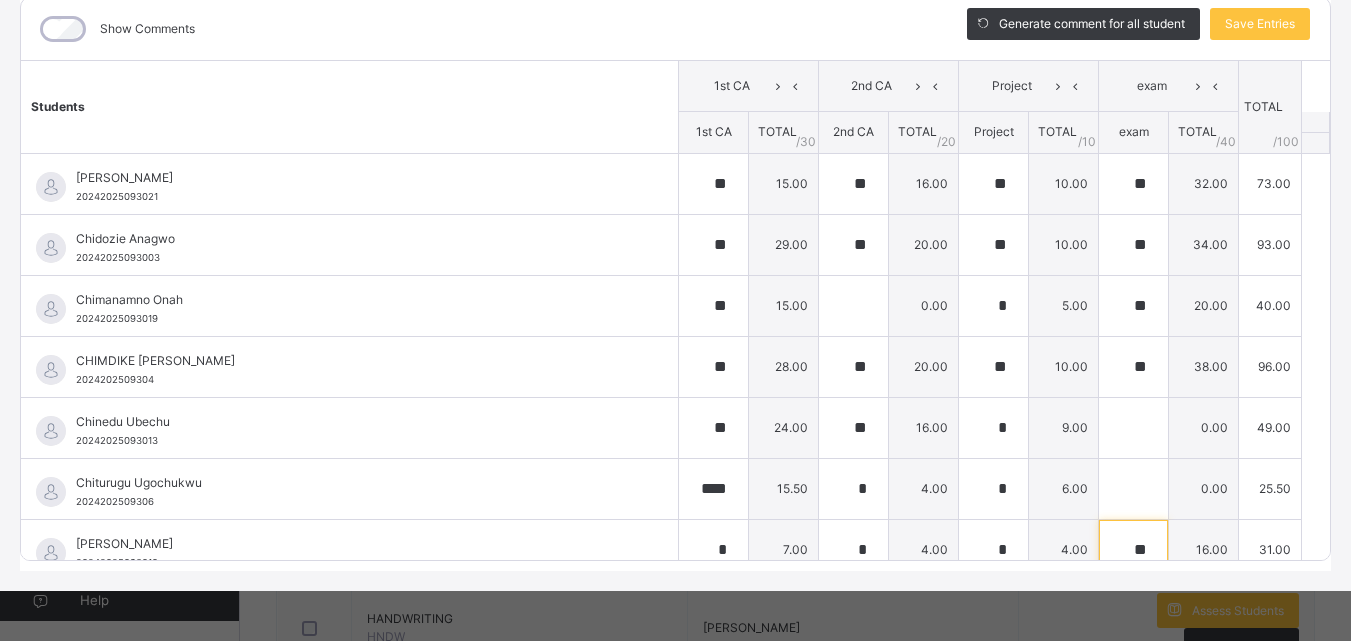 scroll, scrollTop: 437, scrollLeft: 0, axis: vertical 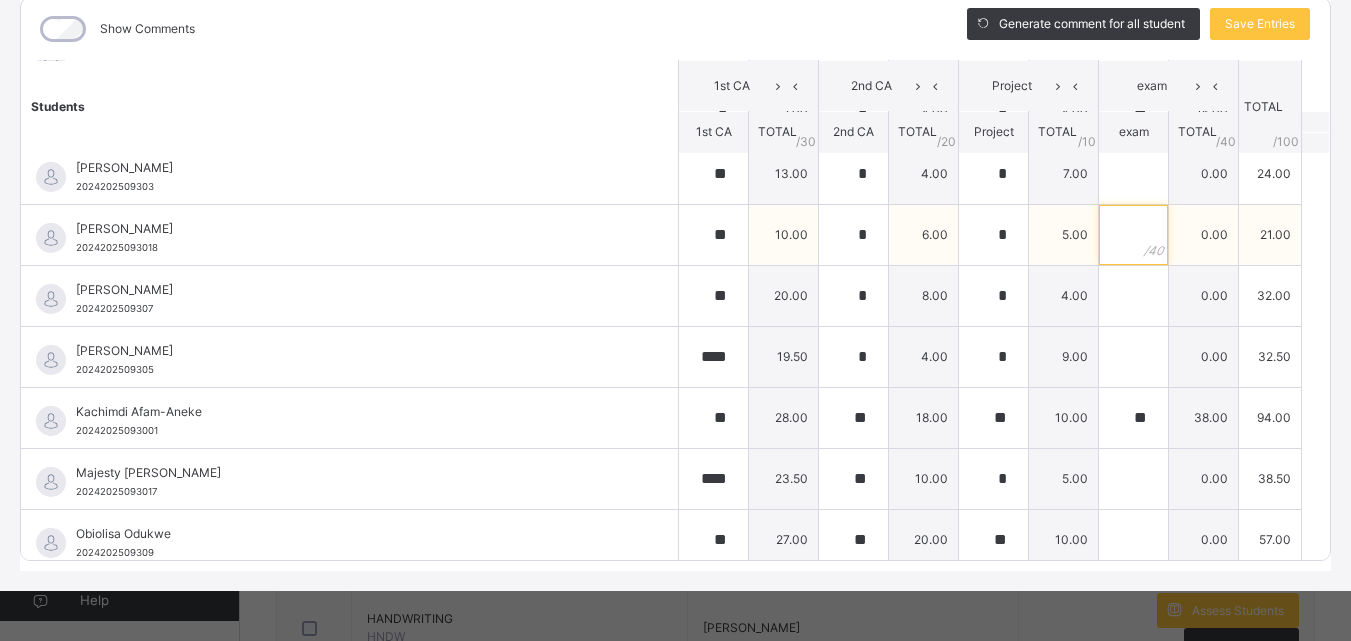 click at bounding box center (1133, 235) 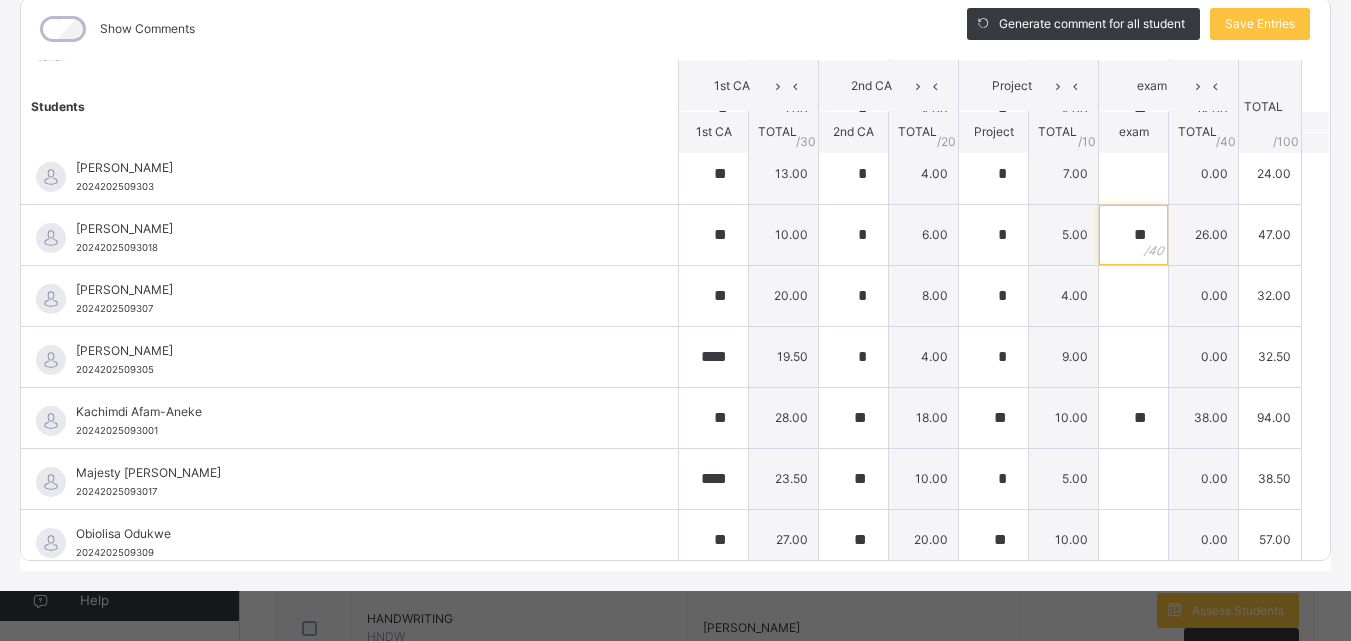 scroll, scrollTop: 814, scrollLeft: 0, axis: vertical 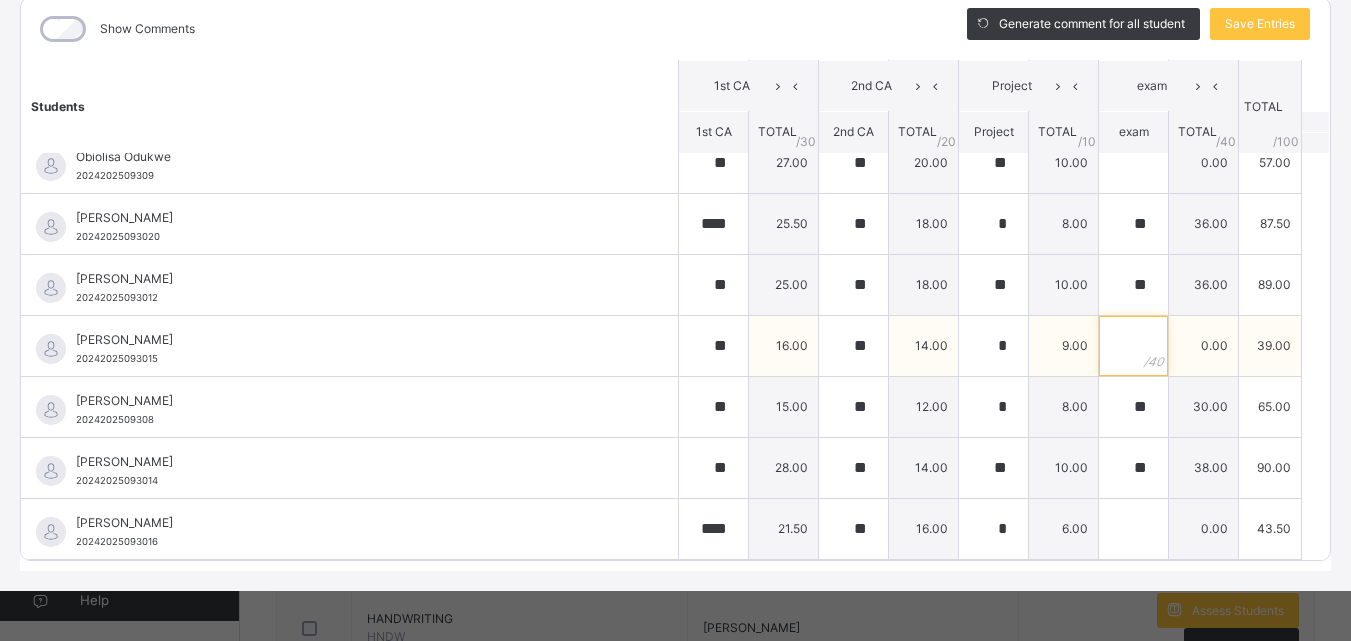 click at bounding box center (1133, 346) 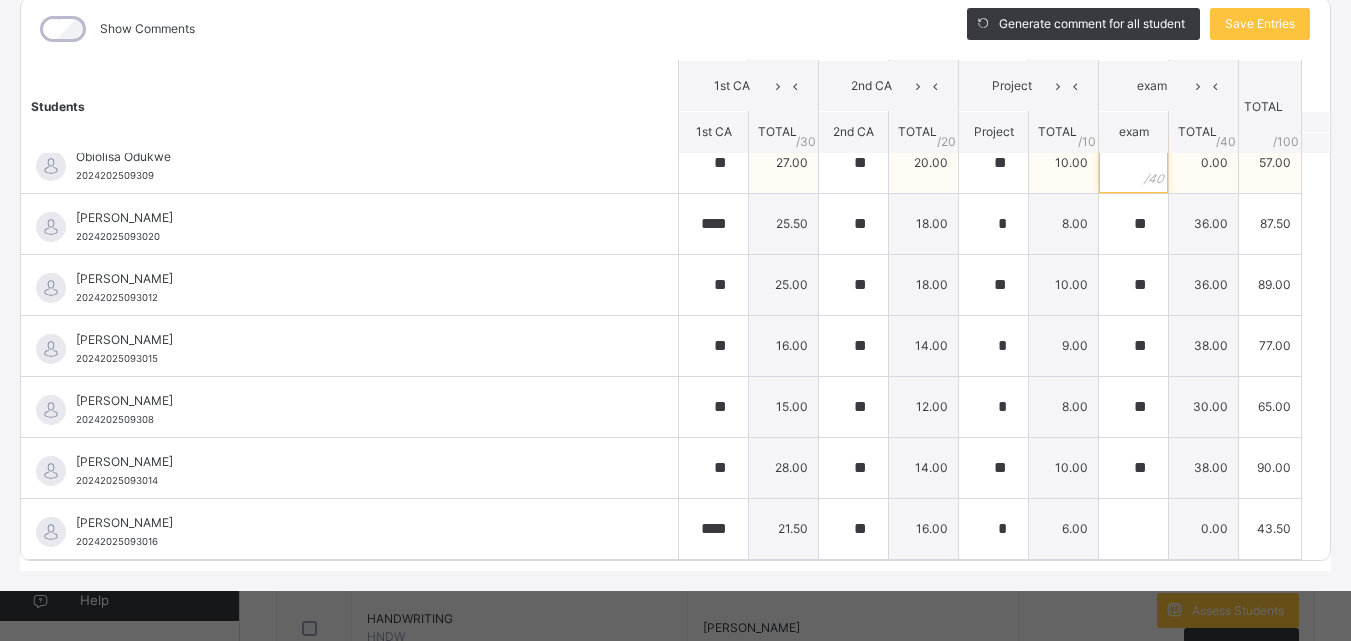 click at bounding box center (1133, 163) 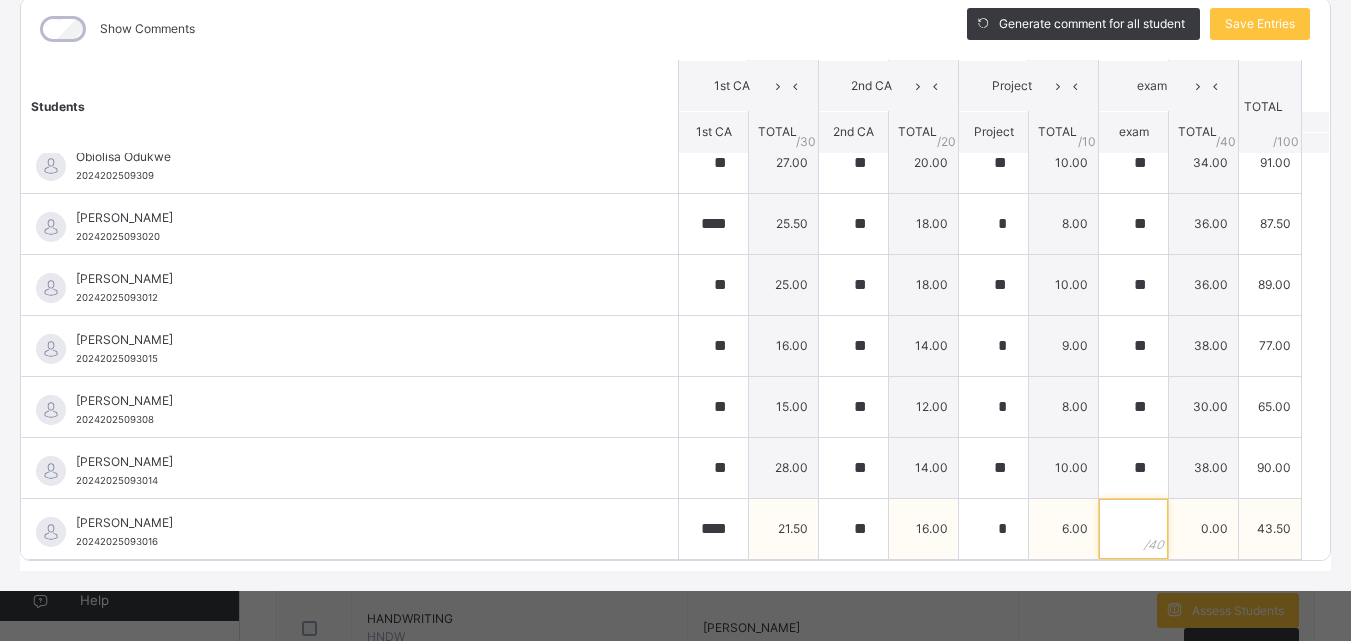 click at bounding box center (1133, 529) 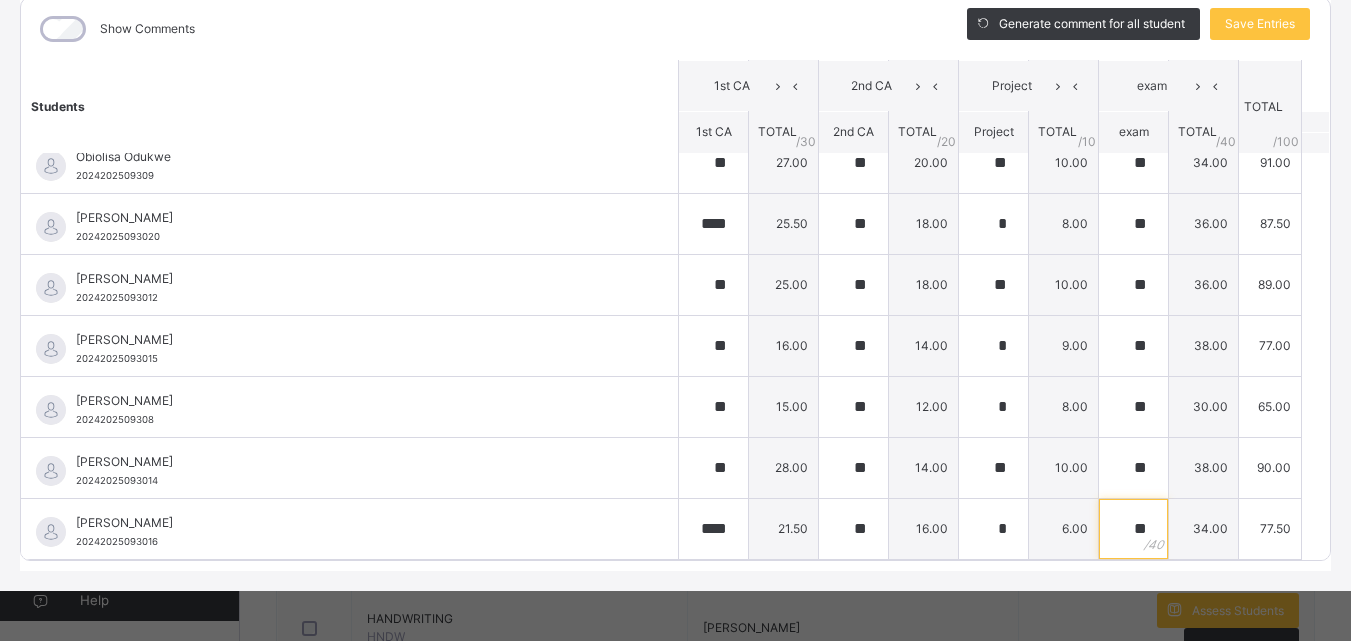 scroll, scrollTop: 377, scrollLeft: 0, axis: vertical 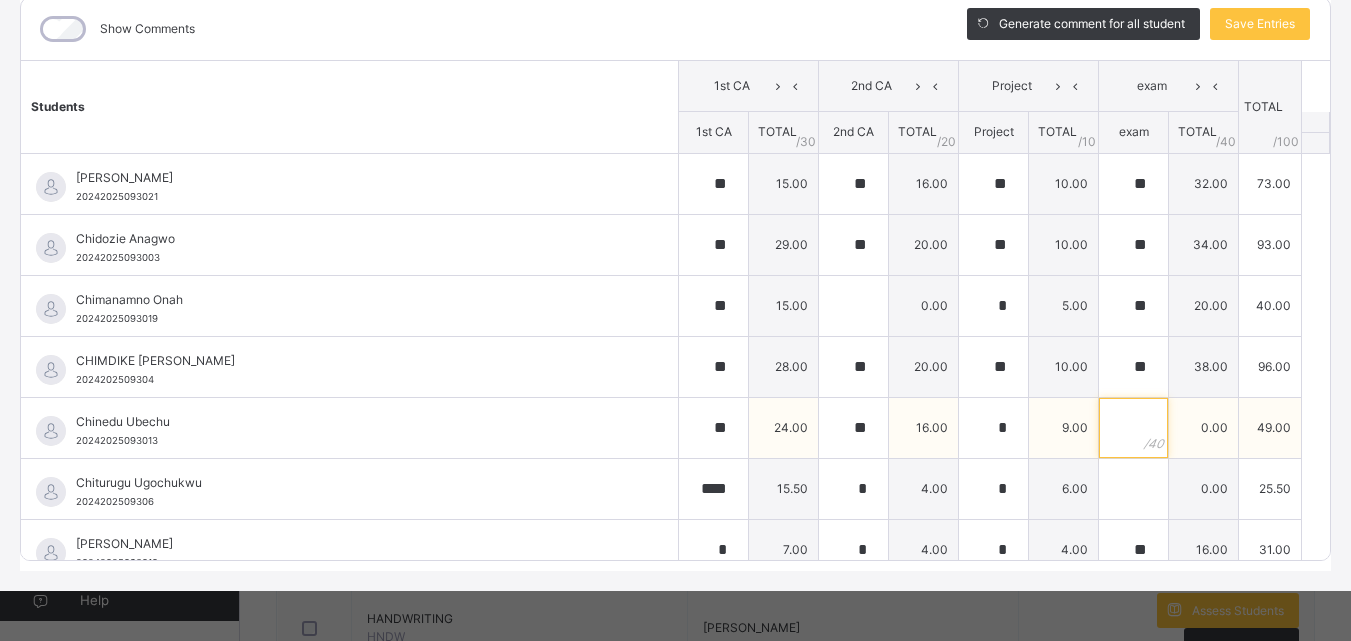 click at bounding box center (1133, 428) 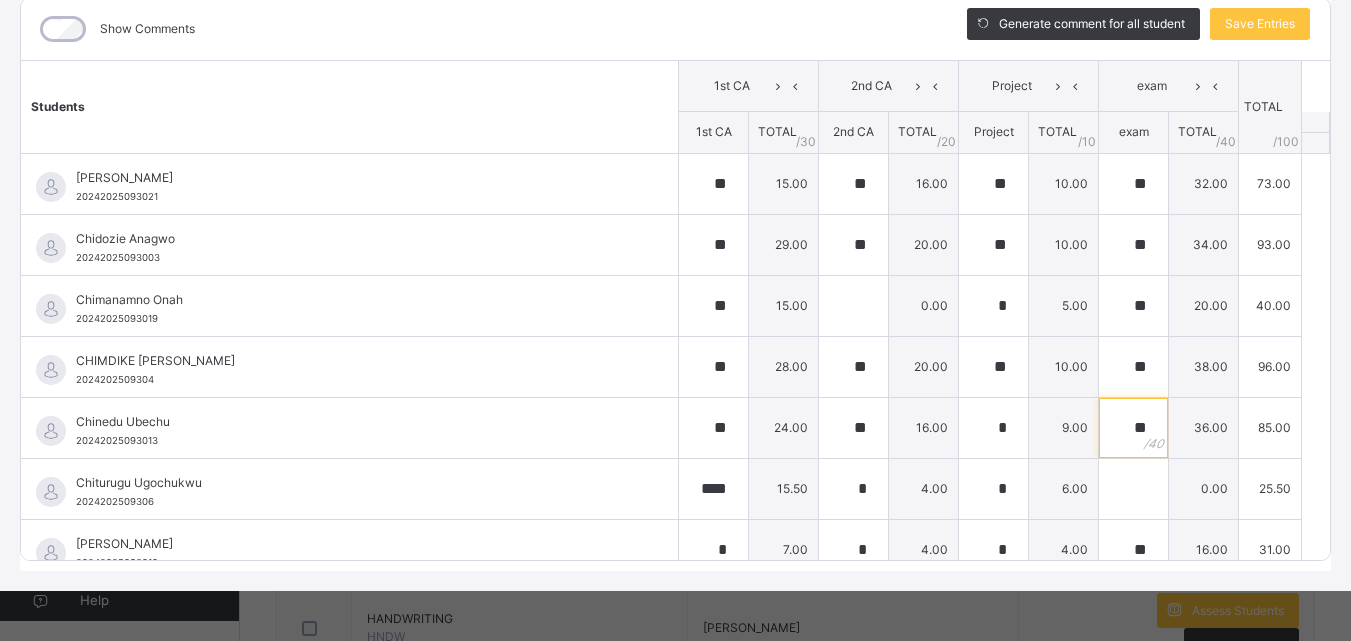 scroll, scrollTop: 437, scrollLeft: 0, axis: vertical 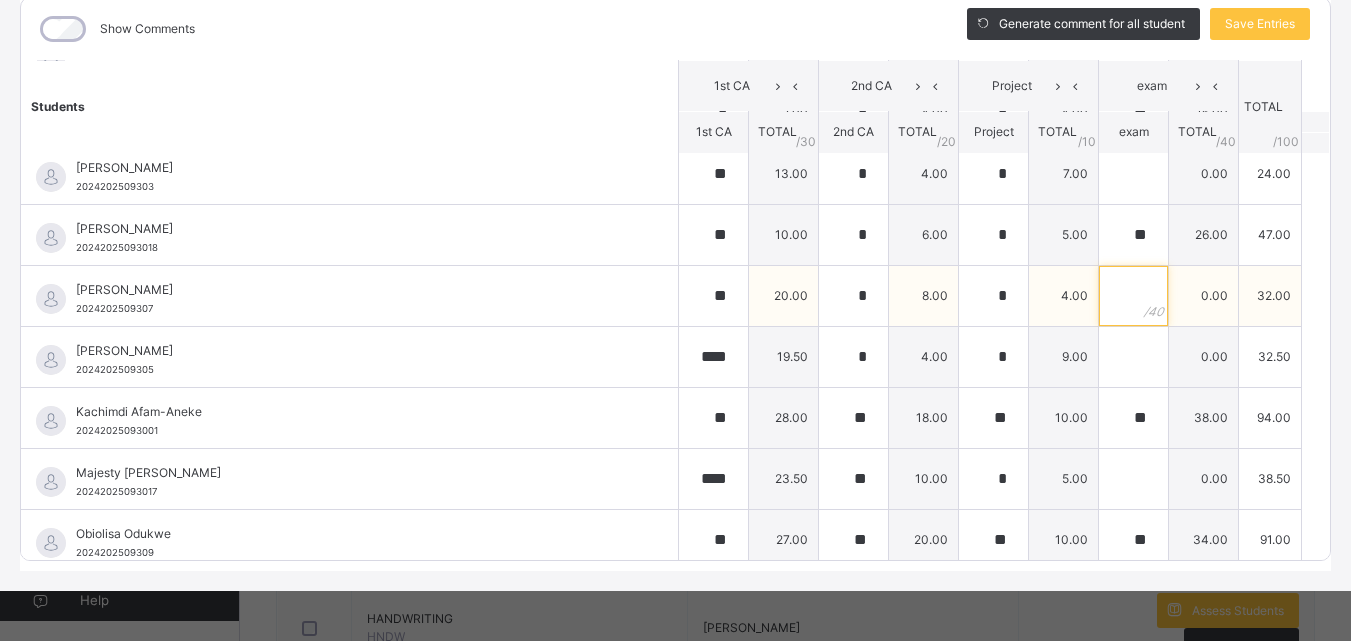 click at bounding box center (1133, 296) 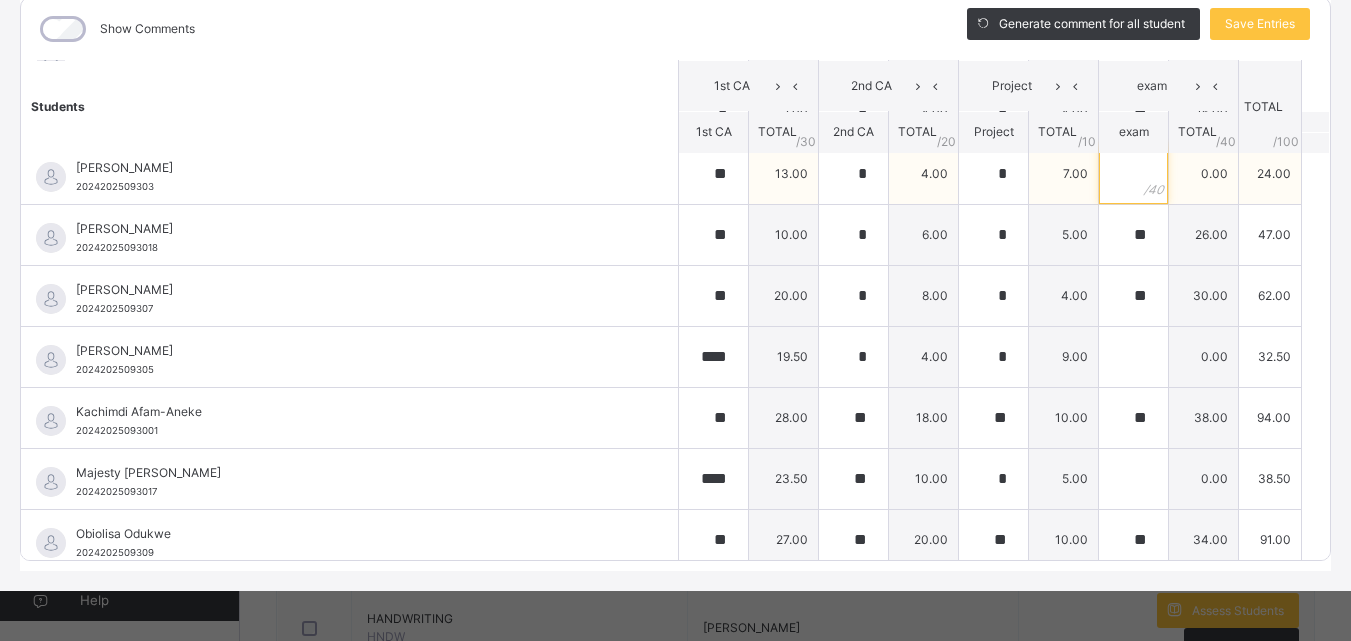 click at bounding box center (1133, 174) 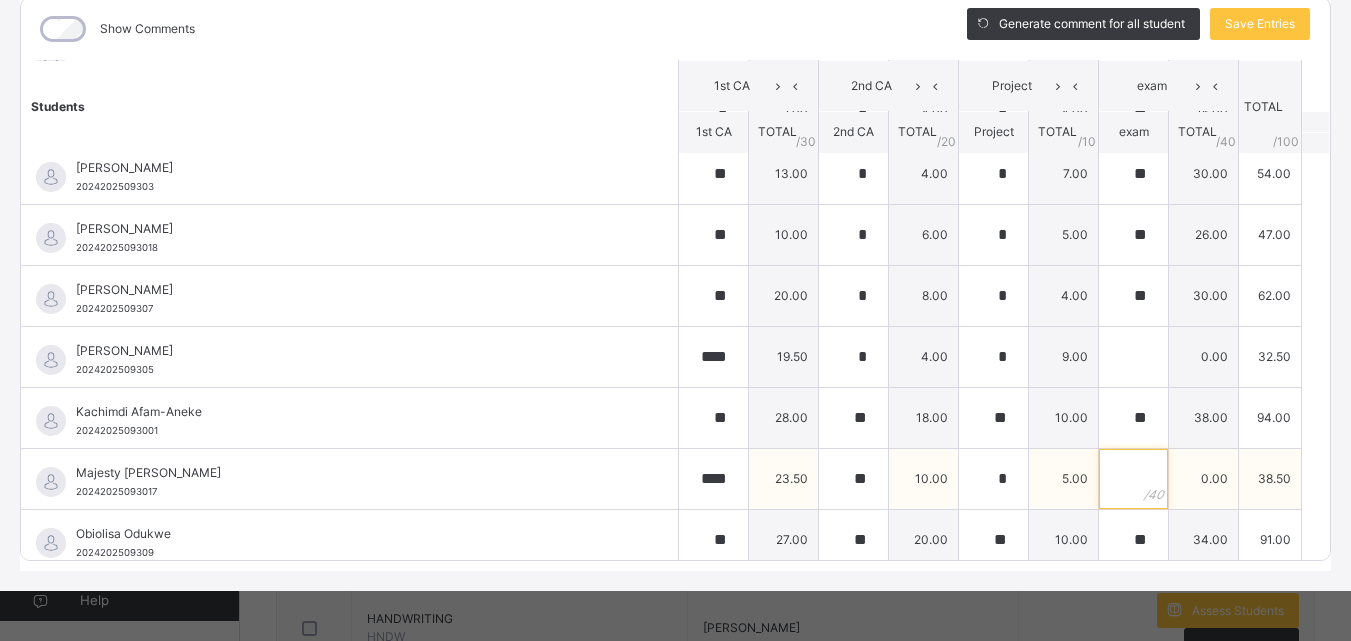 click at bounding box center (1133, 479) 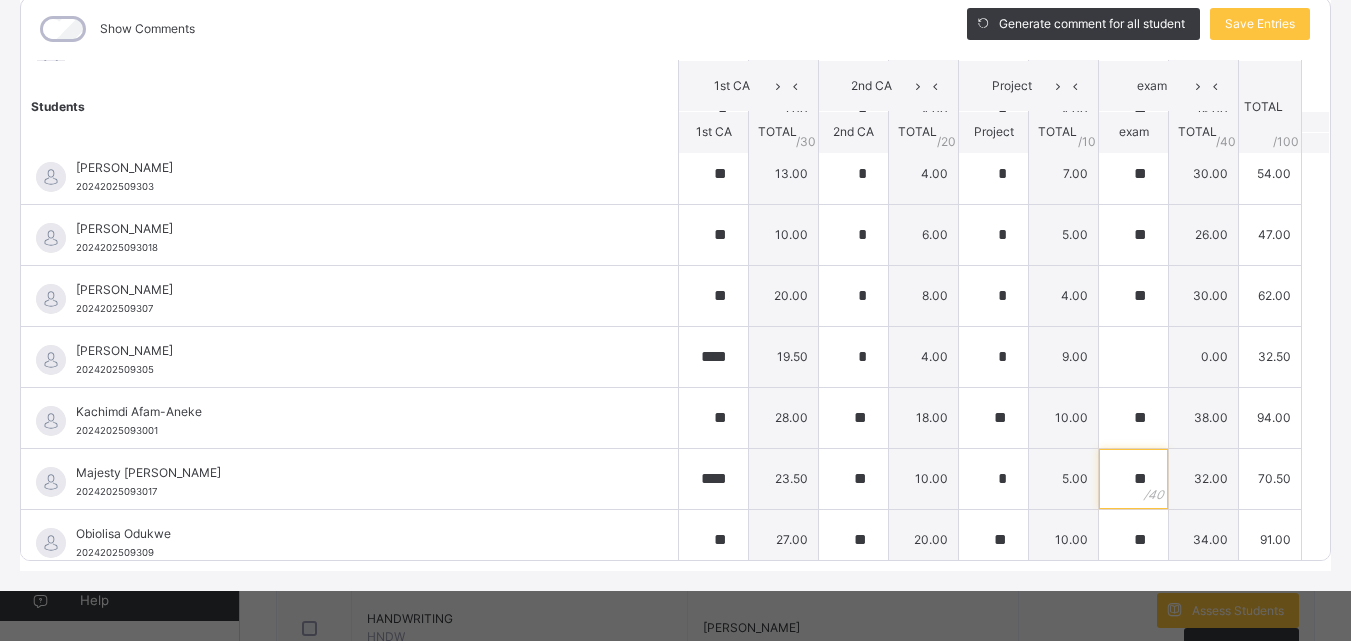 scroll, scrollTop: 0, scrollLeft: 0, axis: both 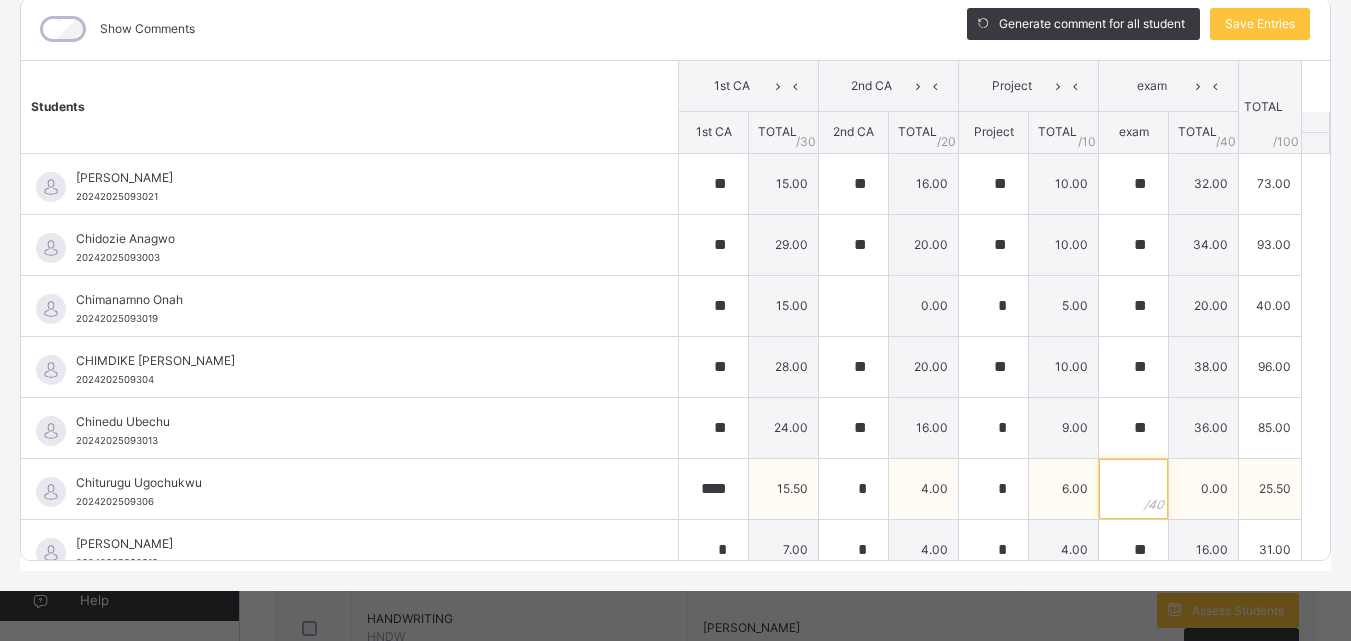 click at bounding box center (1133, 489) 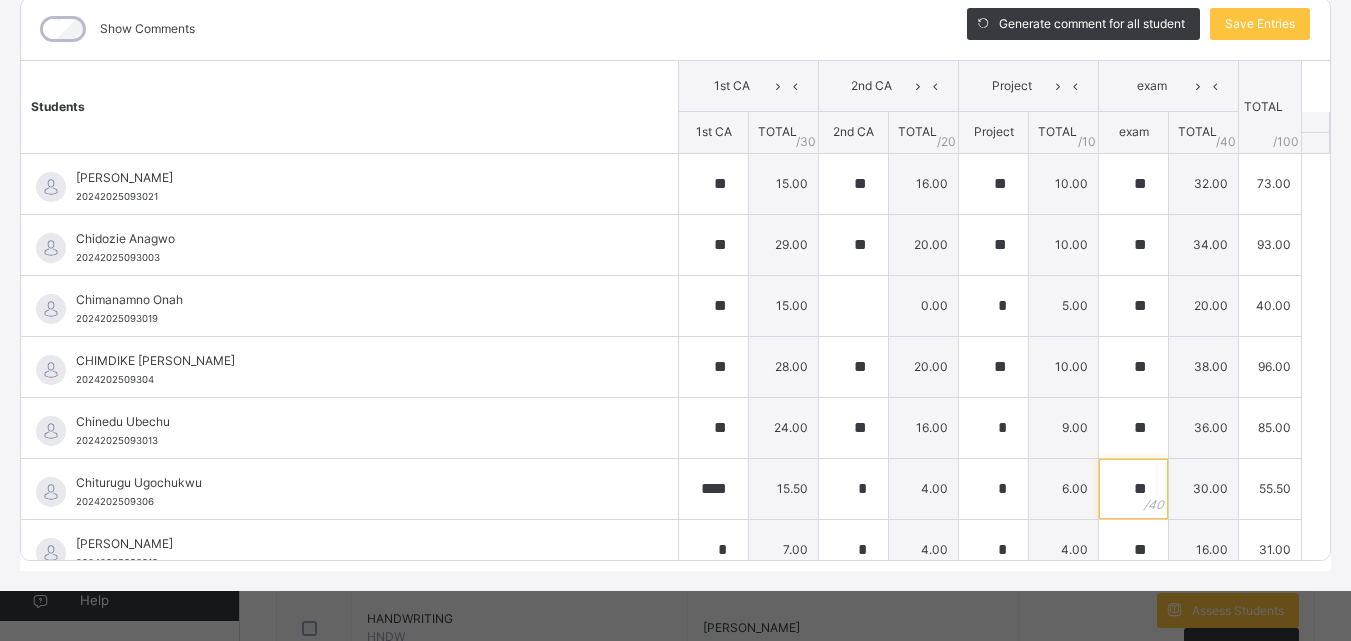 scroll, scrollTop: 437, scrollLeft: 0, axis: vertical 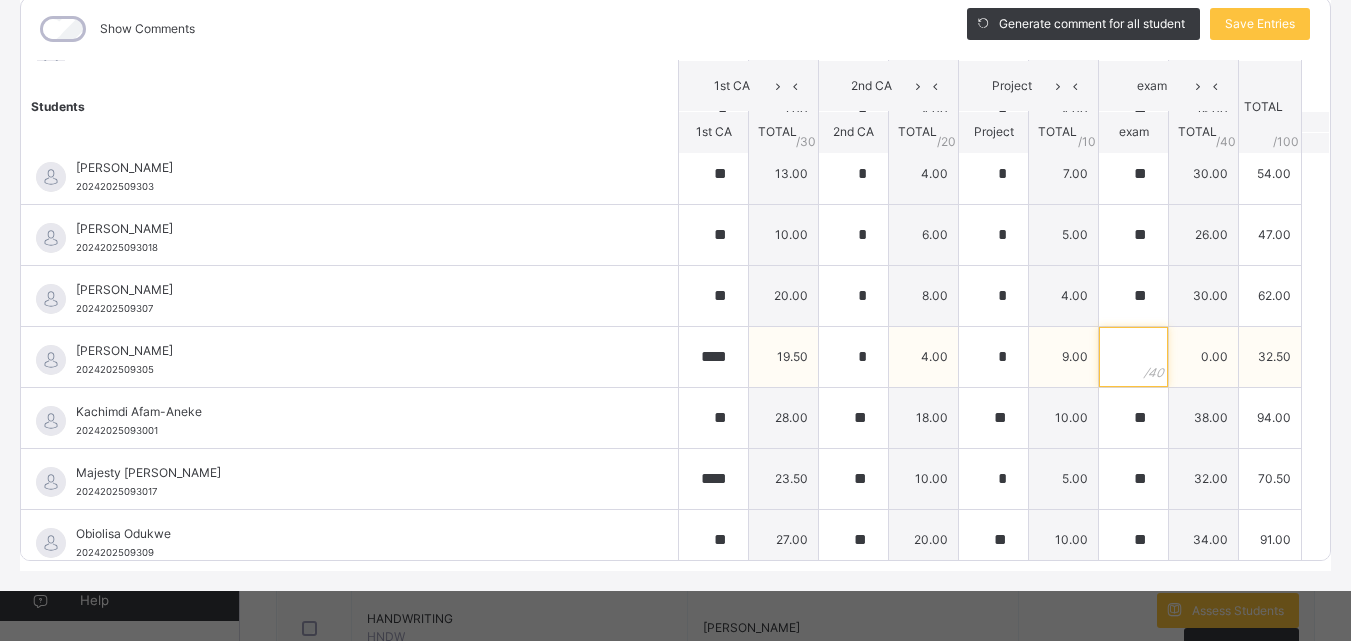 click at bounding box center (1133, 357) 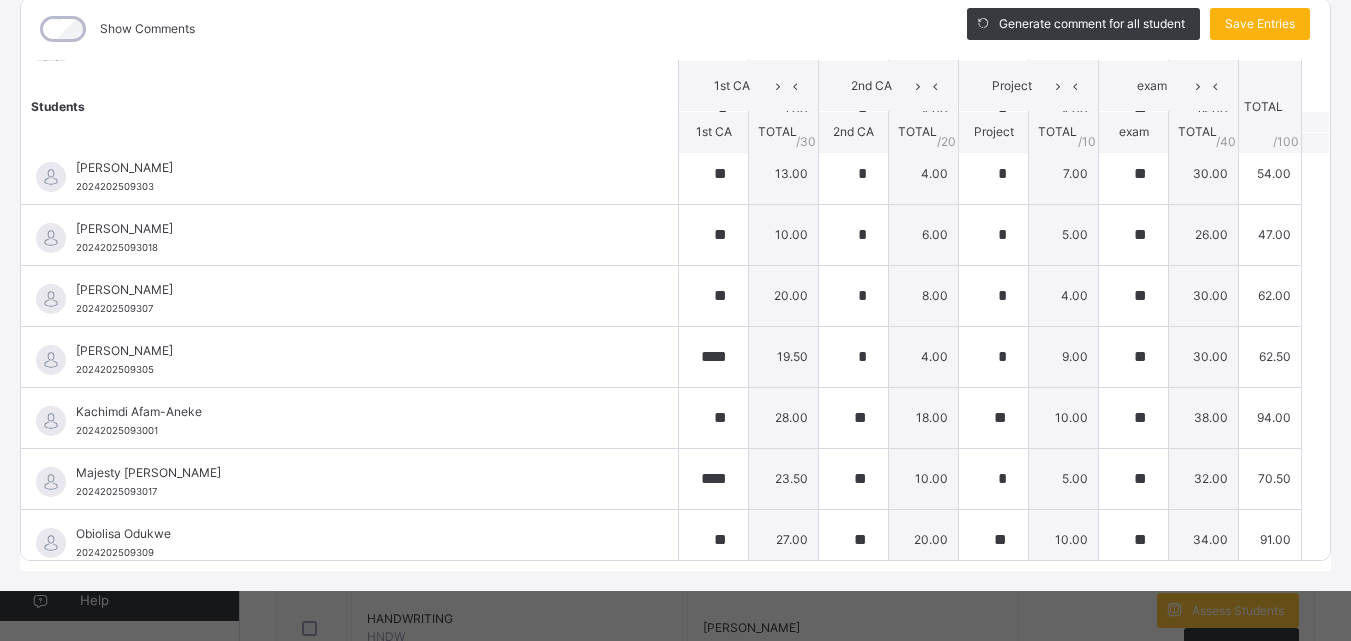 click on "Save Entries" at bounding box center (1260, 24) 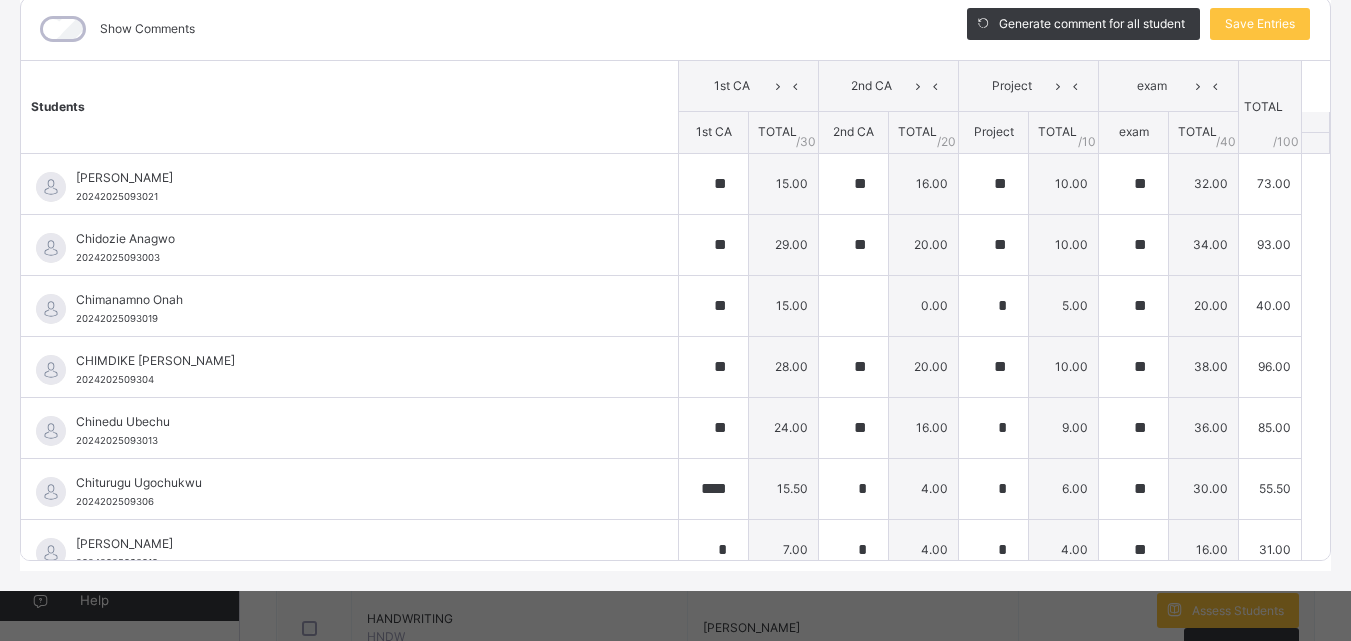 click on "Show Comments   Generate comment for all student   Save Entries Class Level:  YEAR 1   SPESSARTITE Subject:  MWD Session:  2024/2025 Session Session:  3RD TERM Students 1st CA 2nd CA Project  exam TOTAL /100 Comment 1st CA TOTAL / 30 2nd CA TOTAL / 20 Project  TOTAL / 10 exam TOTAL / 40 [PERSON_NAME] 20242025093021 [PERSON_NAME] 20242025093021 ** 15.00 ** 16.00 ** 10.00 ** 32.00 73.00 Generate comment 0 / 250   ×   Subject Teacher’s Comment Generate and see in full the comment developed by the AI with an option to regenerate the comment JS [PERSON_NAME]   20242025093021   Total 73.00  / 100.00 [PERSON_NAME] Bot   Regenerate     Use this comment   Chidozie  Anagwo 20242025093003 Chidozie  Anagwo 20242025093003 ** 29.00 ** 20.00 ** 10.00 ** 34.00 93.00 Generate comment 0 / 250   ×   Subject Teacher’s Comment Generate and see in full the comment developed by the AI with an option to regenerate the comment [PERSON_NAME]  Anagwo   20242025093003   Total 93.00  / 100.00 [PERSON_NAME] Bot   Regenerate     Use this comment   **" at bounding box center [675, 279] 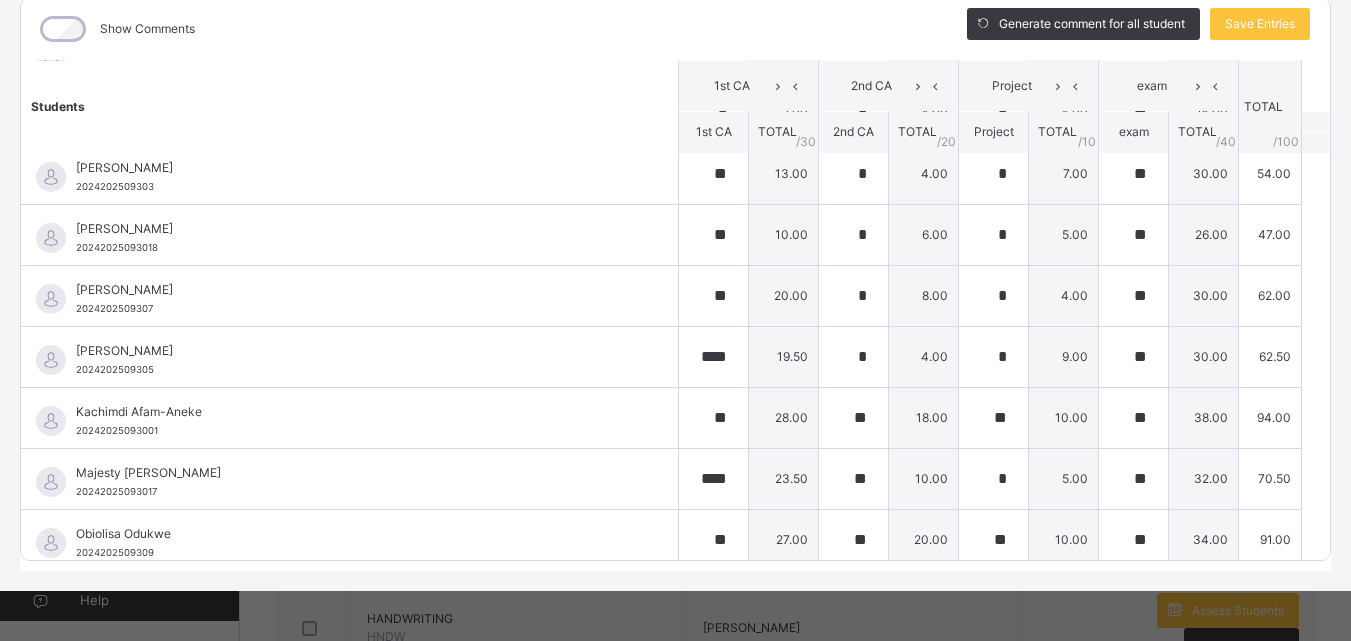 scroll, scrollTop: 0, scrollLeft: 0, axis: both 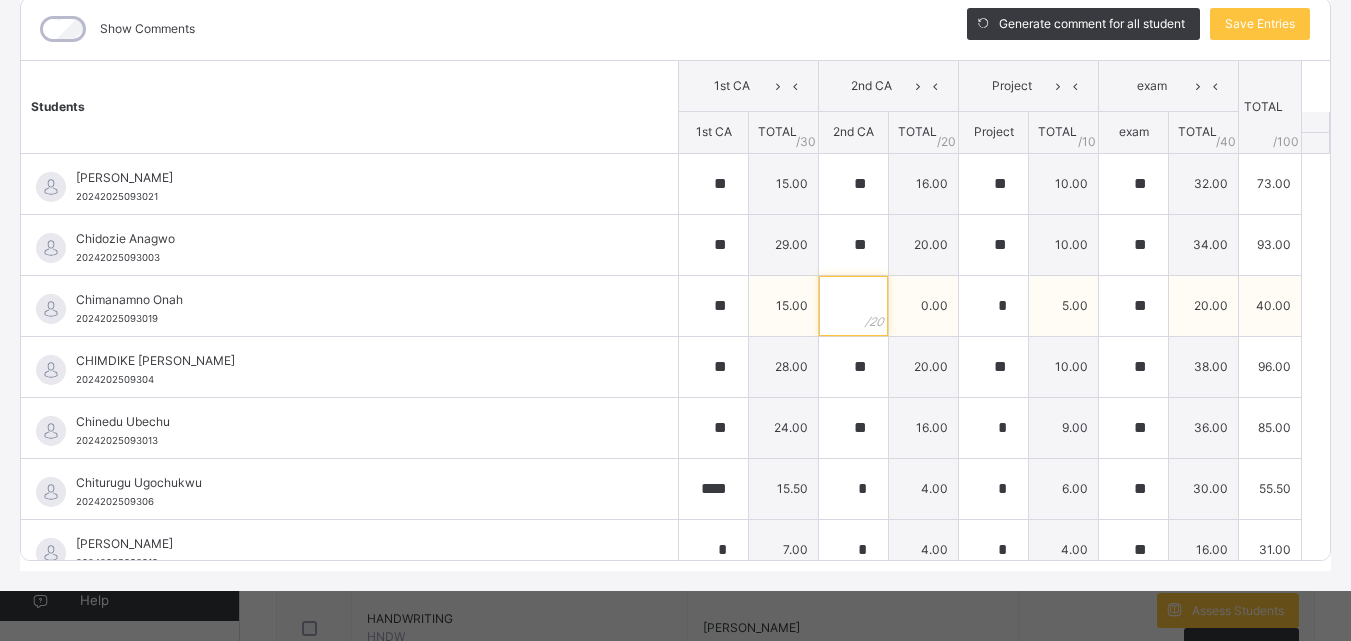 click at bounding box center [853, 306] 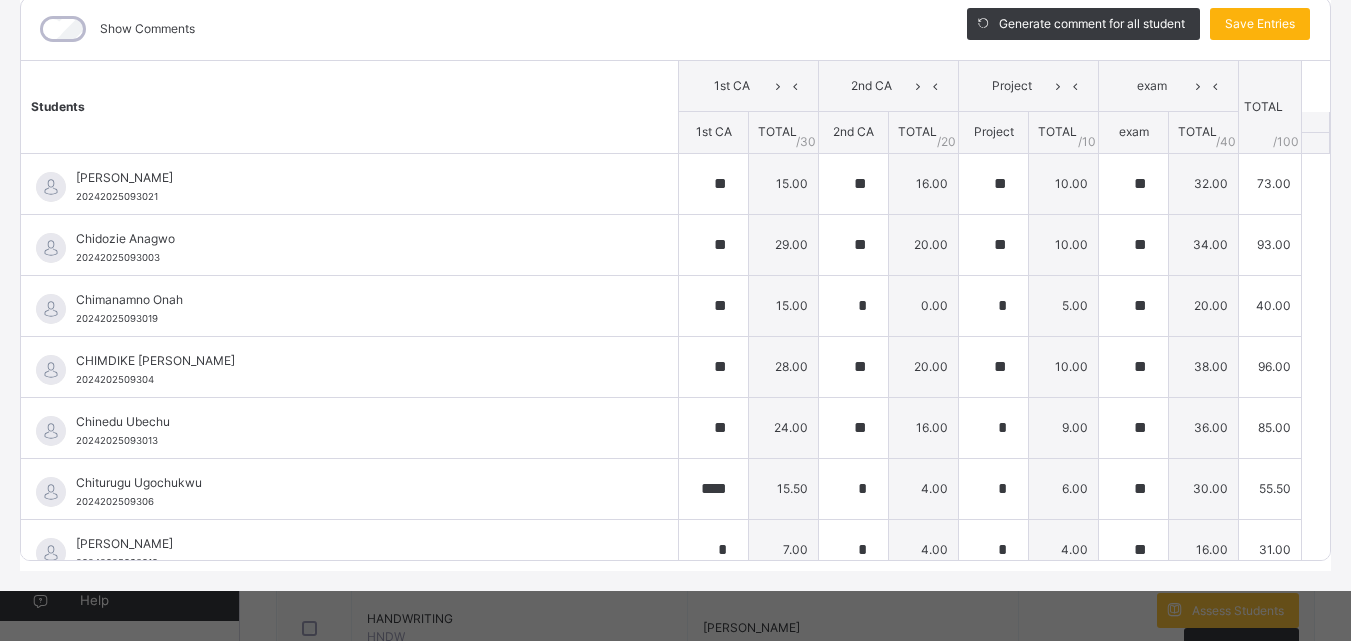 click on "Save Entries" at bounding box center [1260, 24] 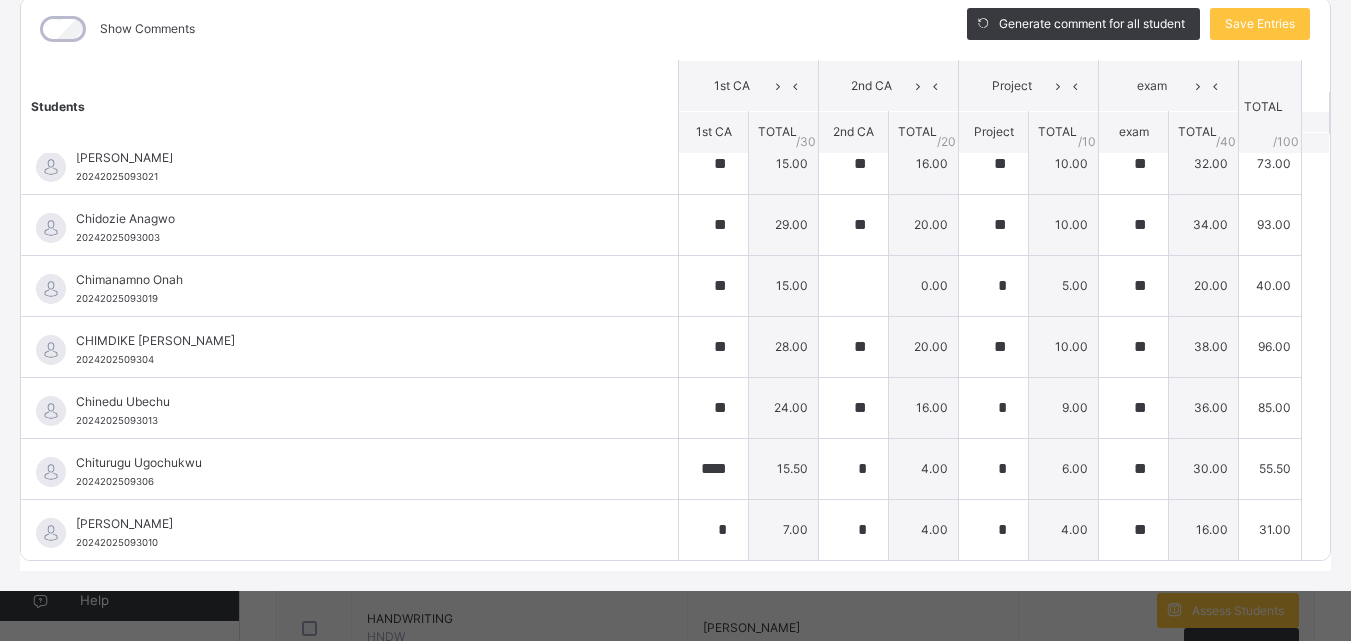 scroll, scrollTop: 0, scrollLeft: 0, axis: both 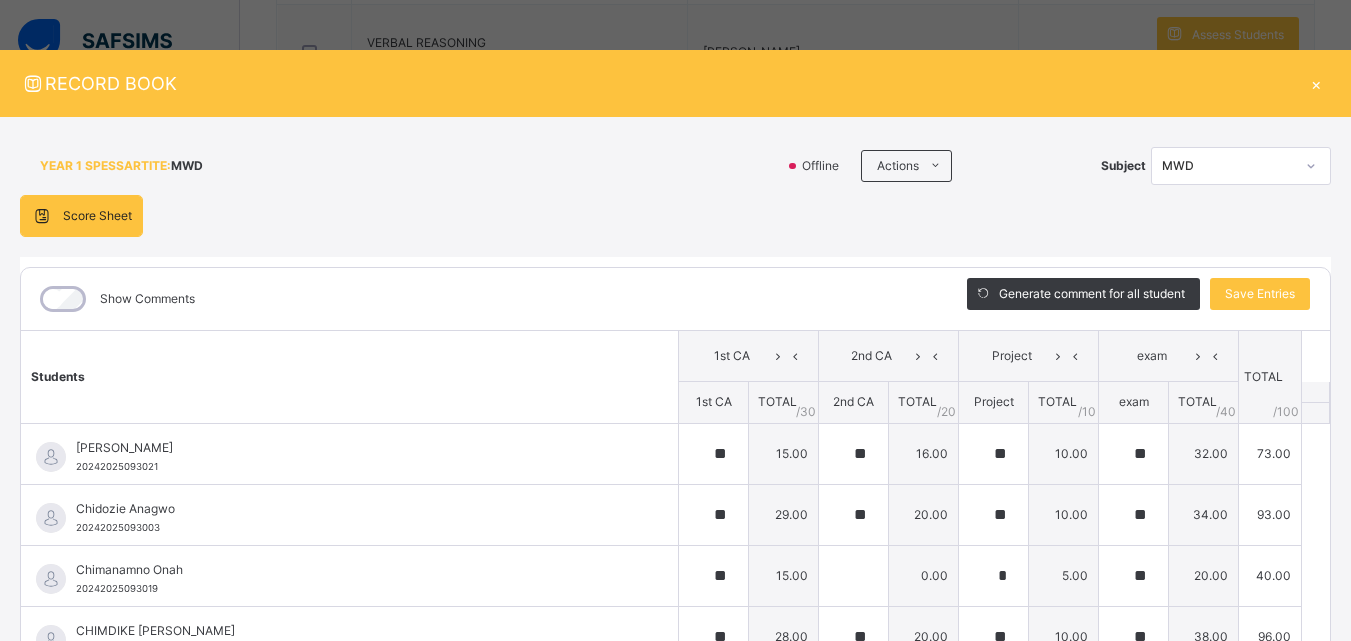 click 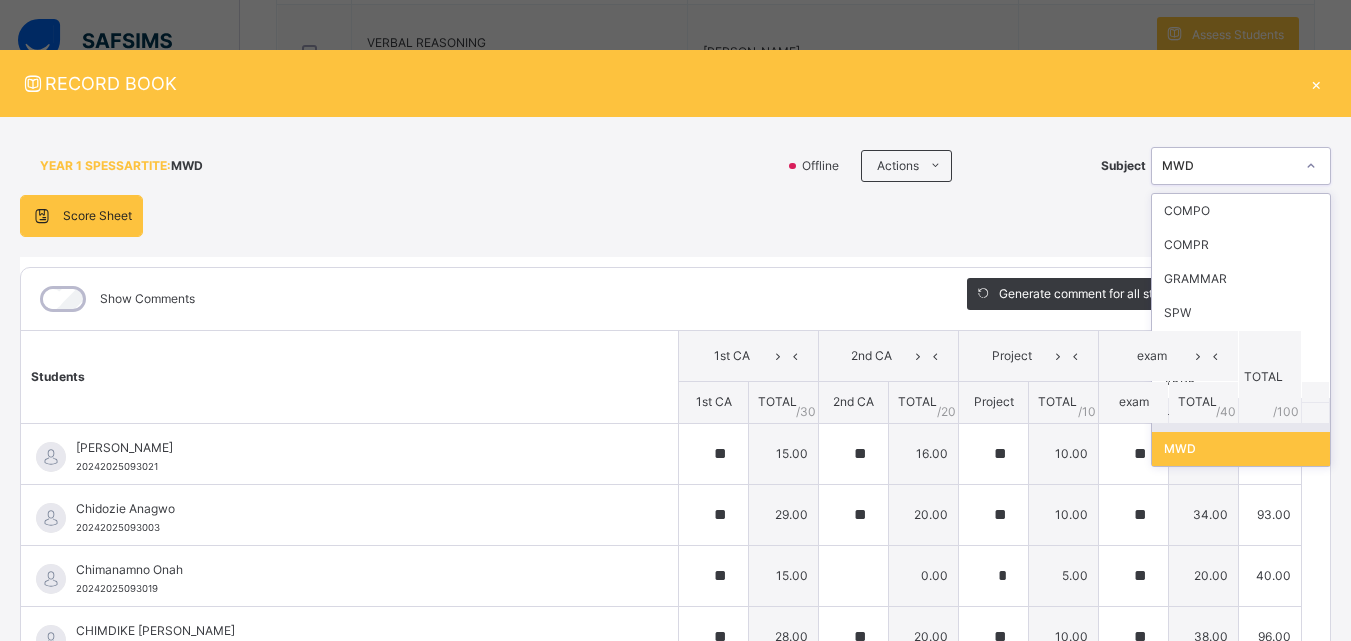 click on "HNDW" at bounding box center (1241, 415) 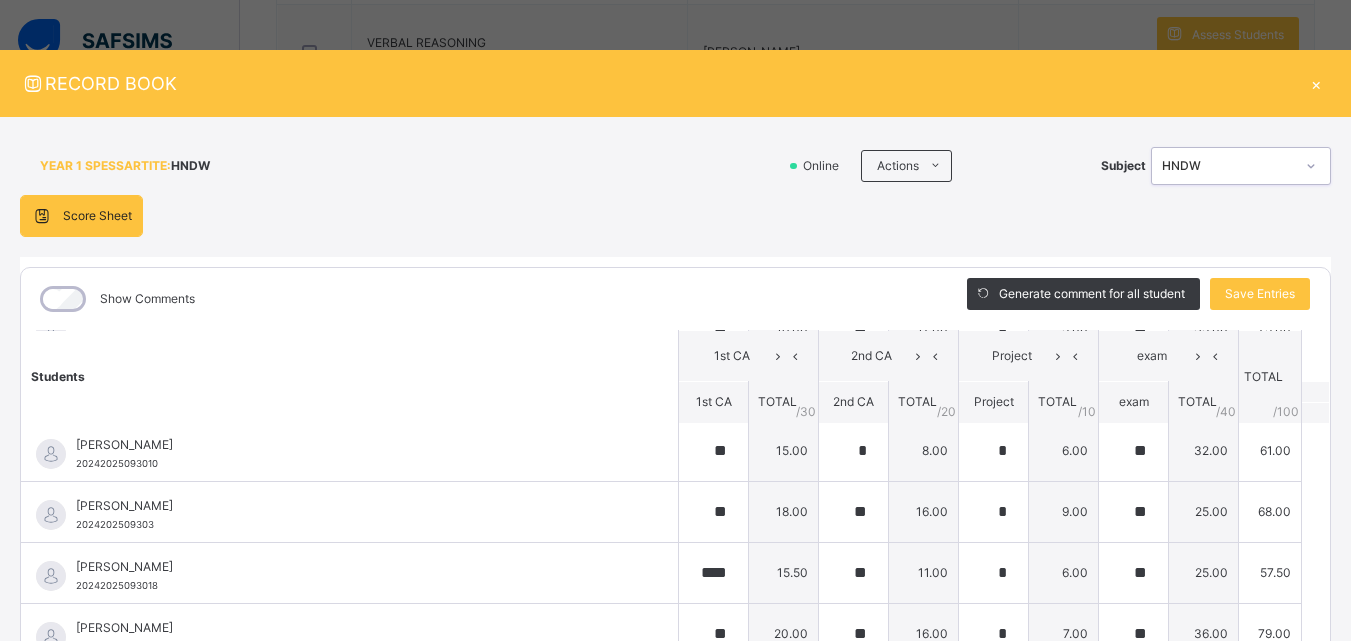 scroll, scrollTop: 414, scrollLeft: 0, axis: vertical 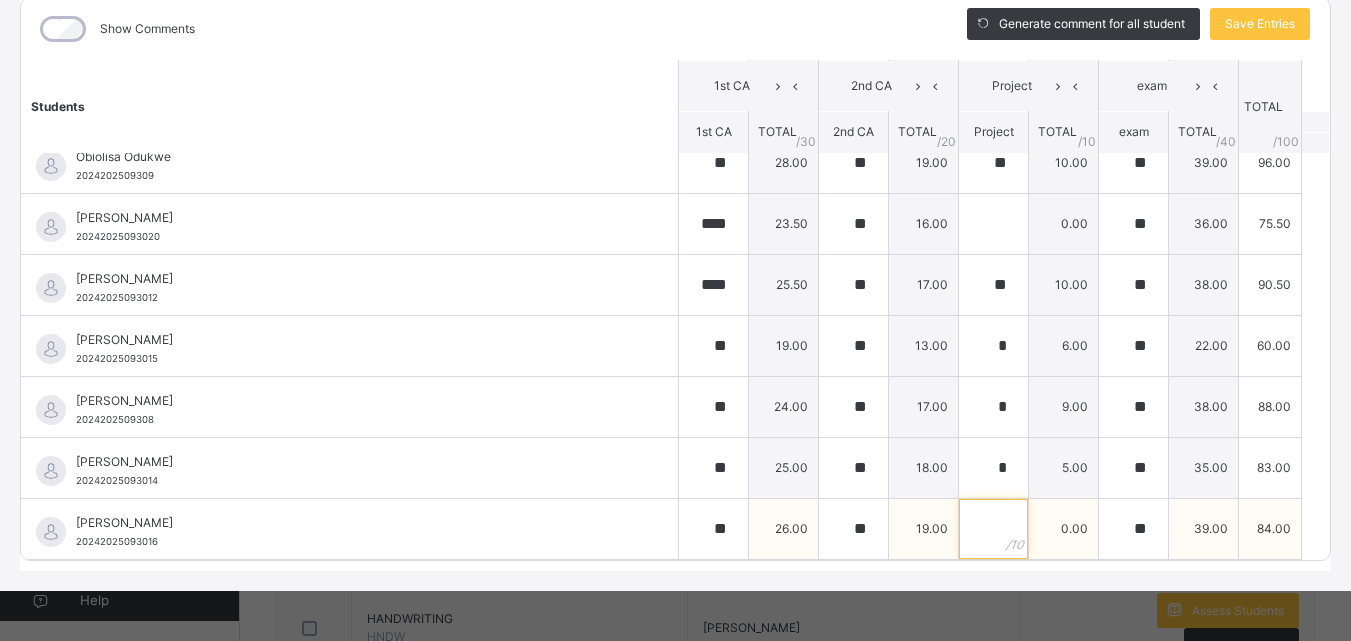 click at bounding box center (993, 529) 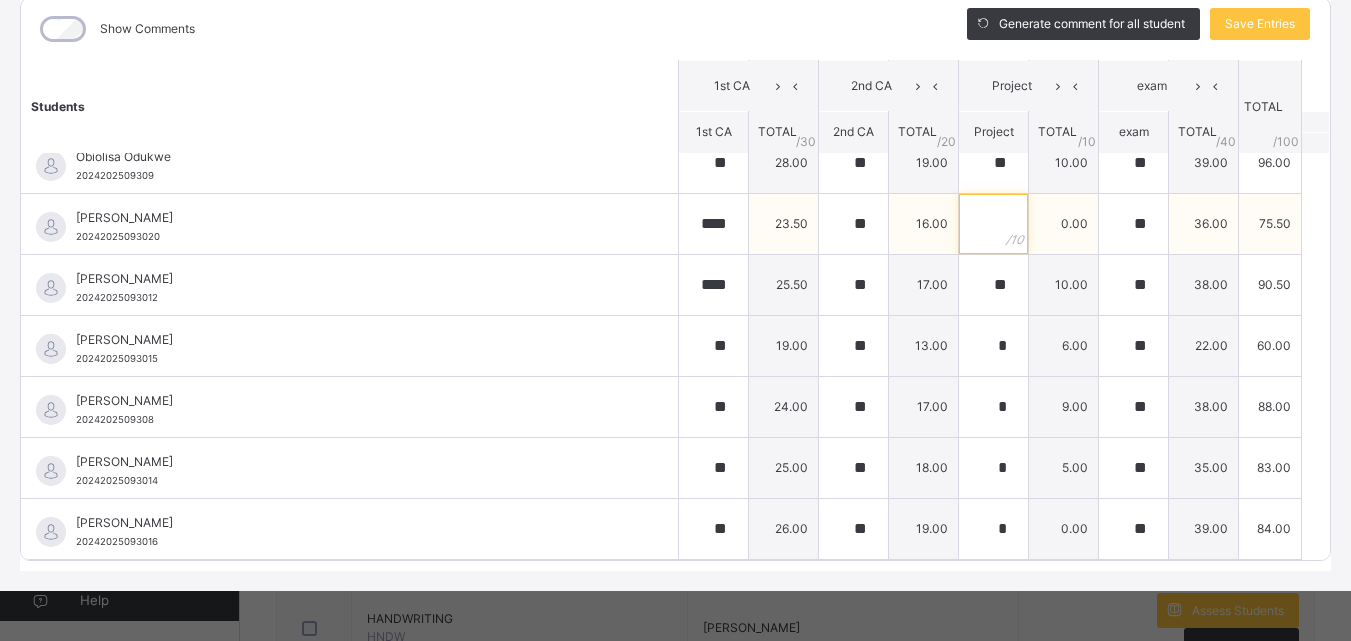 click at bounding box center (993, 224) 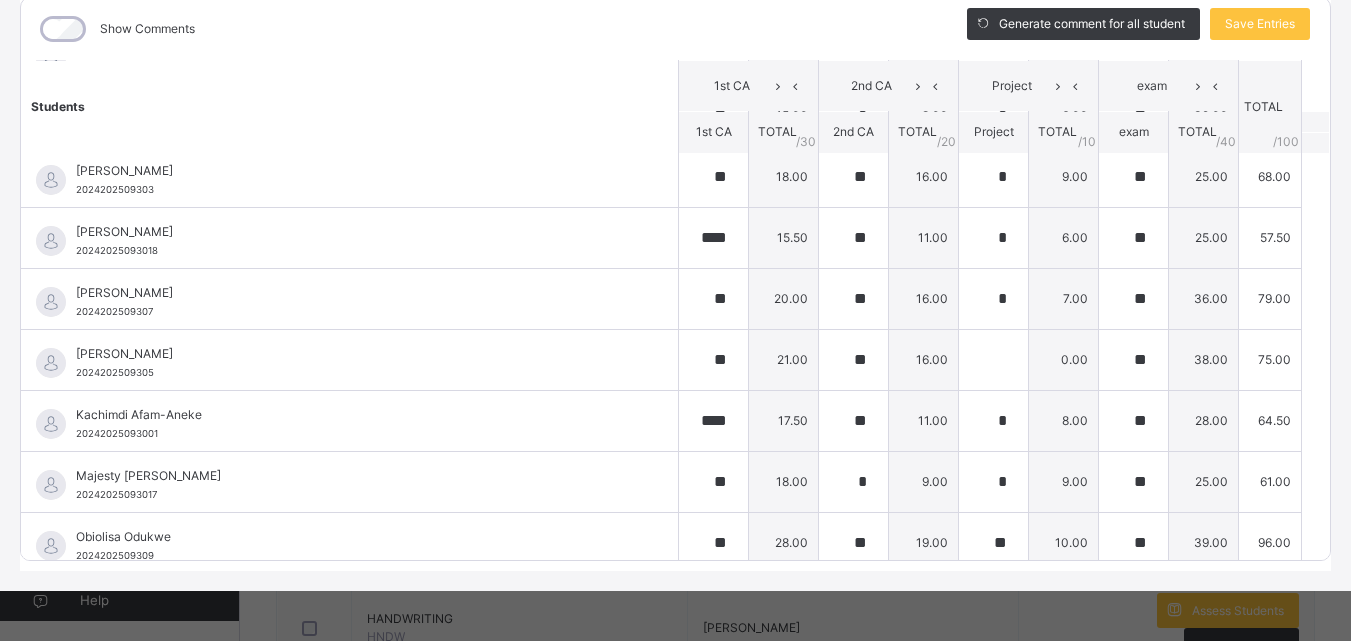 scroll, scrollTop: 420, scrollLeft: 0, axis: vertical 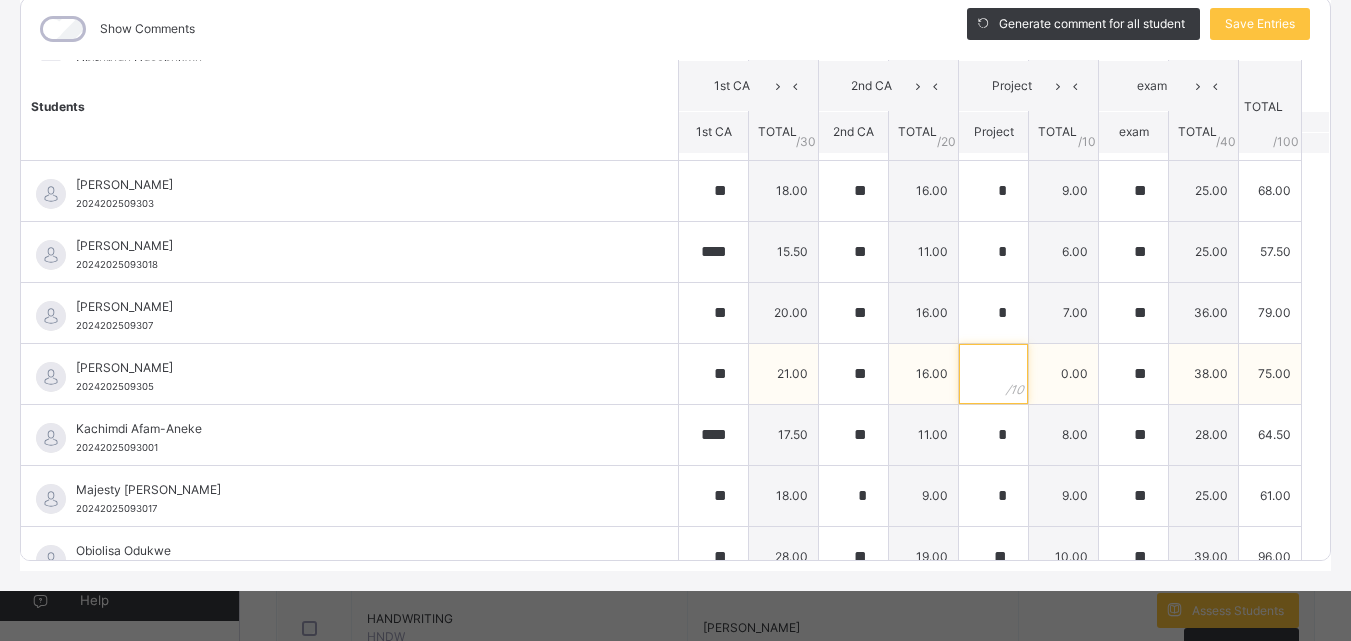 click at bounding box center (993, 374) 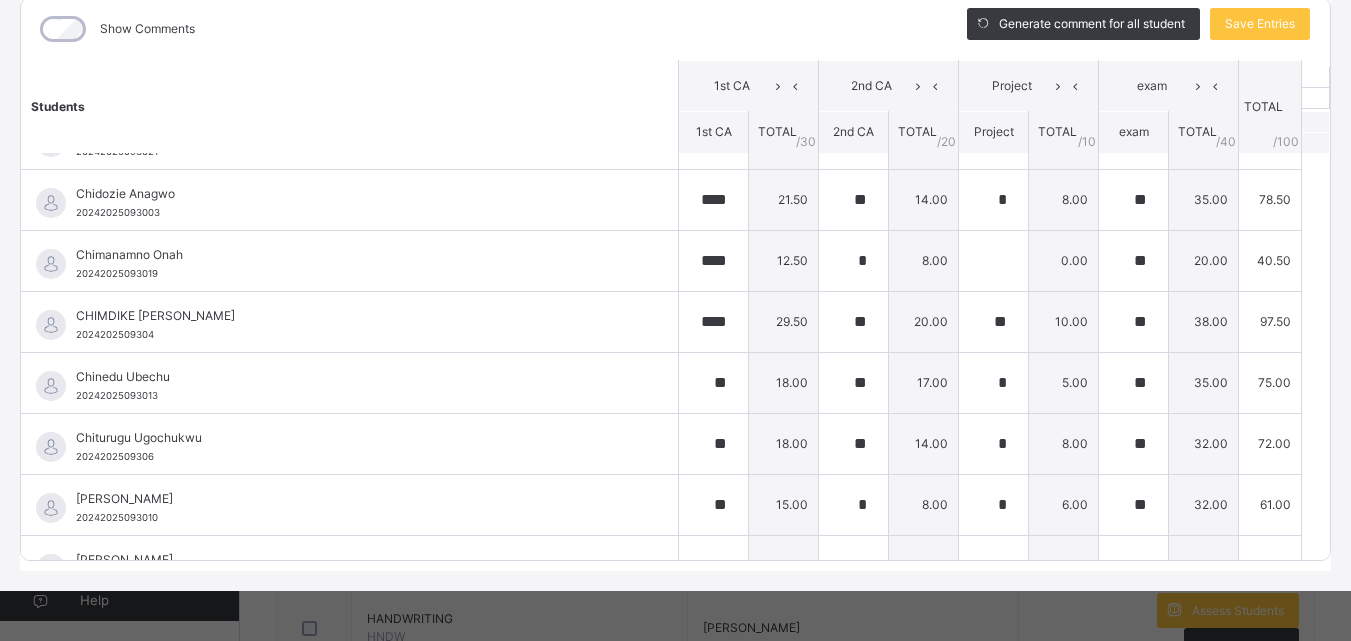 scroll, scrollTop: 0, scrollLeft: 0, axis: both 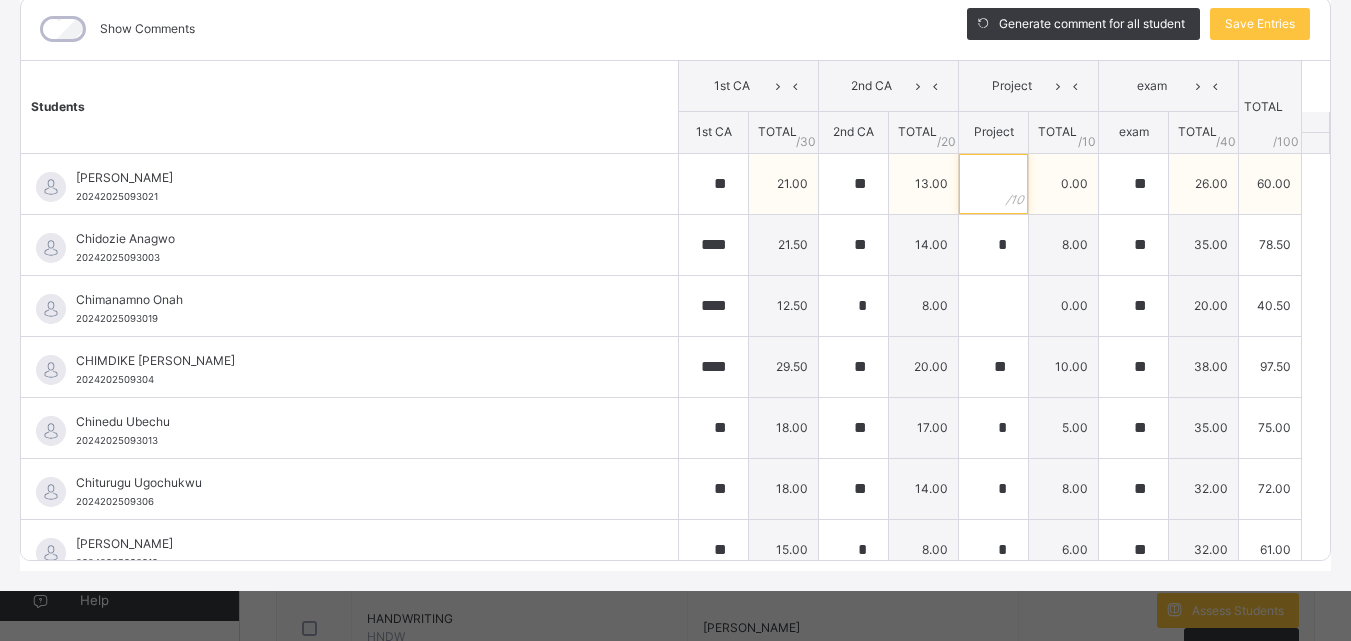 click at bounding box center [993, 184] 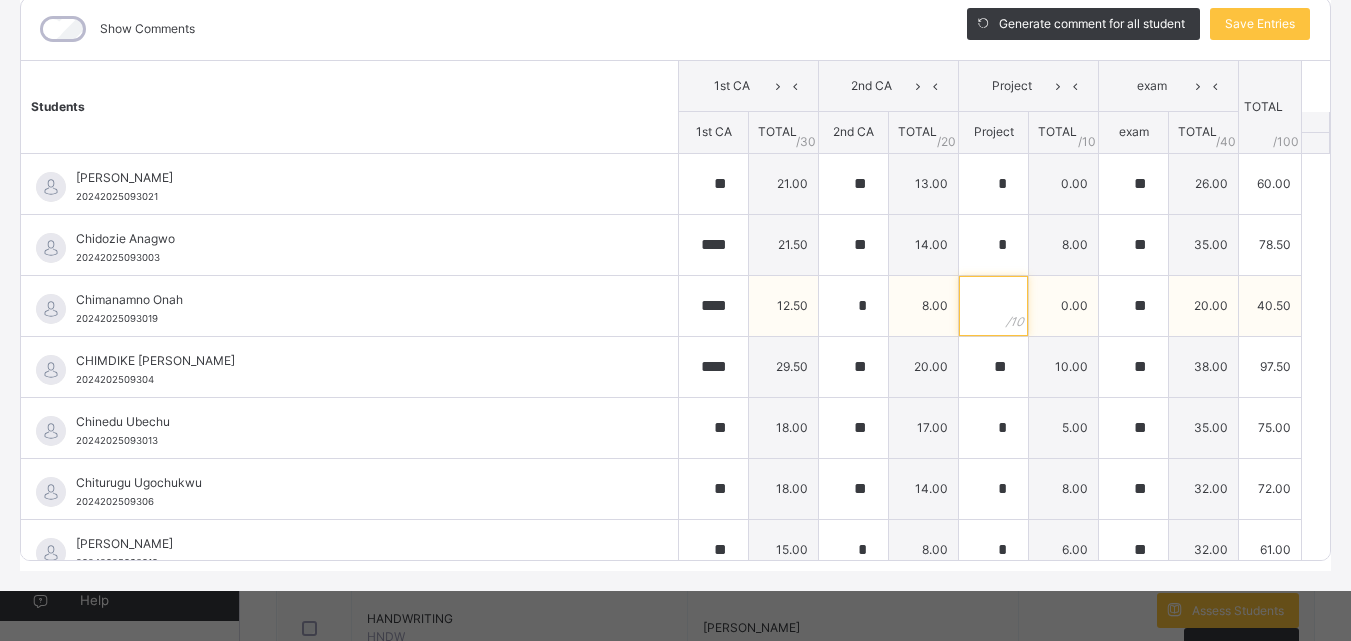 click at bounding box center [993, 306] 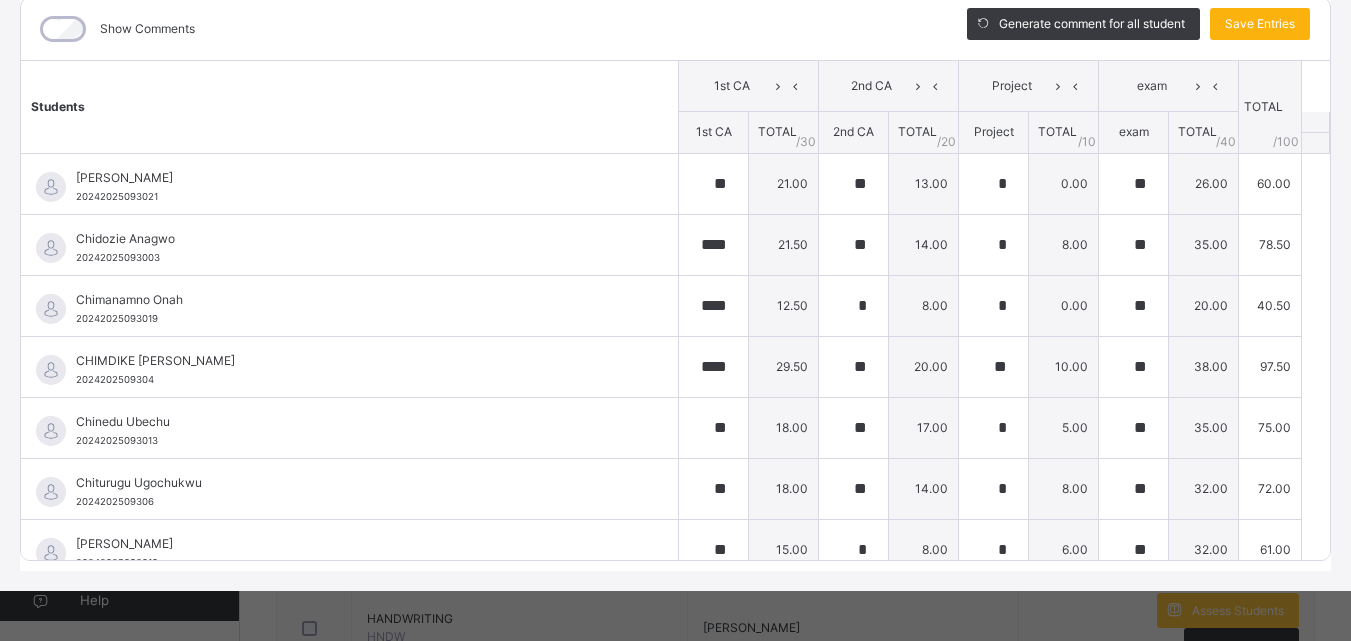 click on "Save Entries" at bounding box center (1260, 24) 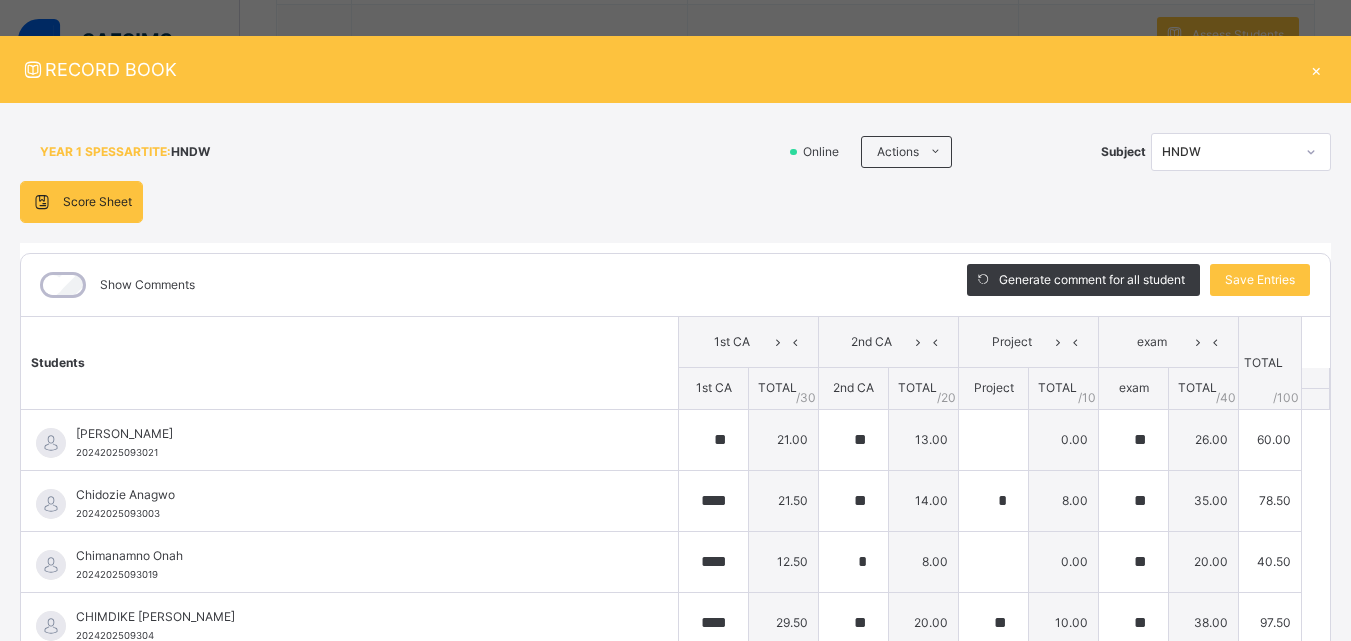 scroll, scrollTop: 0, scrollLeft: 0, axis: both 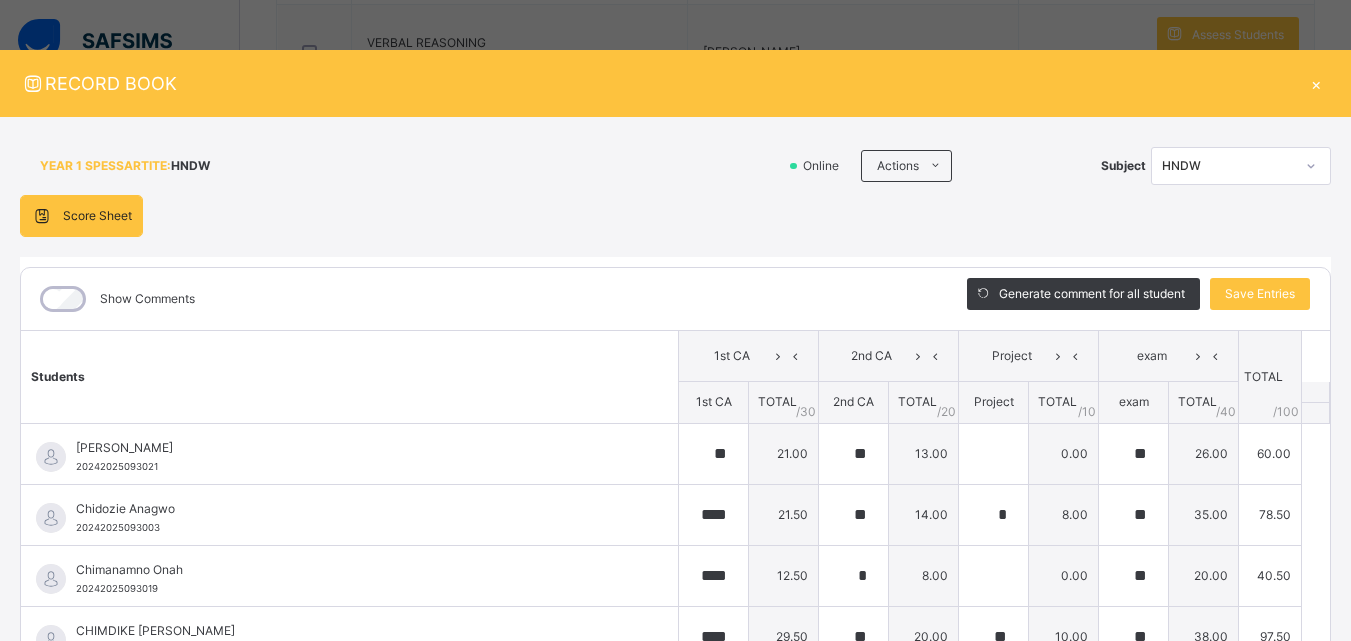 click 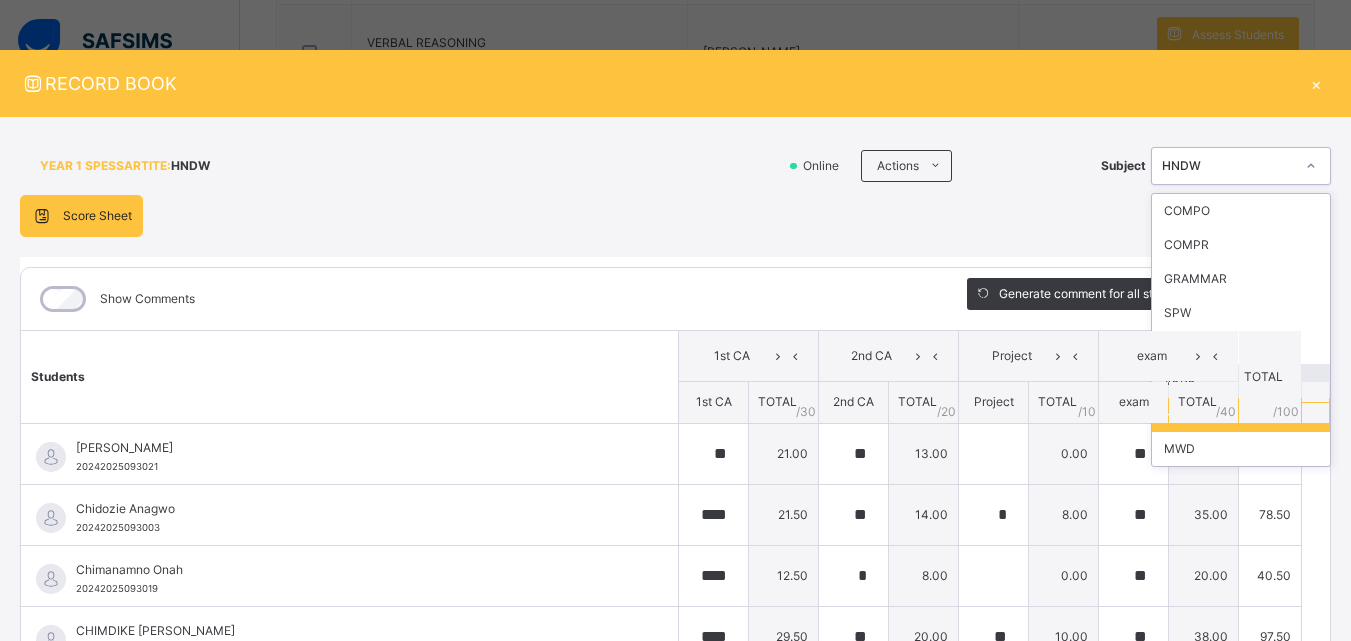 click on "VRBR" at bounding box center [1241, 381] 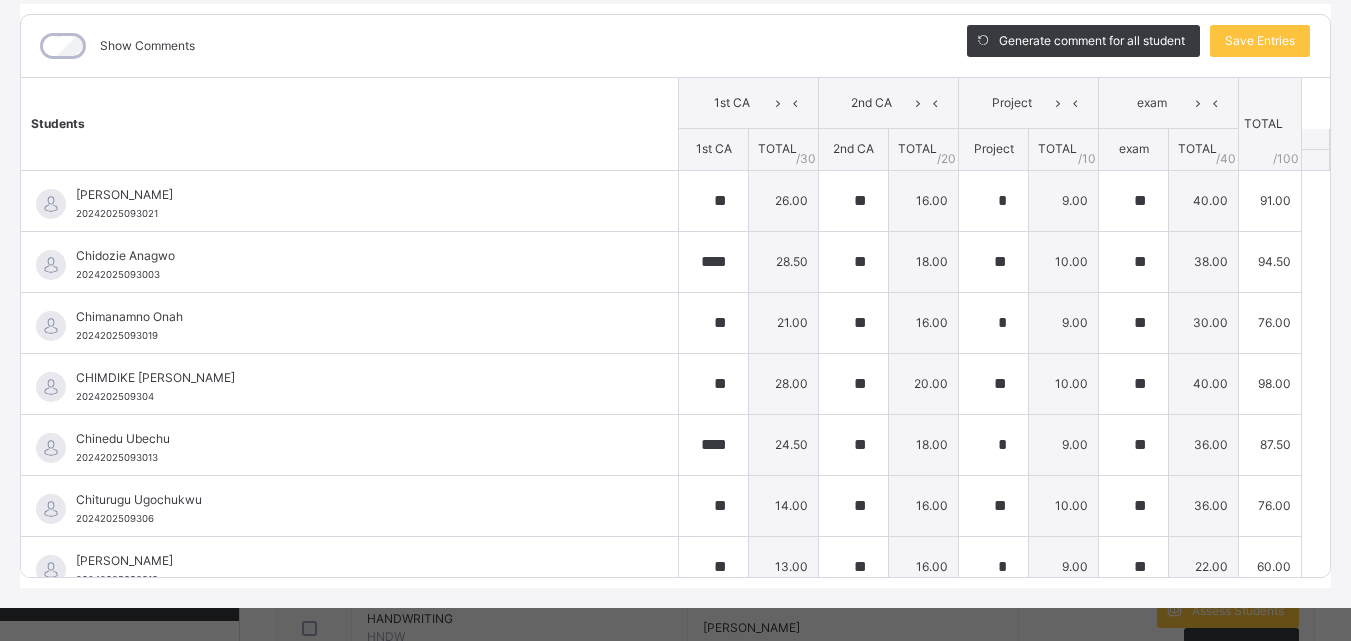 scroll, scrollTop: 270, scrollLeft: 0, axis: vertical 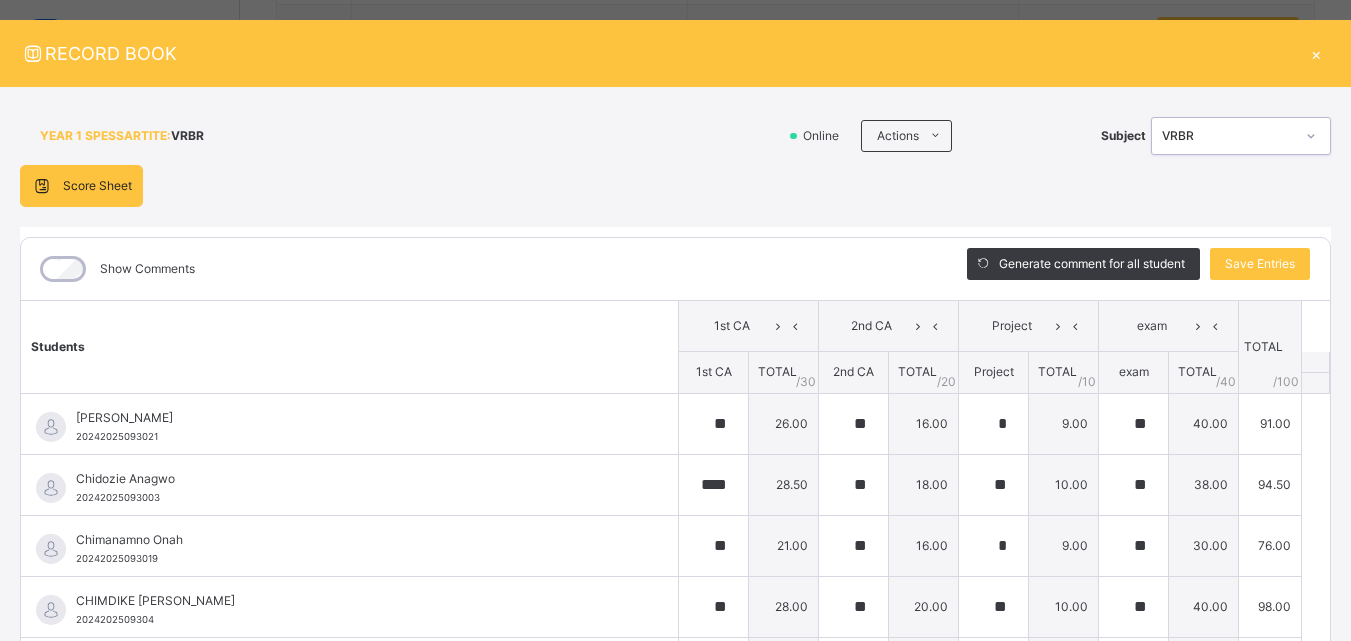 click 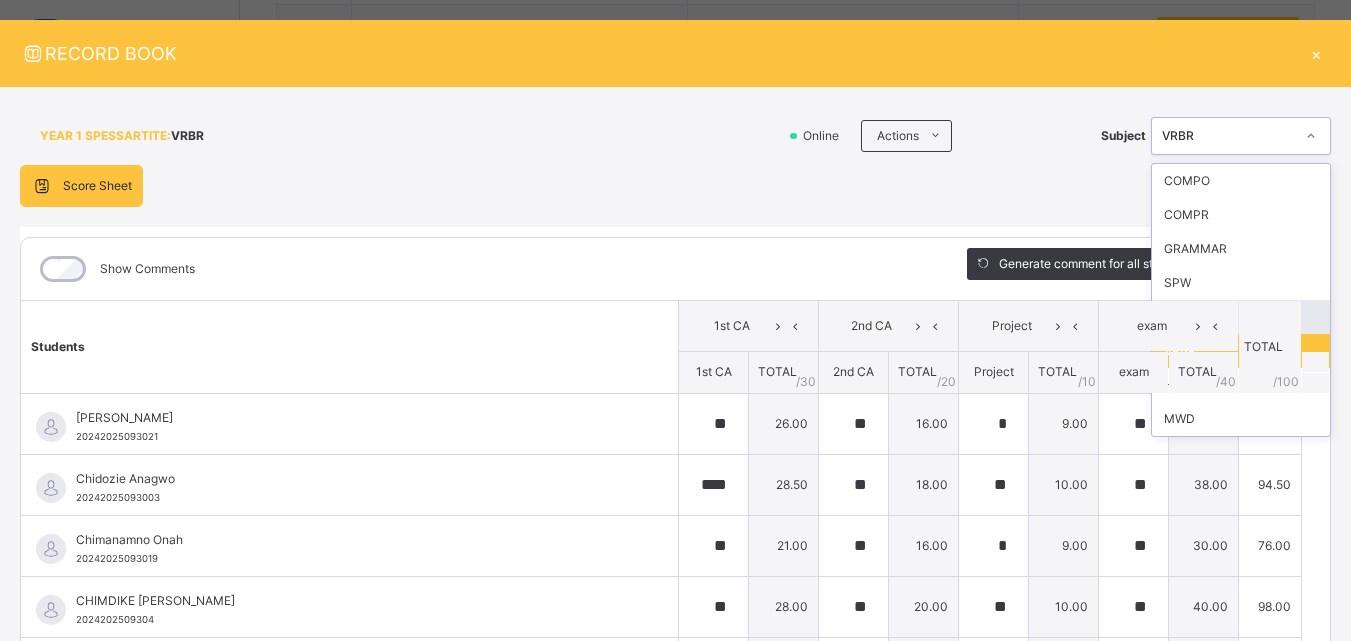 click on "REA" at bounding box center (1241, 317) 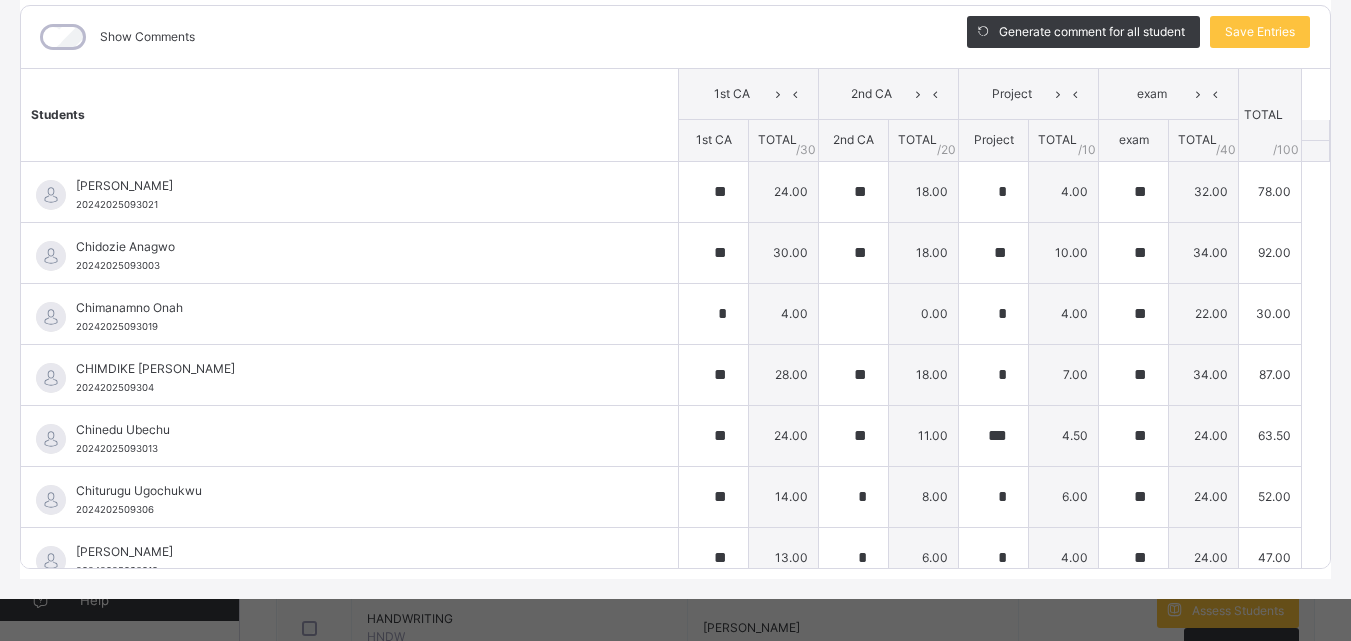 scroll, scrollTop: 270, scrollLeft: 0, axis: vertical 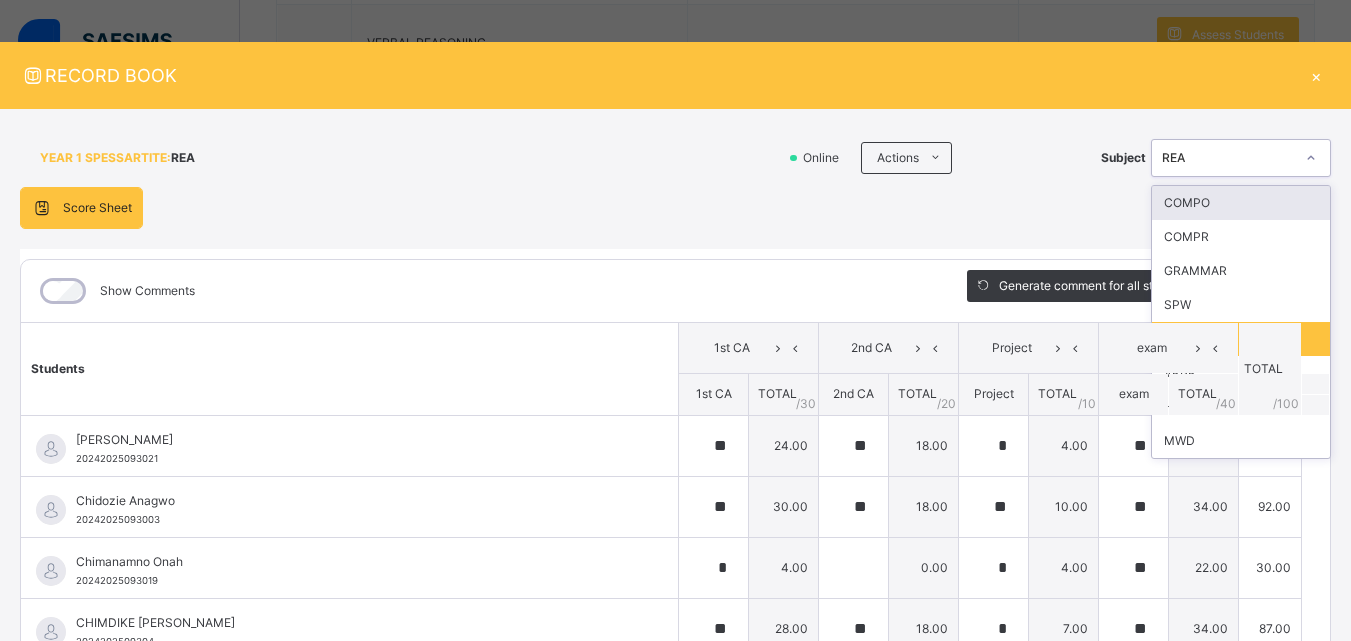 click 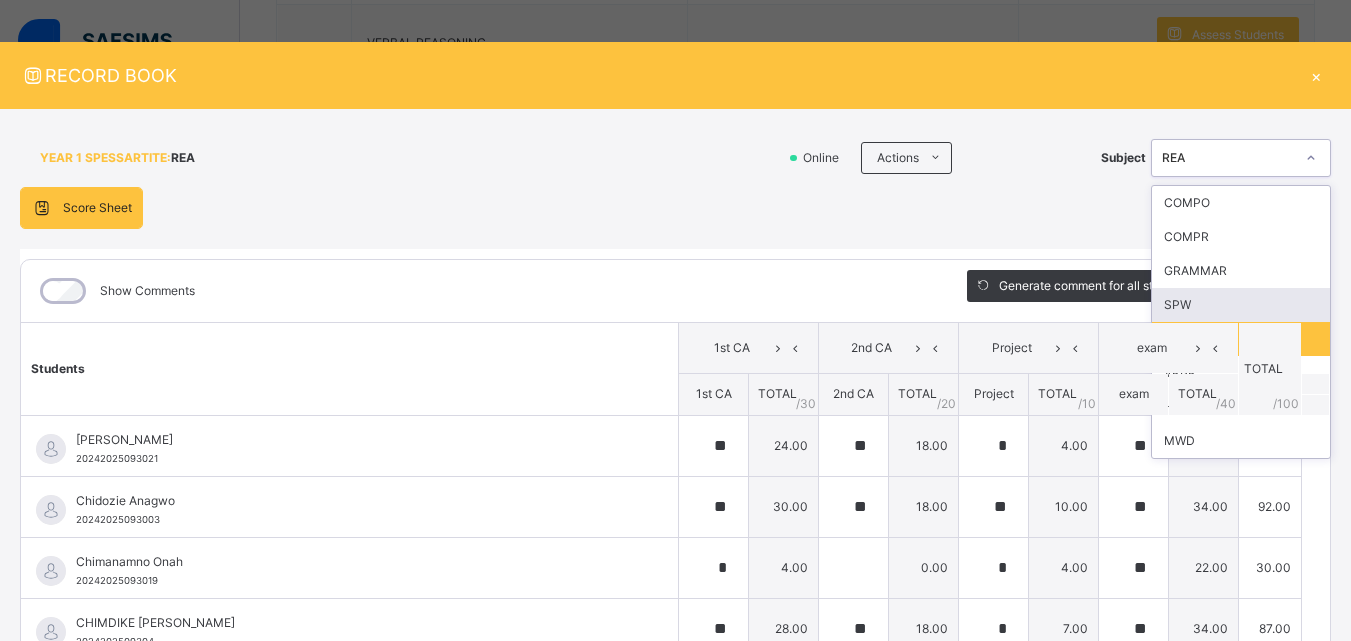 click on "SPW" at bounding box center [1241, 305] 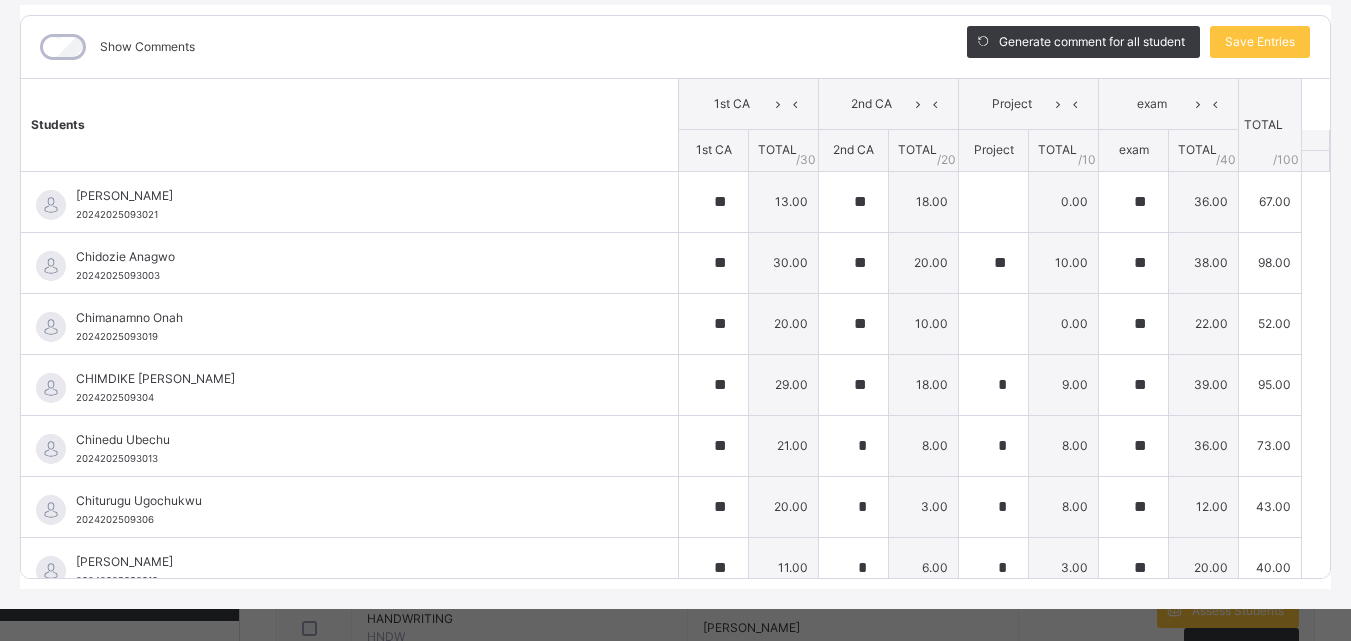 scroll, scrollTop: 261, scrollLeft: 0, axis: vertical 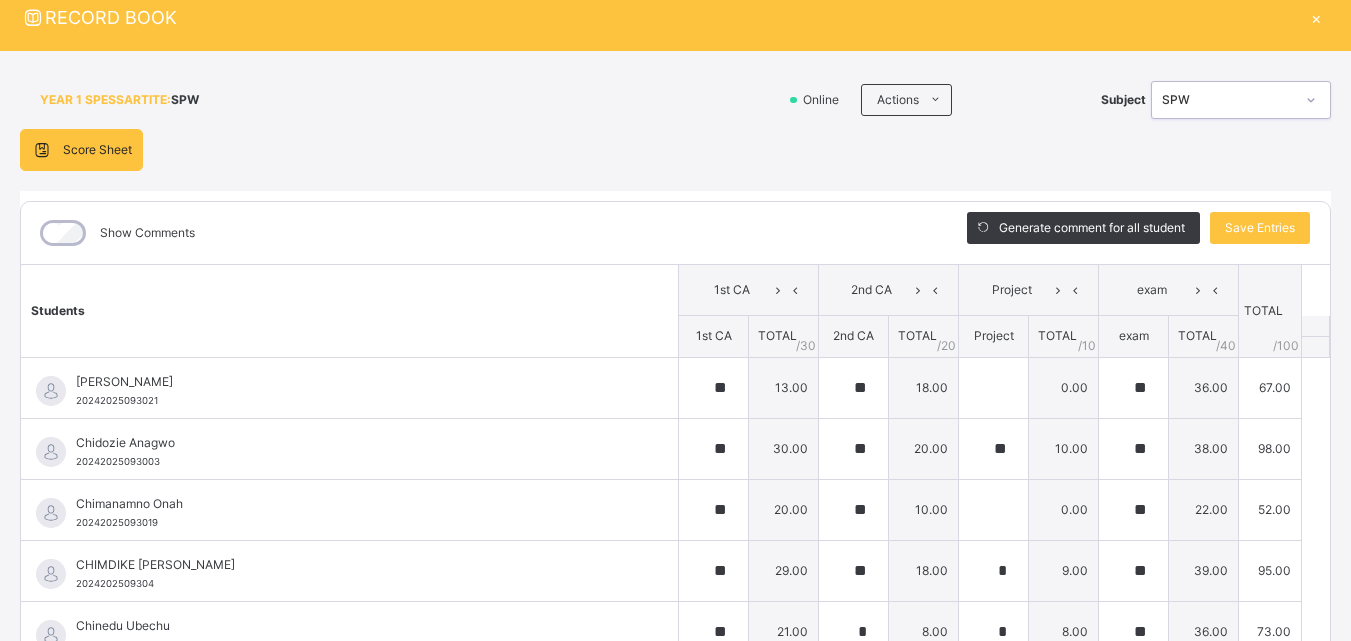 click 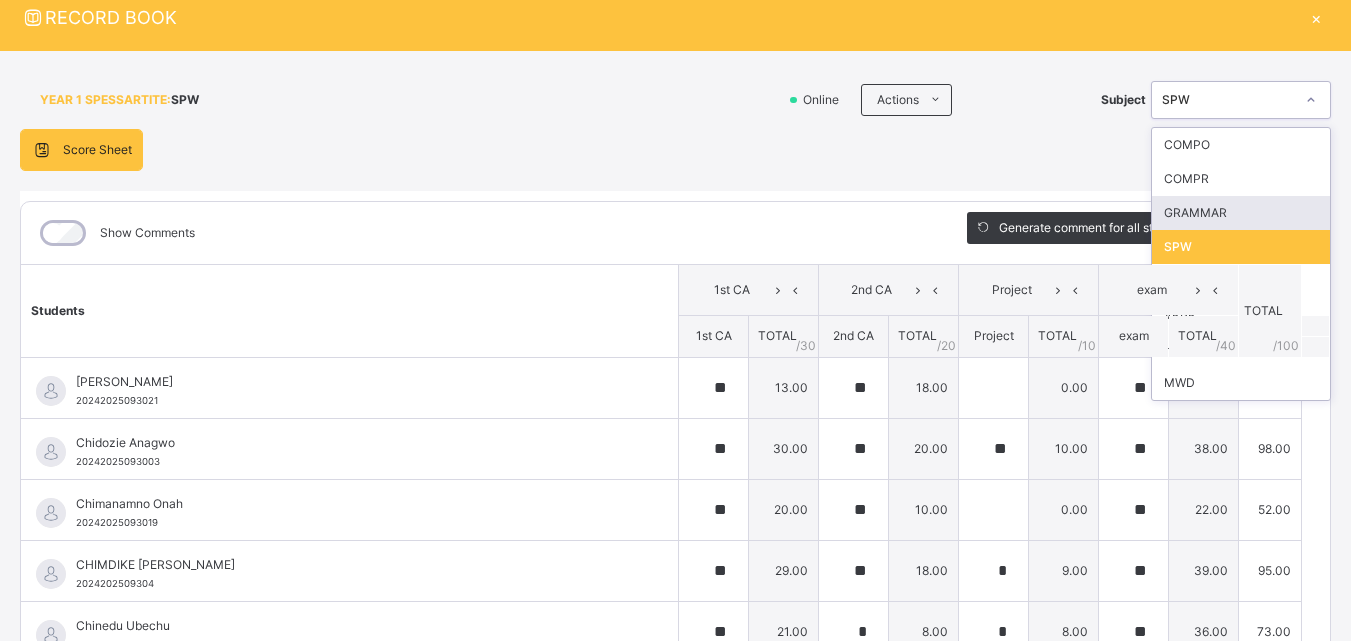 click on "GRAMMAR" at bounding box center [1241, 213] 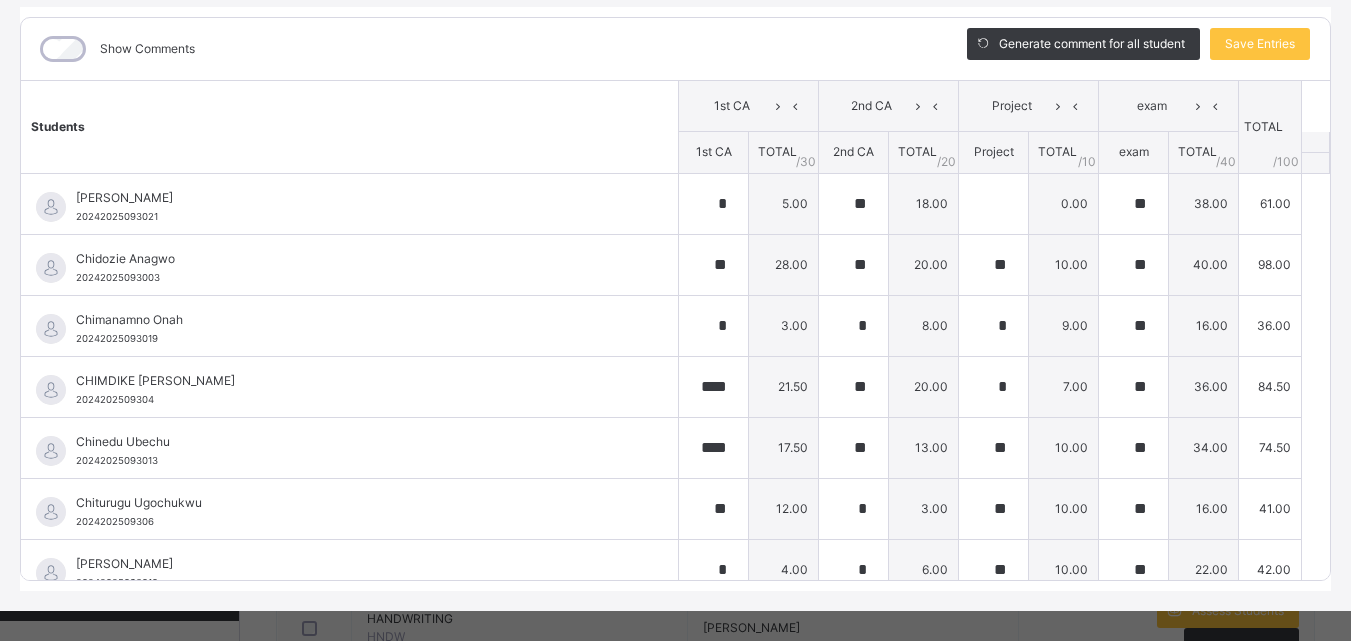 scroll, scrollTop: 251, scrollLeft: 0, axis: vertical 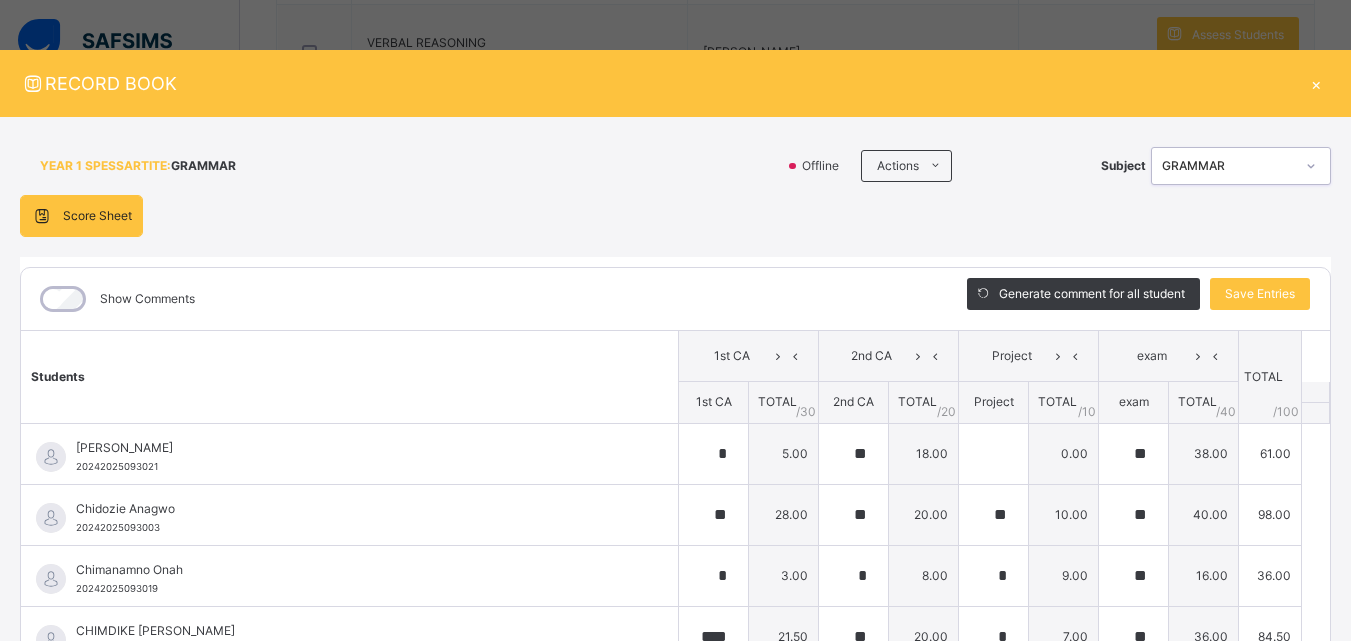 click 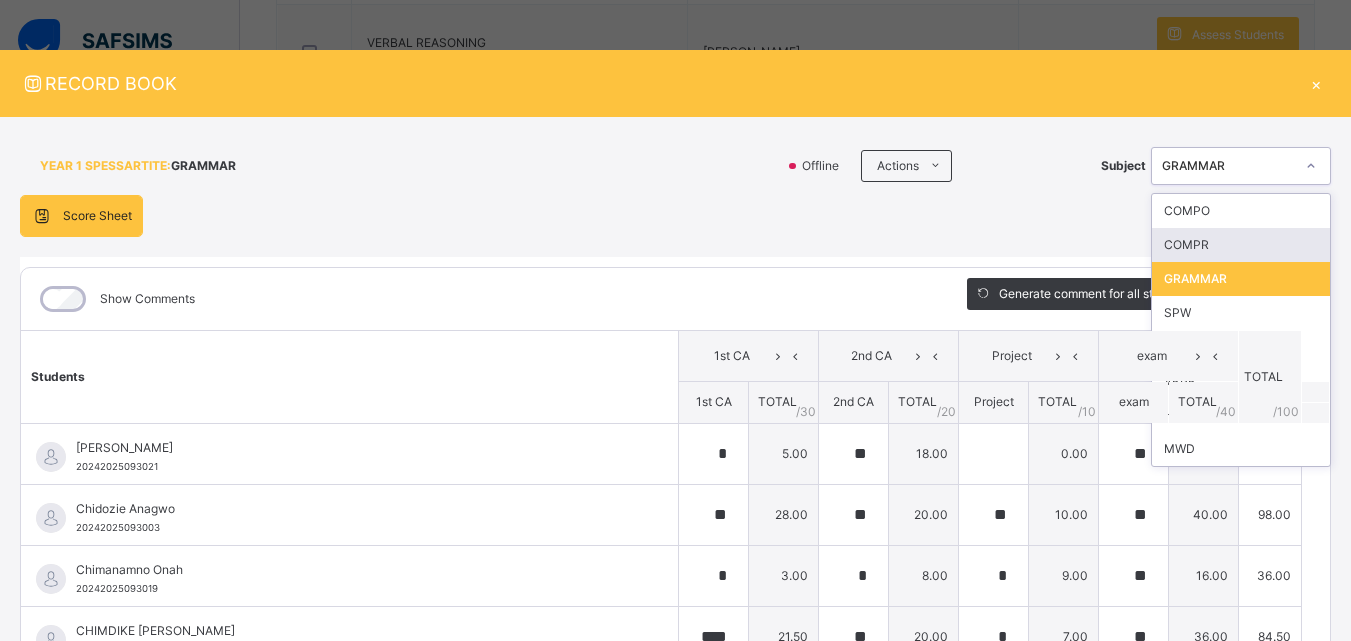click on "COMPR" at bounding box center [1241, 245] 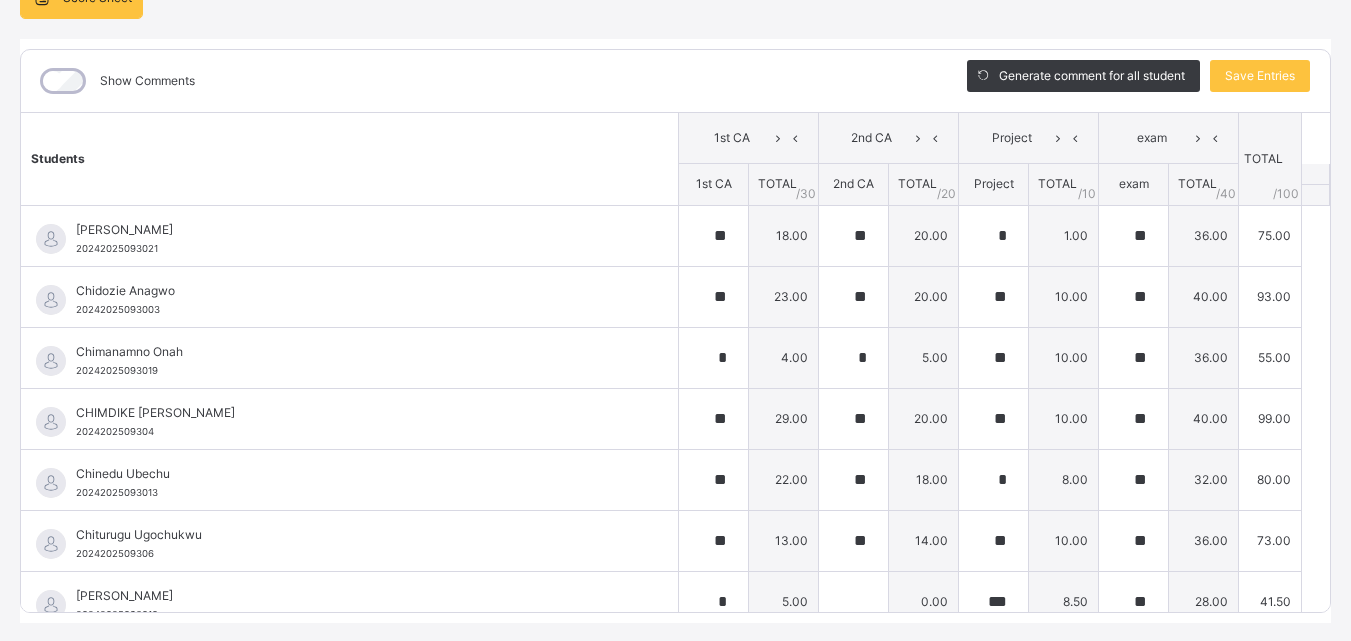 scroll, scrollTop: 270, scrollLeft: 0, axis: vertical 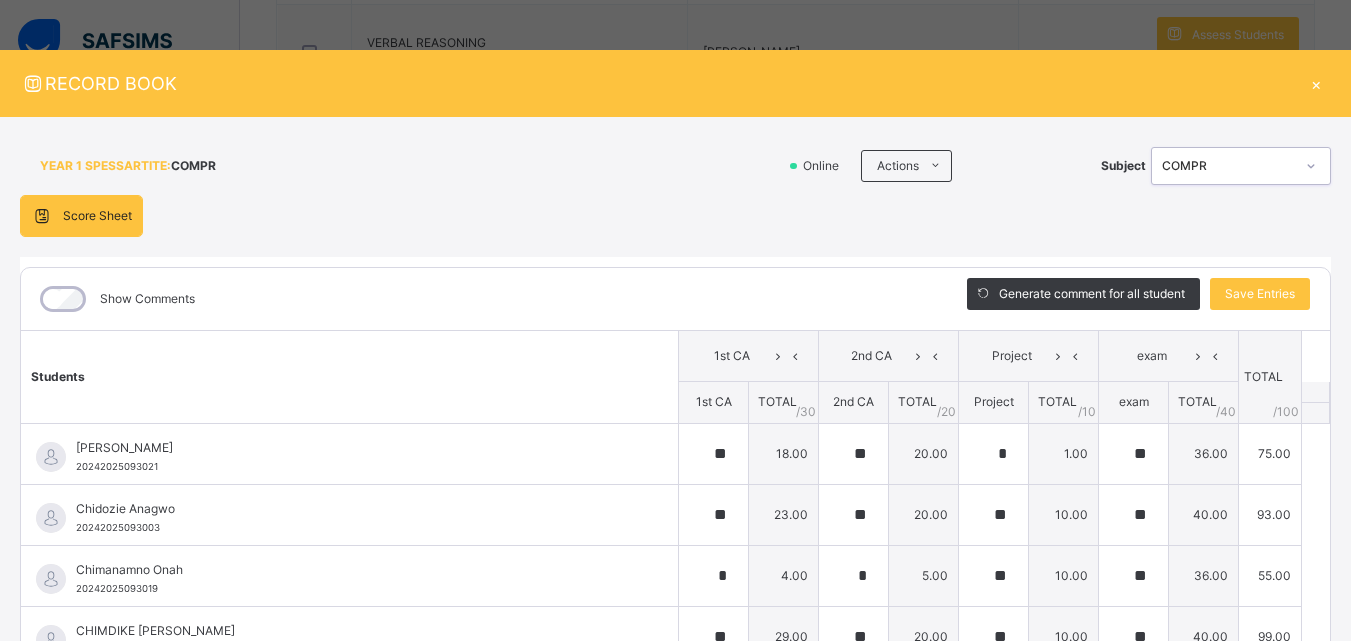 click 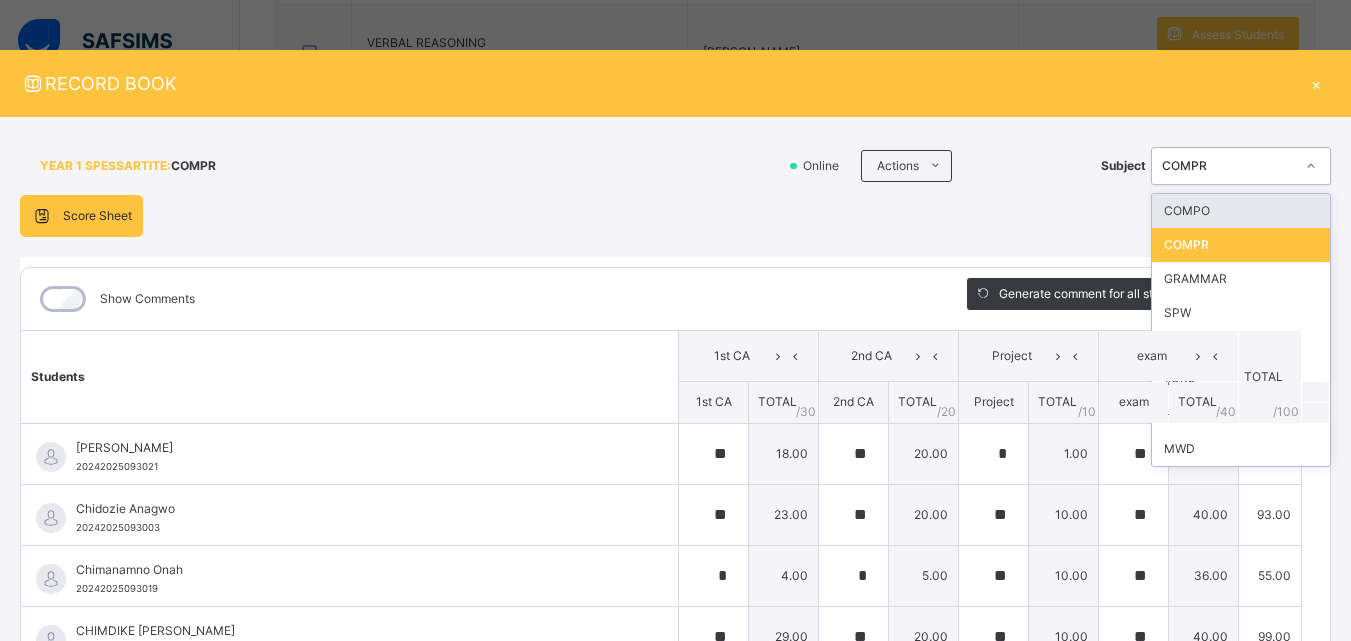 click on "COMPO" at bounding box center [1241, 211] 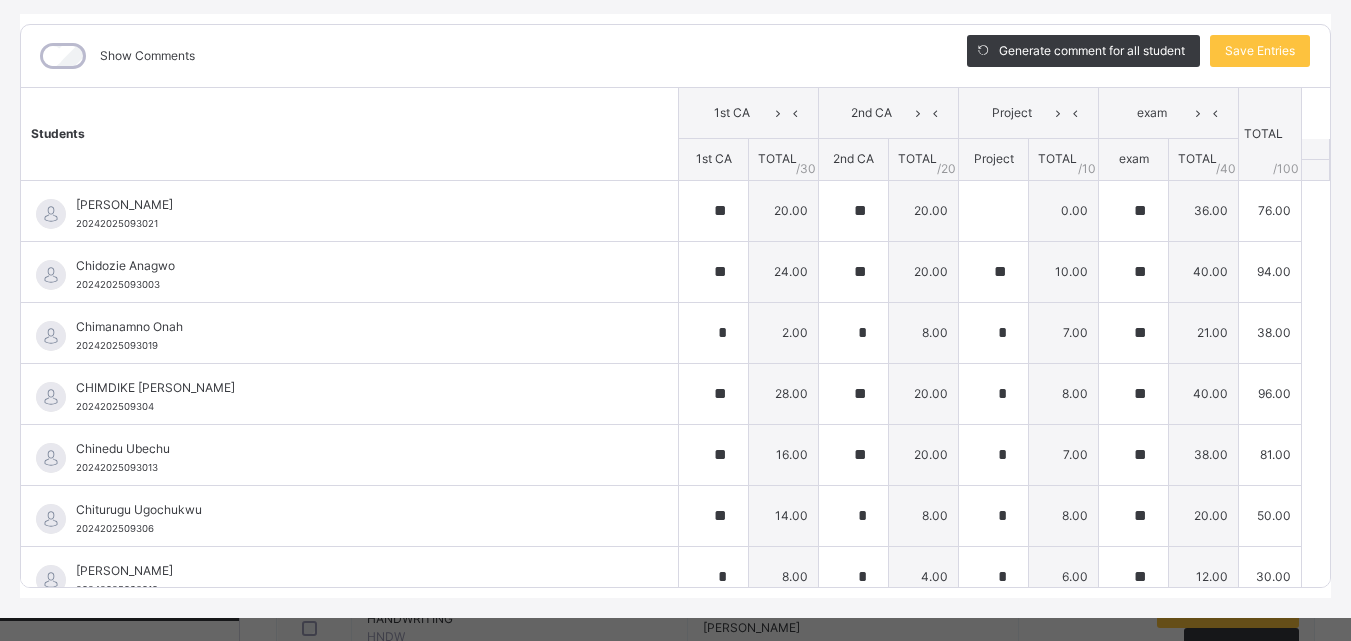 scroll, scrollTop: 246, scrollLeft: 0, axis: vertical 